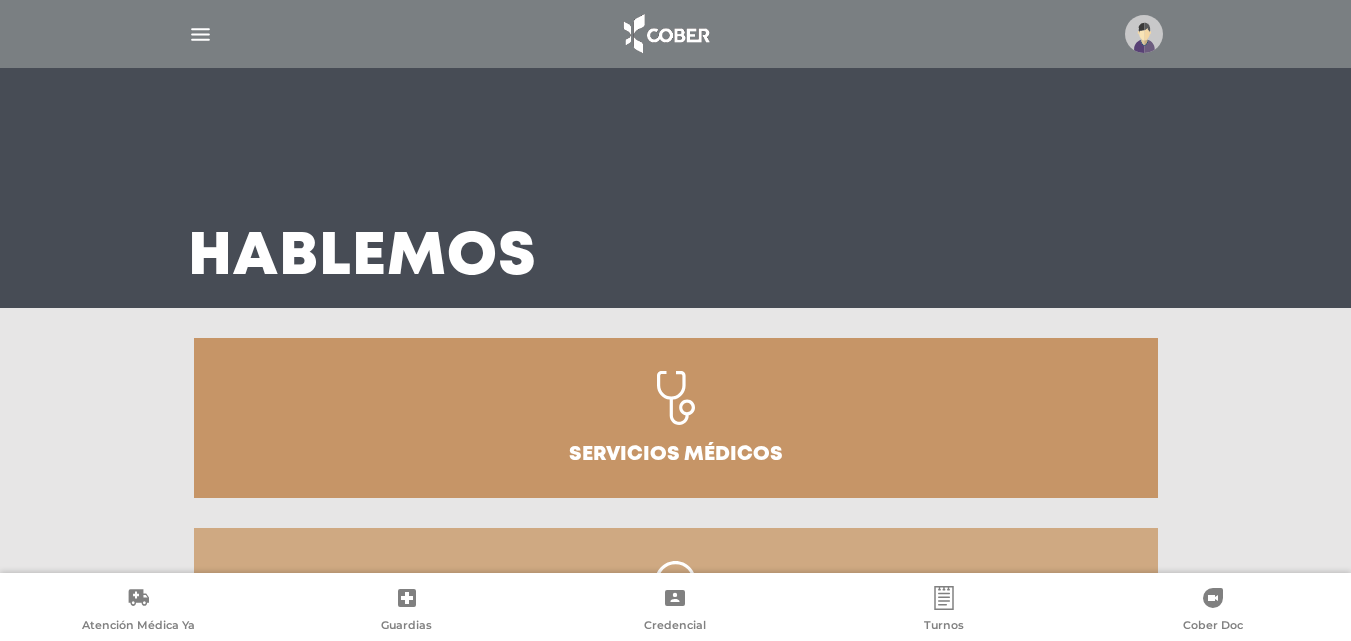 scroll, scrollTop: 829, scrollLeft: 0, axis: vertical 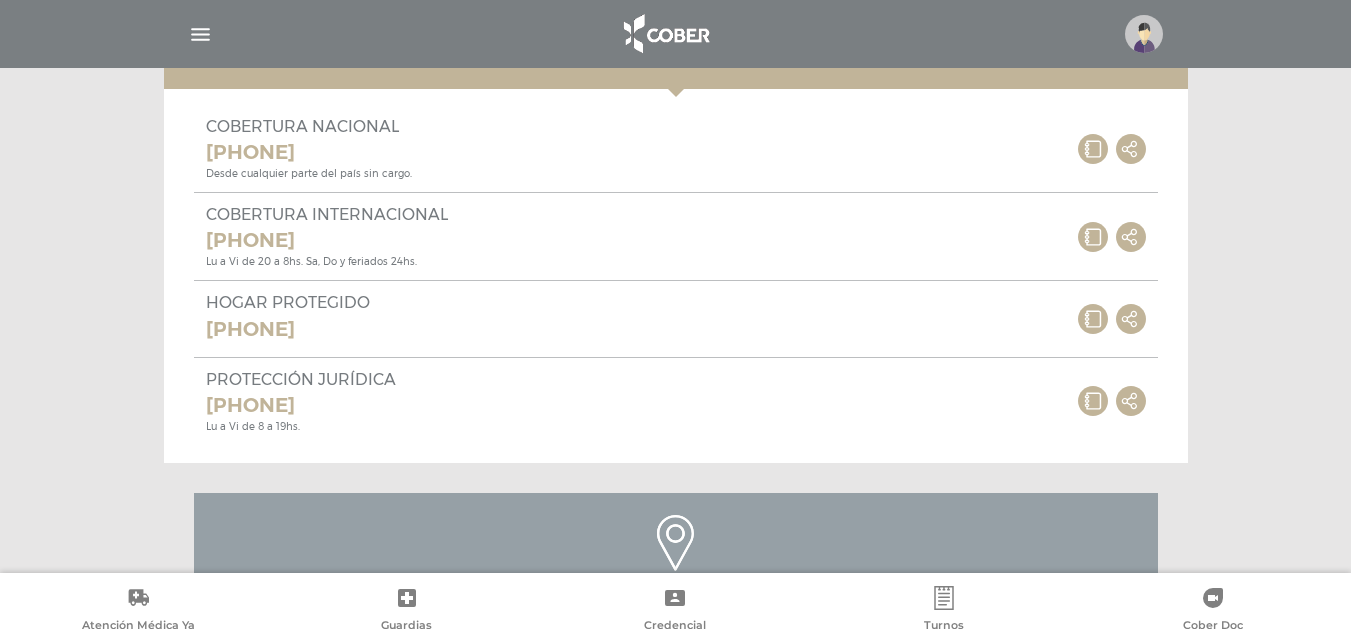 click on "[PHONE]" at bounding box center (676, 318) 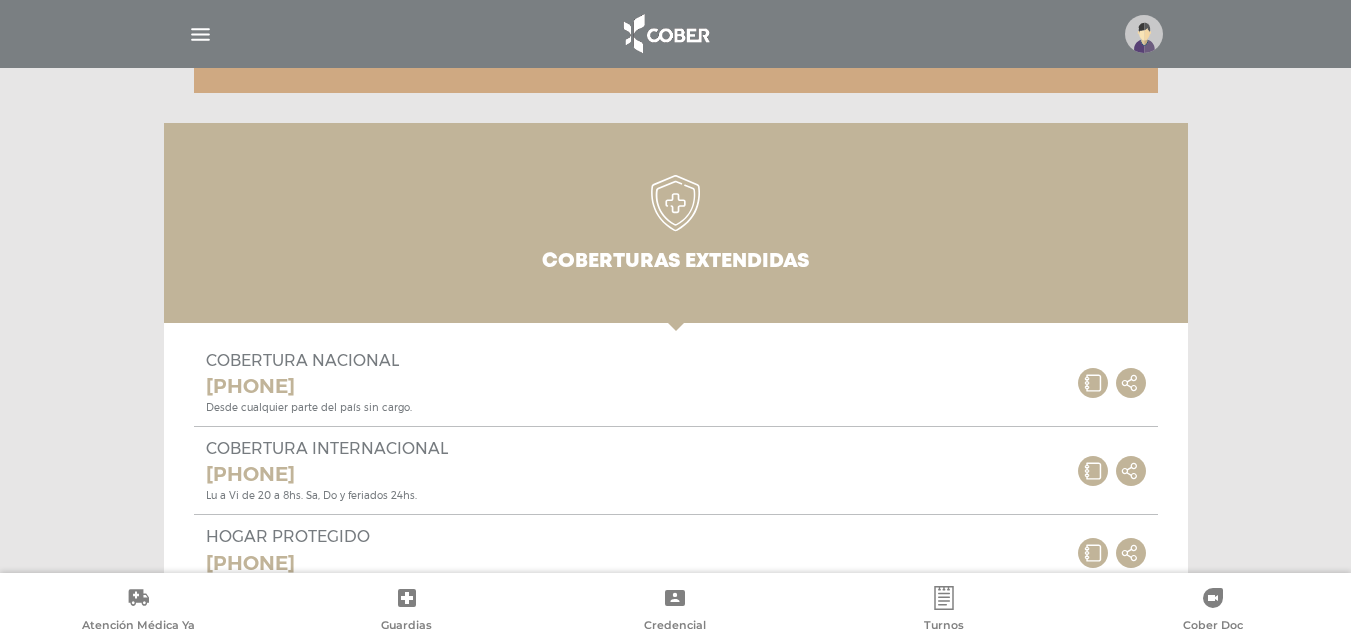 scroll, scrollTop: 600, scrollLeft: 0, axis: vertical 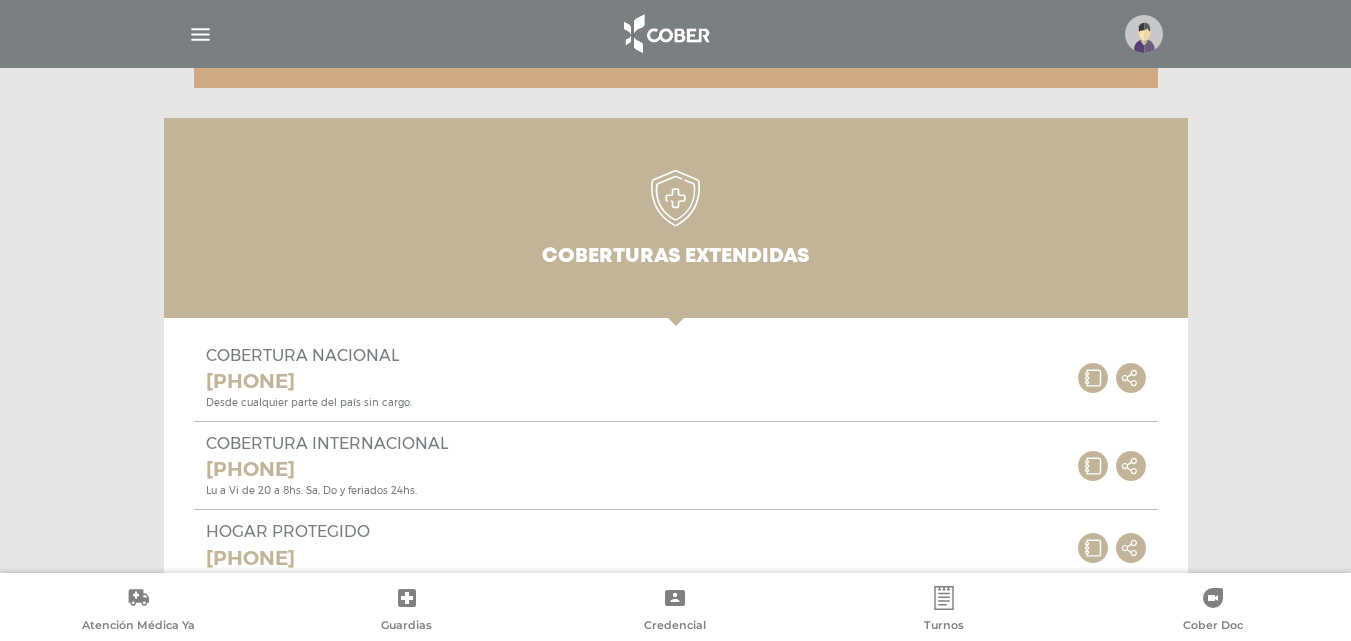 click on "Cobertura Internacional" at bounding box center (327, 443) 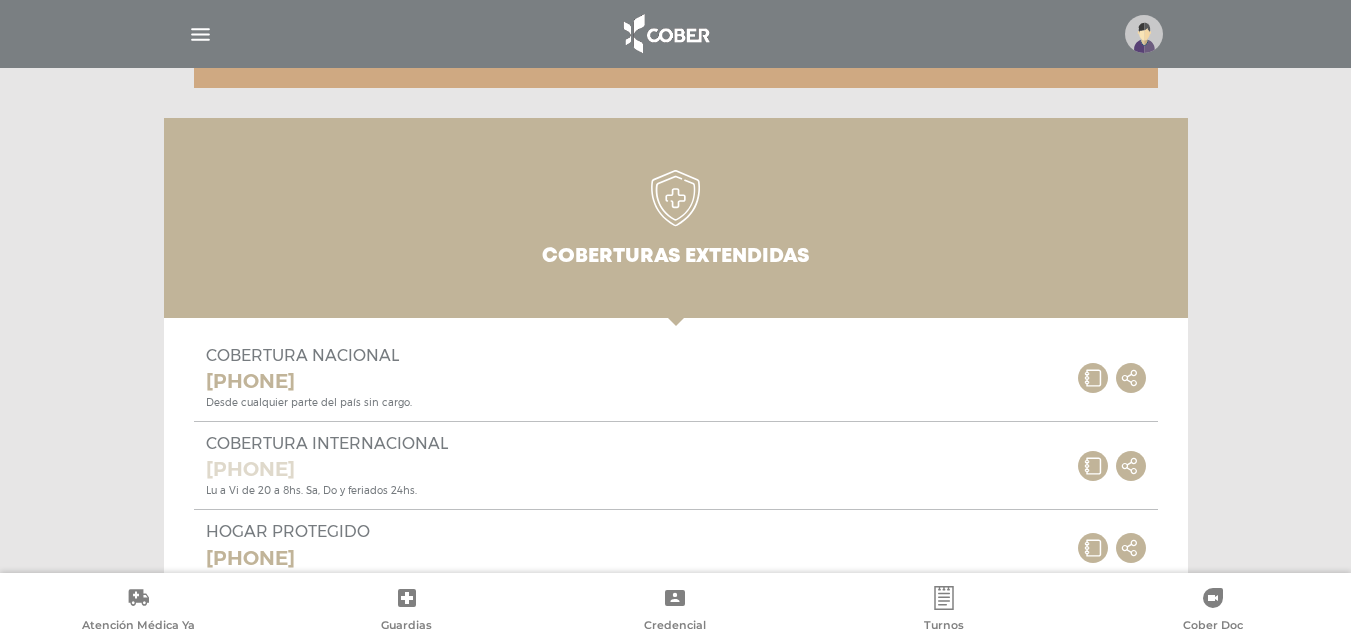 click on "0810 888 7257" at bounding box center [327, 469] 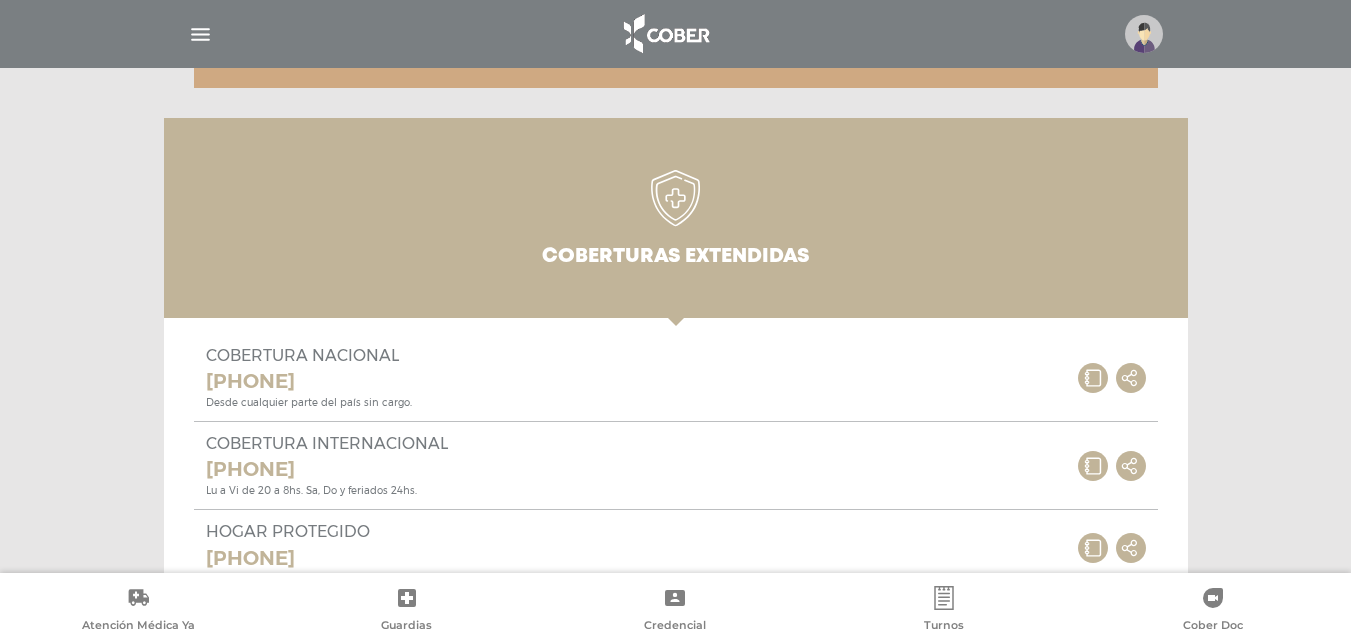 click 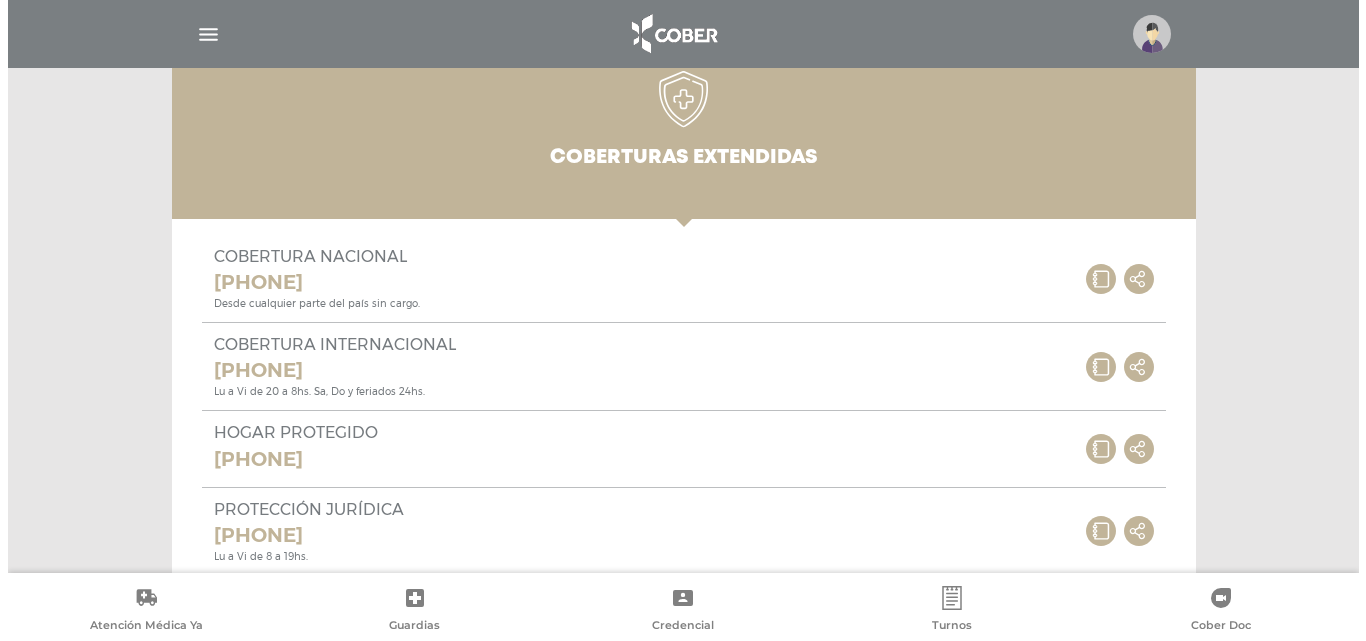 scroll, scrollTop: 700, scrollLeft: 0, axis: vertical 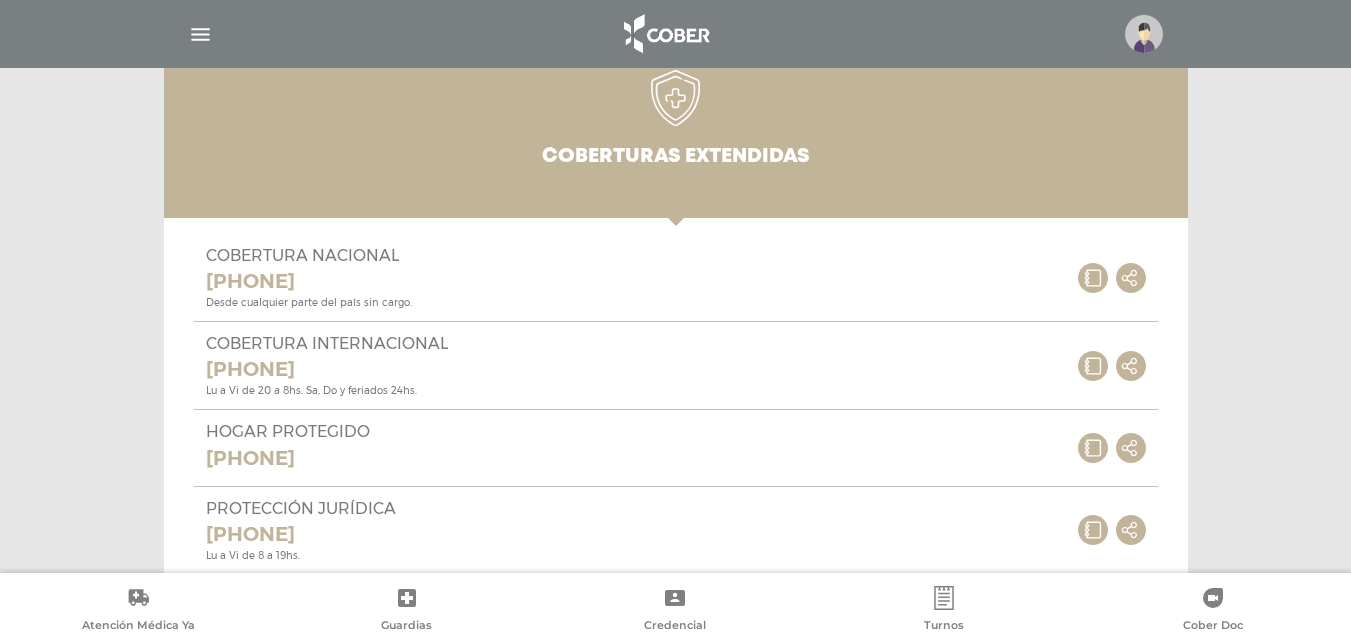 click at bounding box center (200, 34) 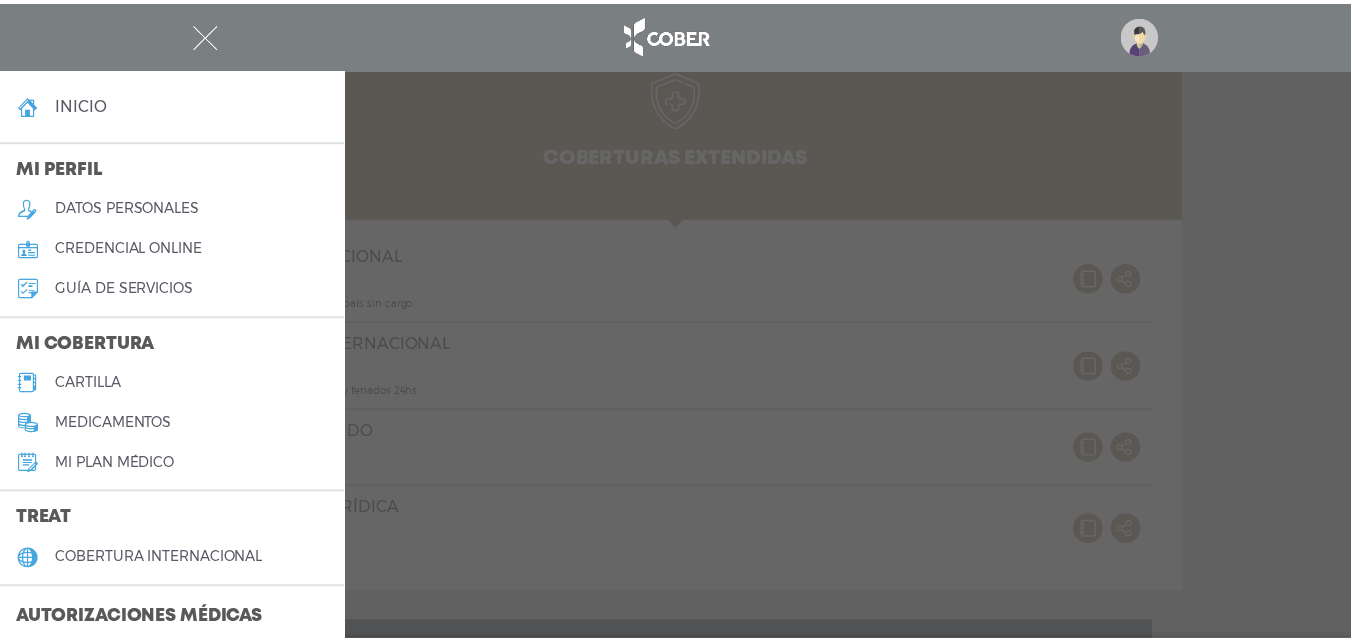 scroll, scrollTop: 100, scrollLeft: 0, axis: vertical 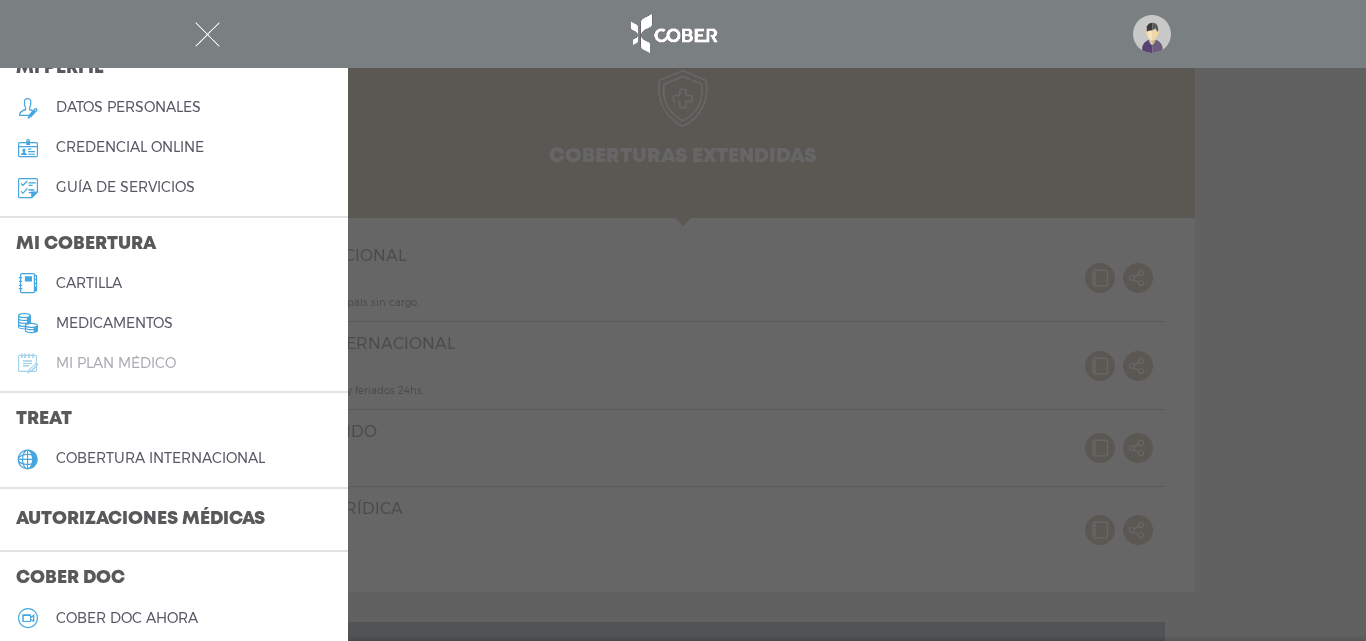 click on "Mi plan médico" at bounding box center (116, 363) 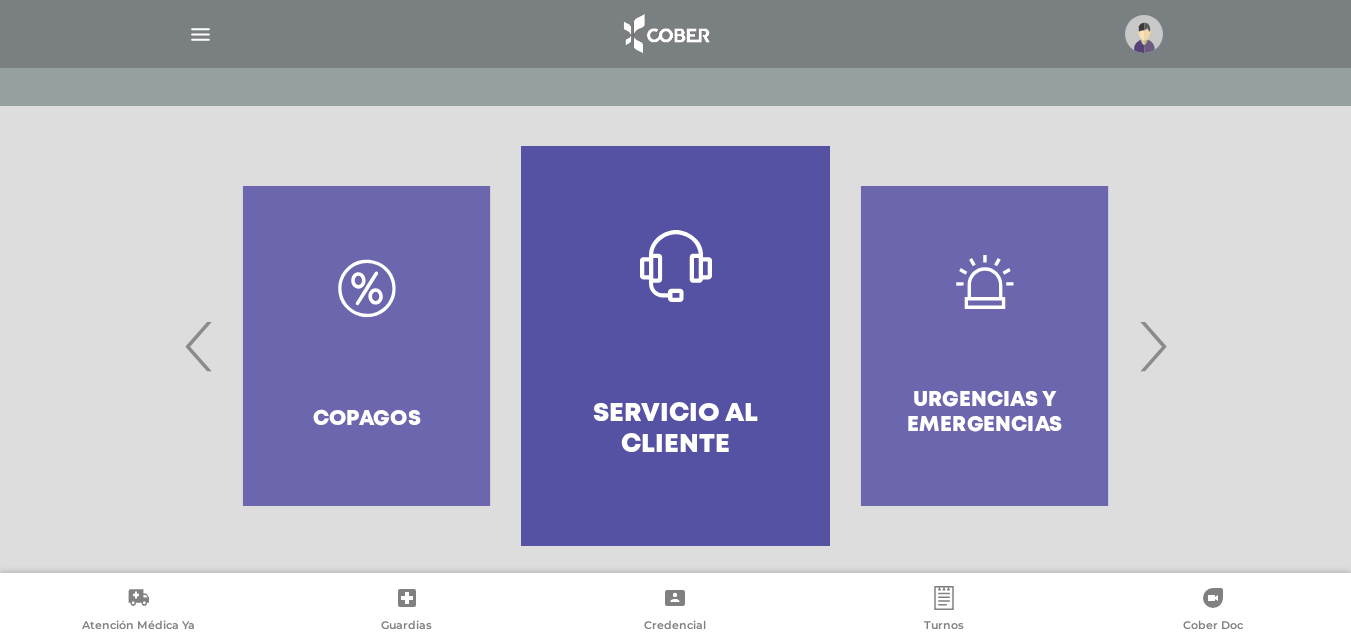 scroll, scrollTop: 386, scrollLeft: 0, axis: vertical 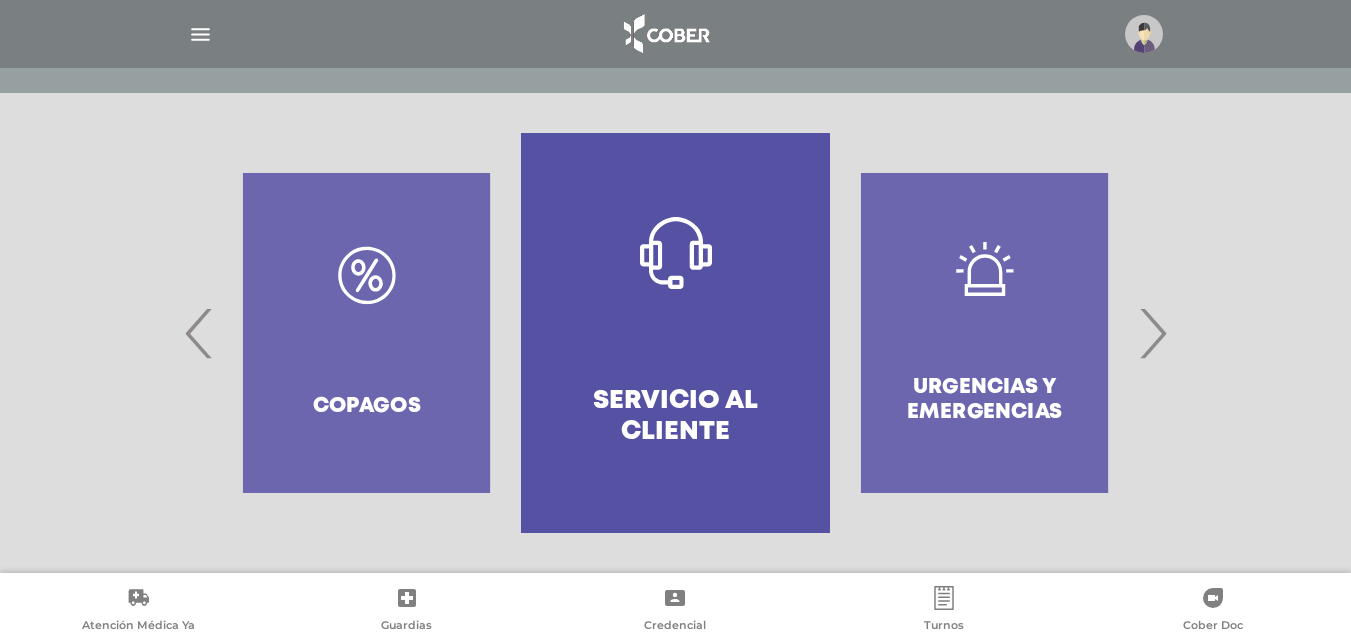 click on "›" at bounding box center (1152, 333) 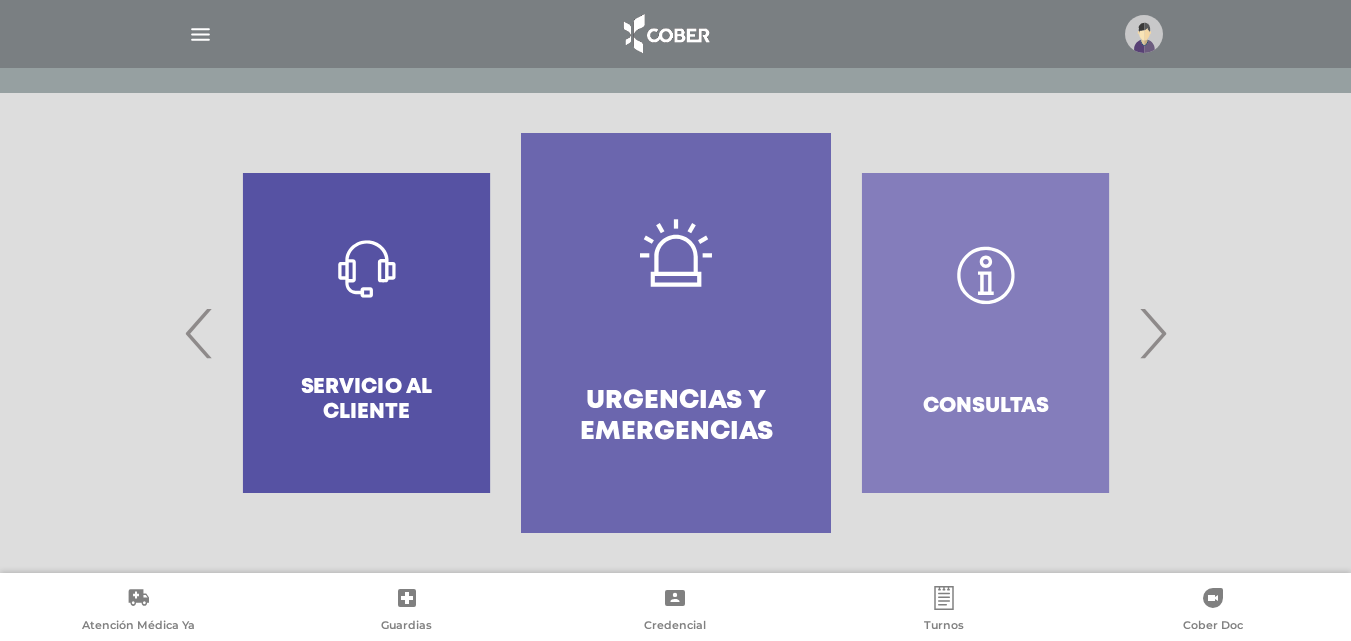 click on "›" at bounding box center (1152, 333) 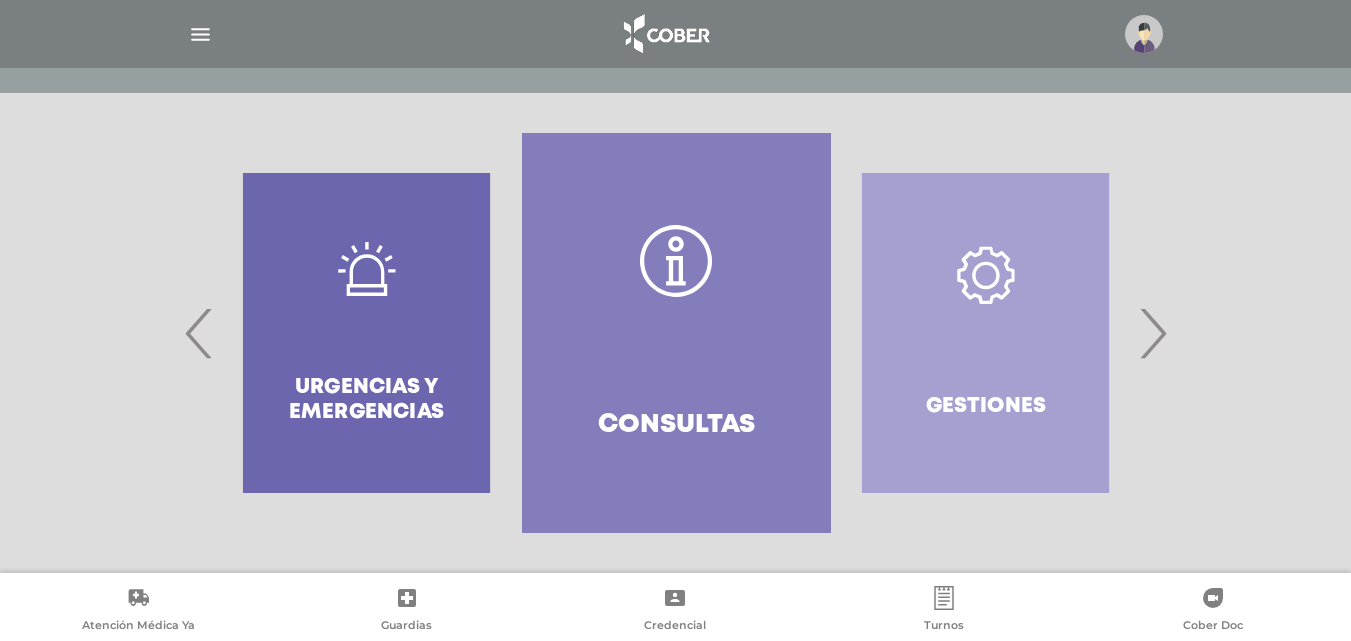 click on "Consultas" at bounding box center (676, 333) 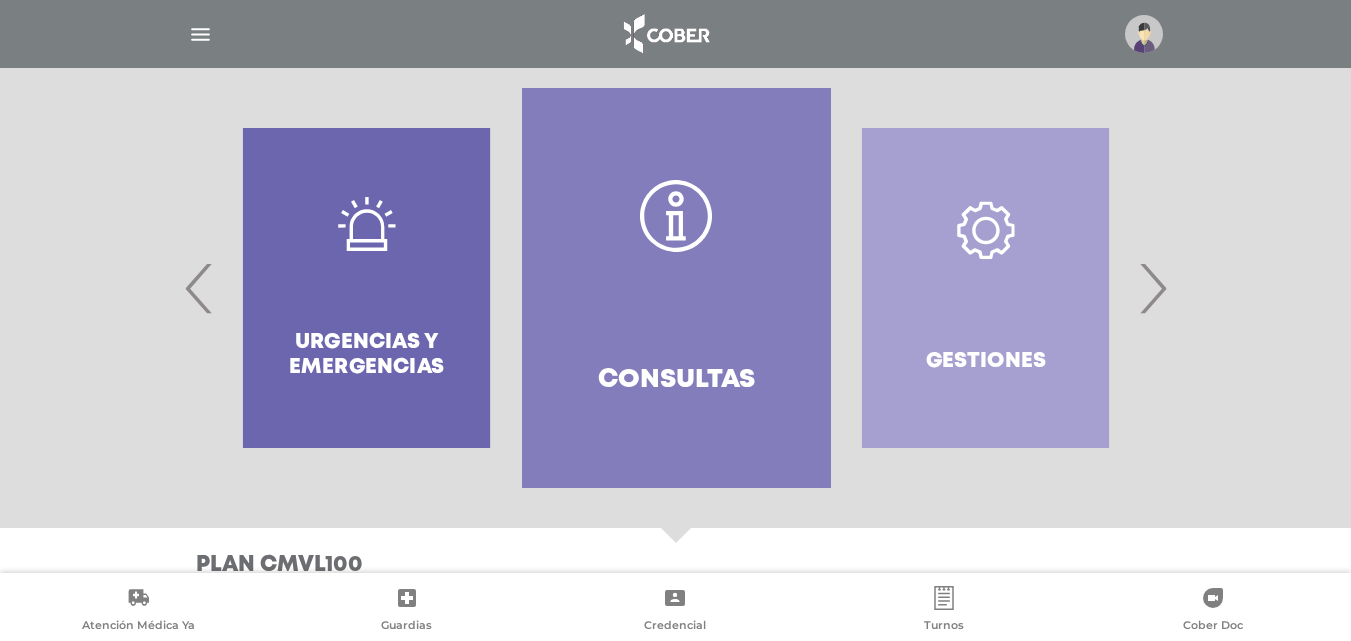 scroll, scrollTop: 407, scrollLeft: 0, axis: vertical 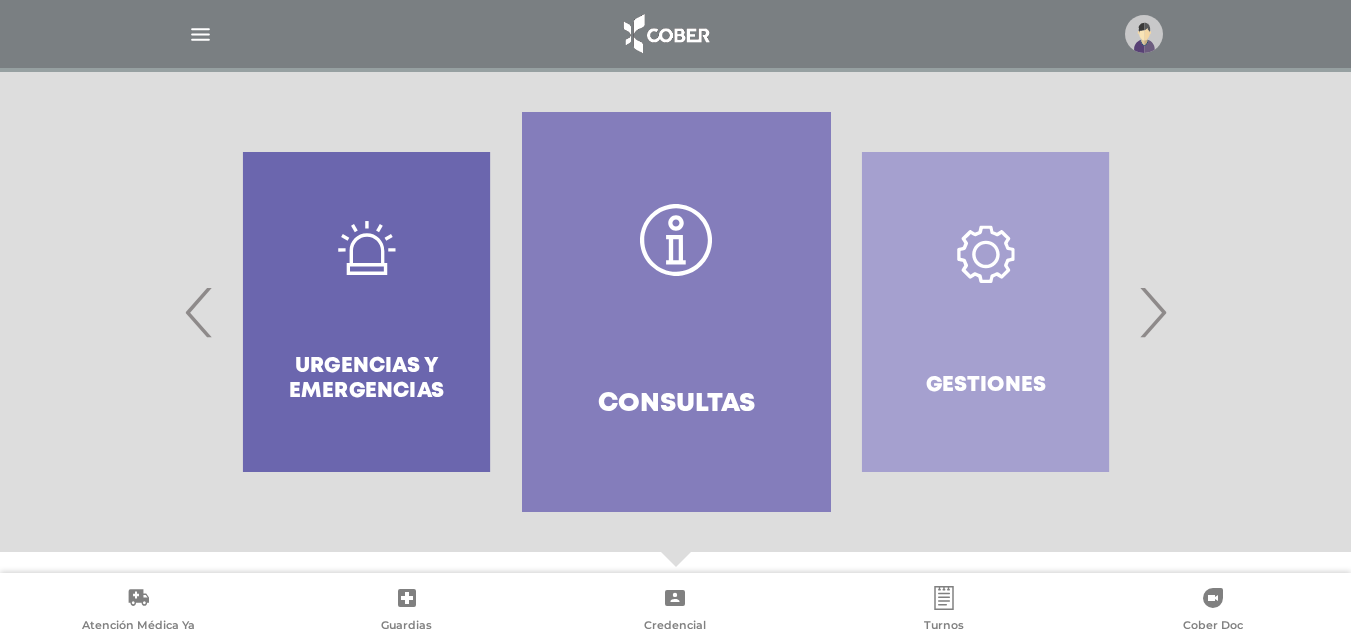 click on "Gestiones" at bounding box center [985, 312] 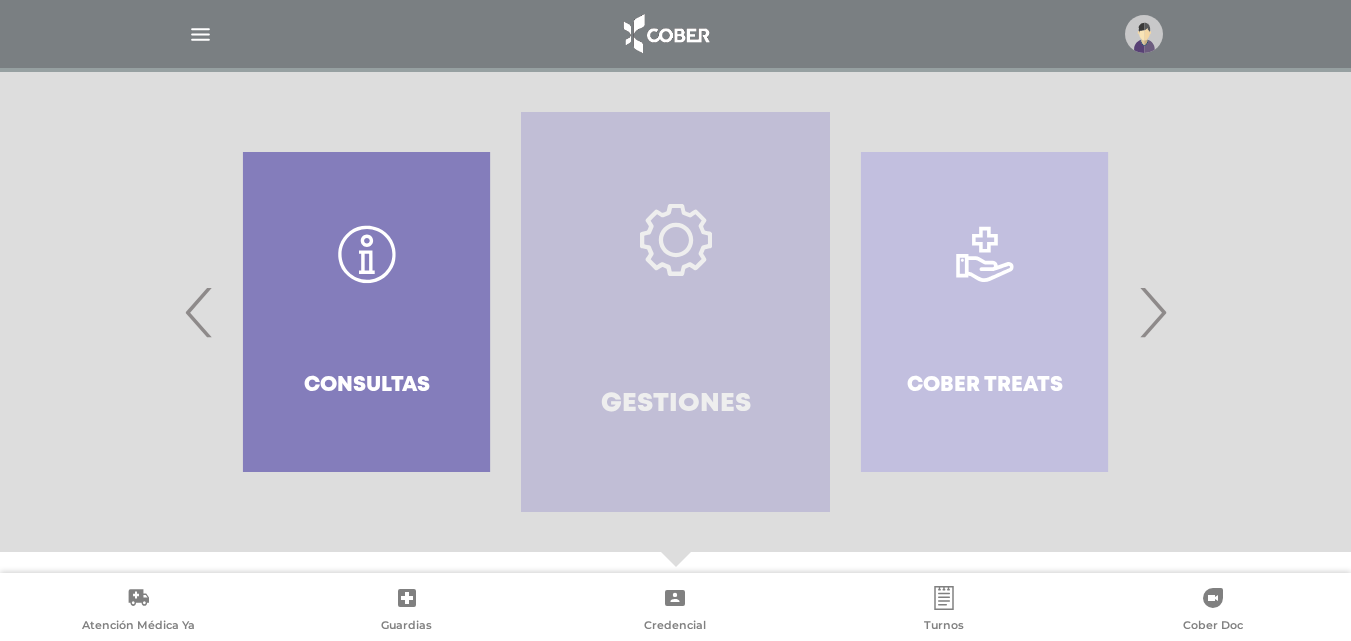 click on "Gestiones" at bounding box center [675, 312] 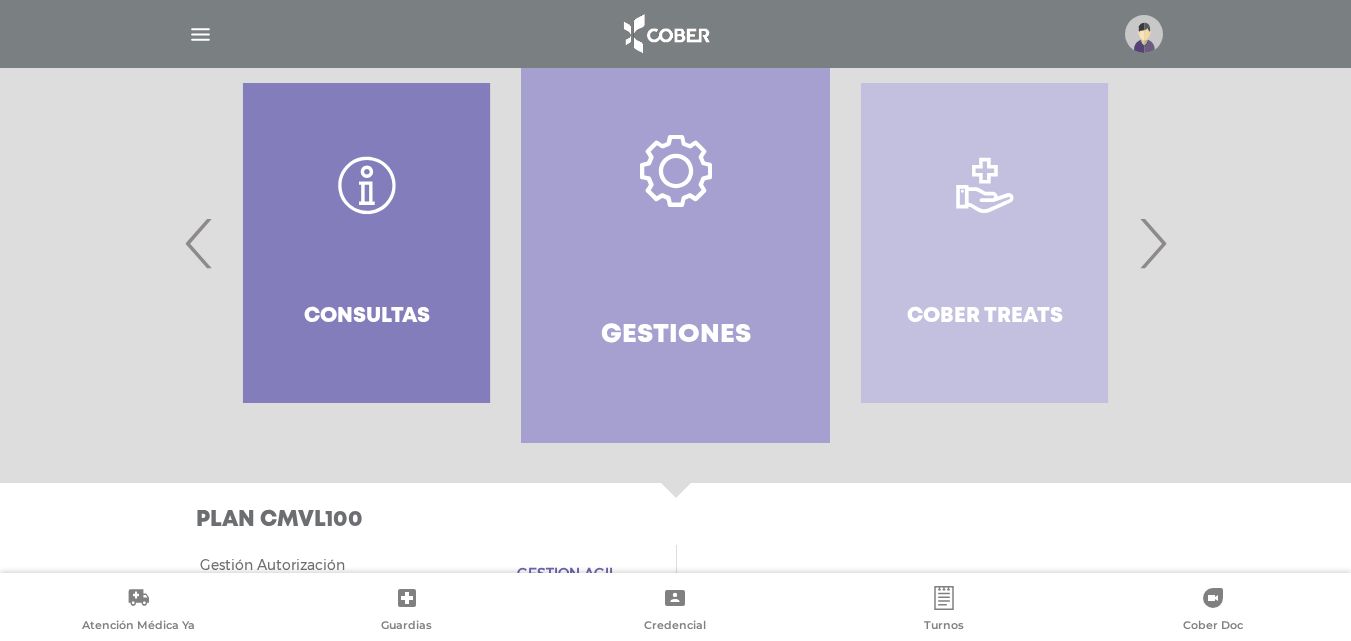 scroll, scrollTop: 542, scrollLeft: 0, axis: vertical 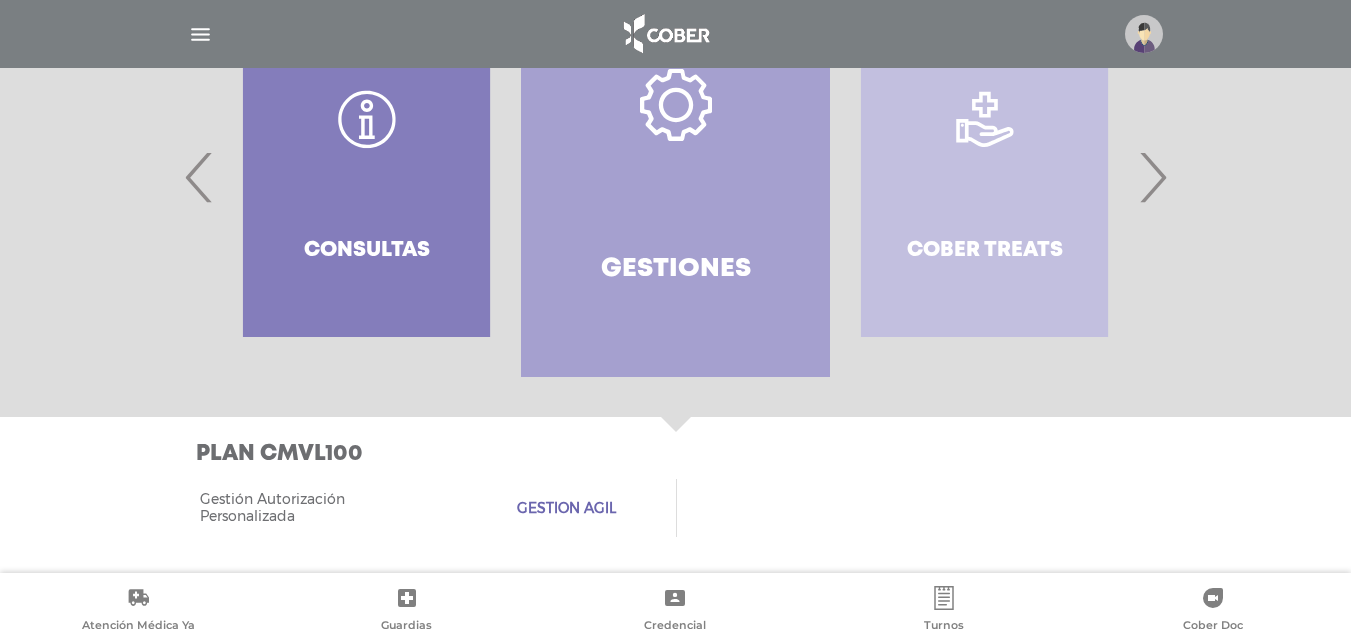 click on "Gestión Autorización Personalizada" at bounding box center (283, 508) 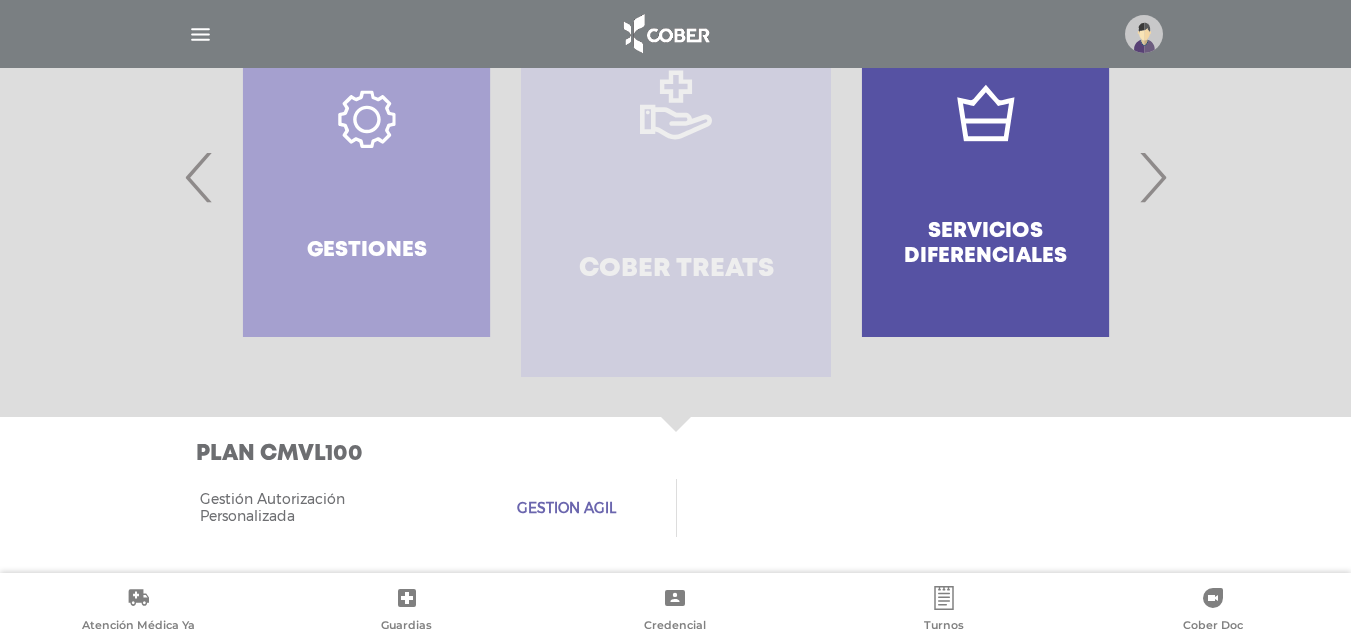 click on "Cober Treats" at bounding box center [675, 177] 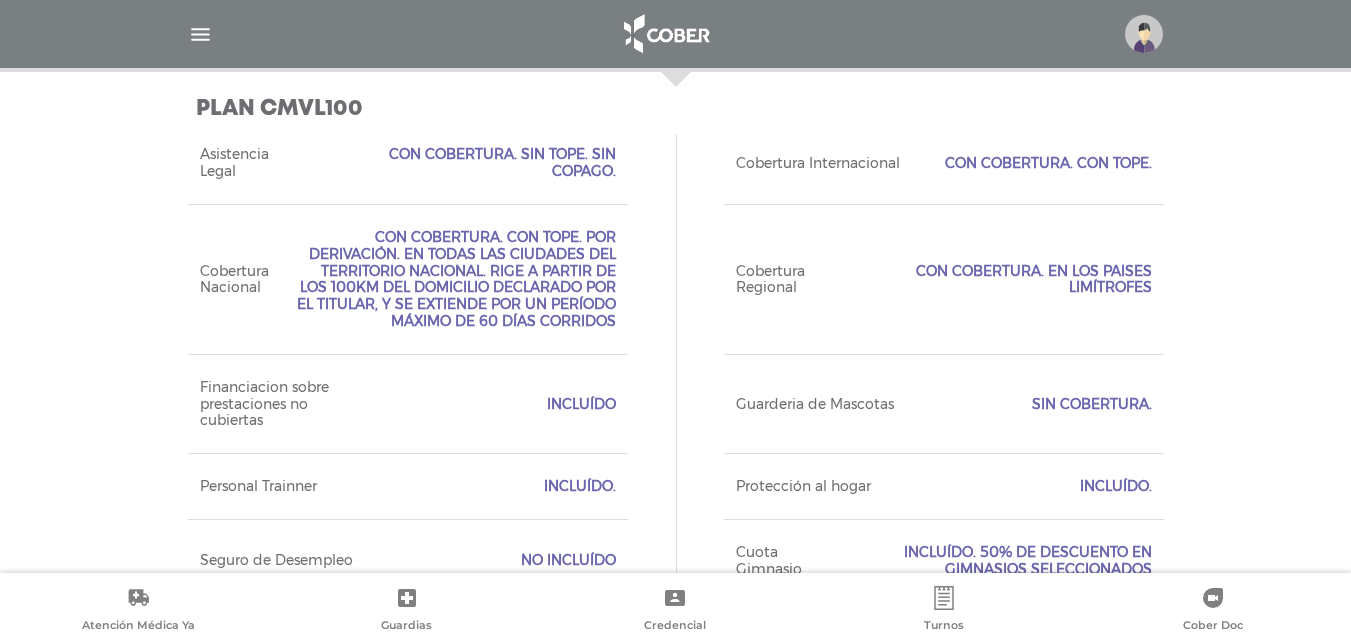 scroll, scrollTop: 895, scrollLeft: 0, axis: vertical 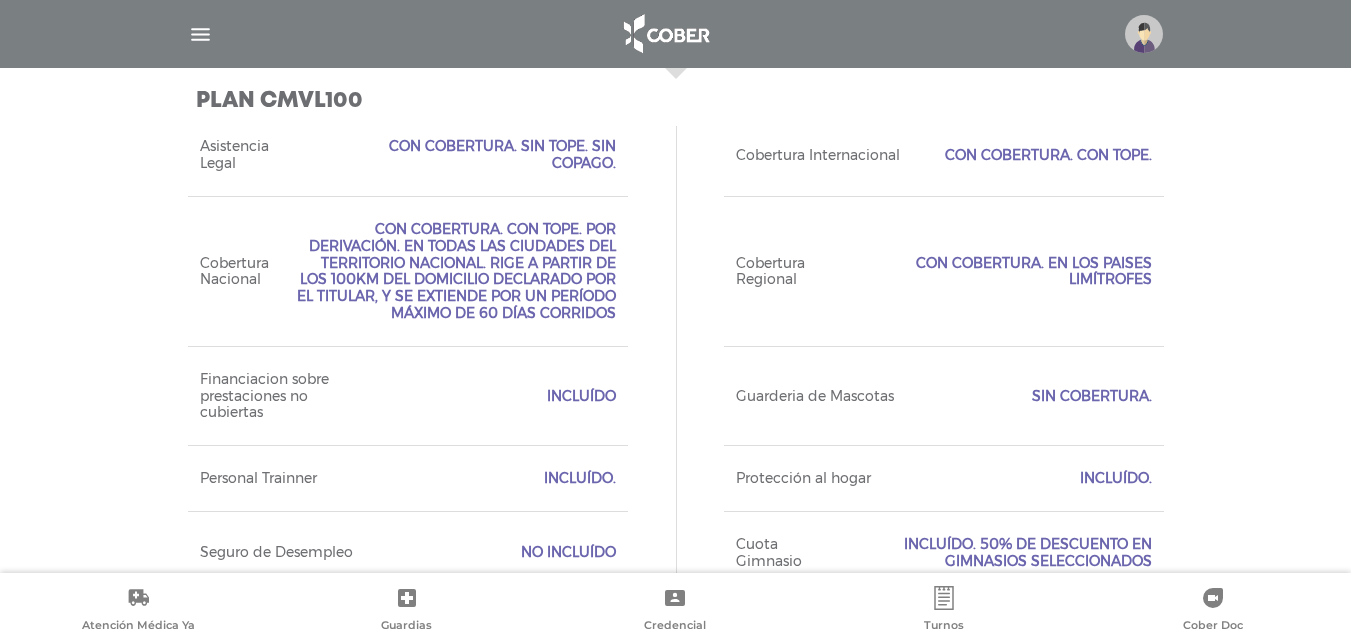 click on "Con Cobertura. Con Tope." at bounding box center (1048, 155) 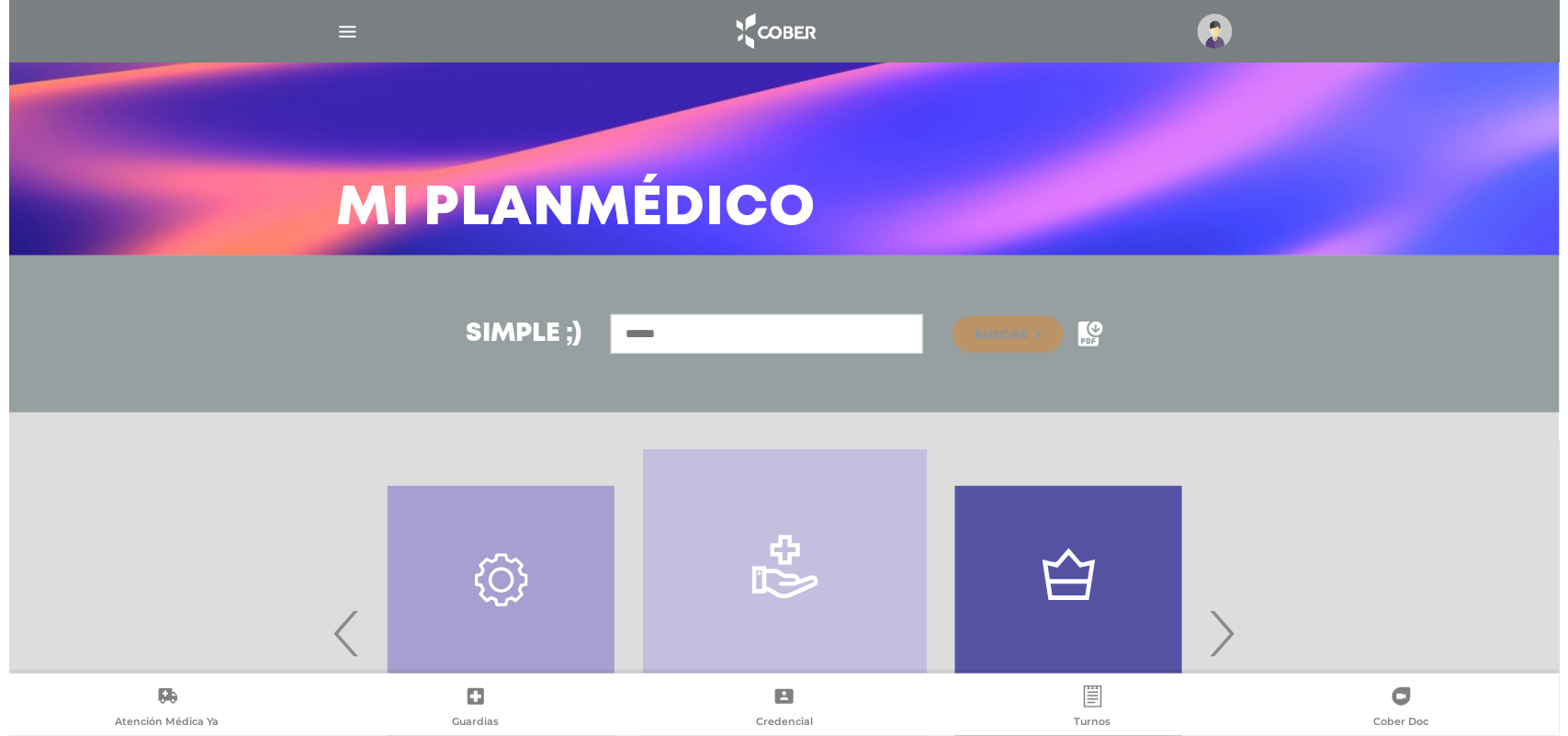 scroll, scrollTop: 0, scrollLeft: 0, axis: both 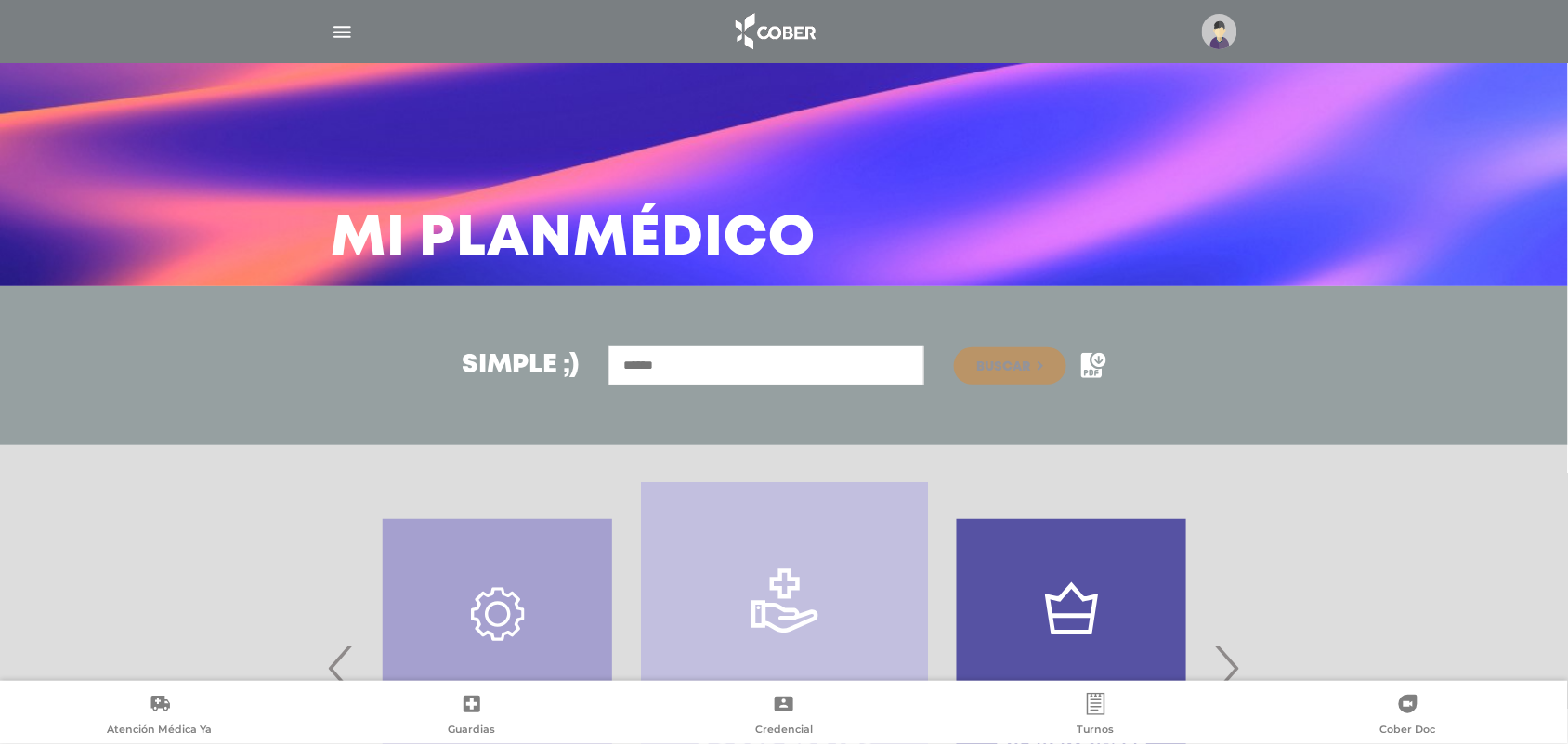 click at bounding box center (1220, 32) 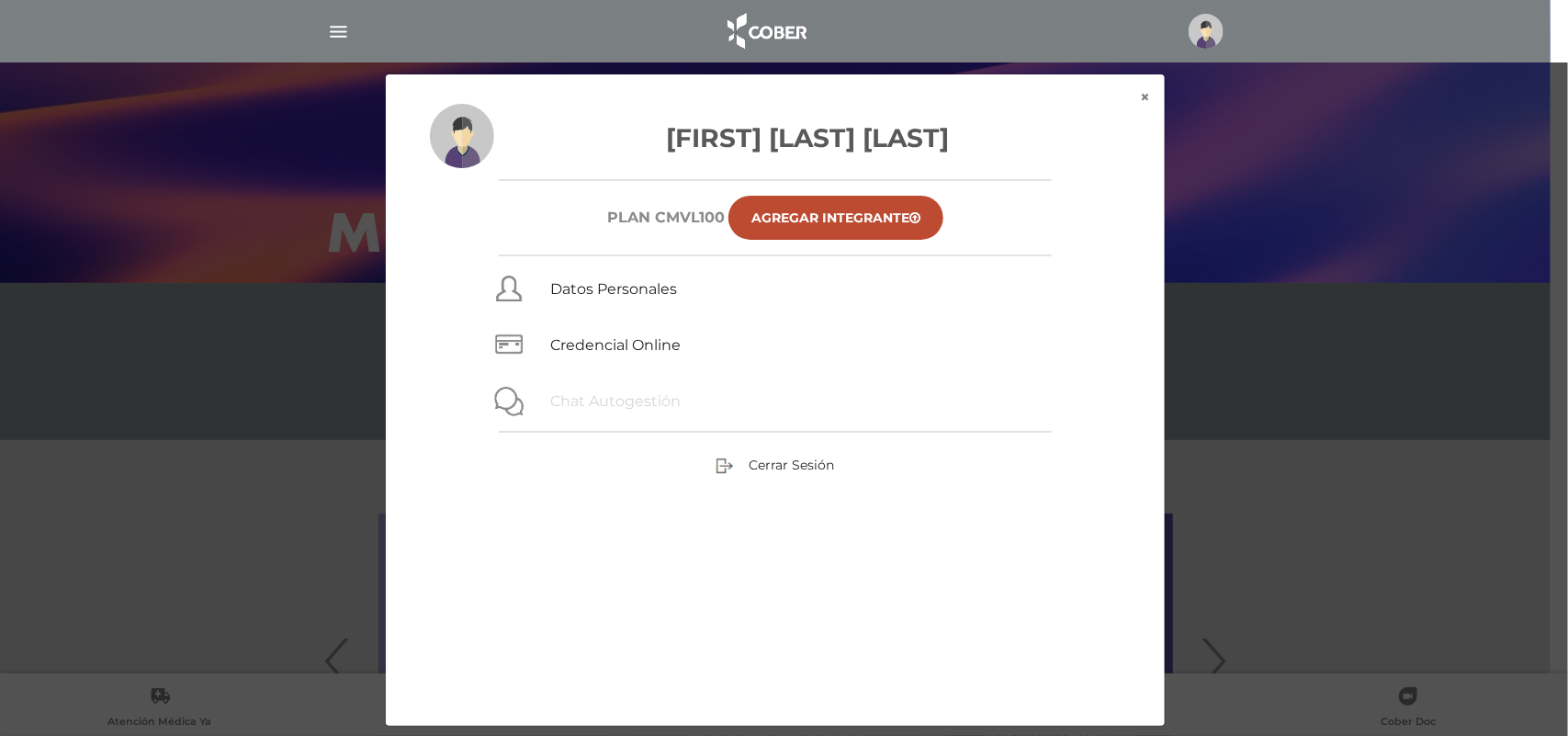 click on "Chat Autogestión" at bounding box center [615, 401] 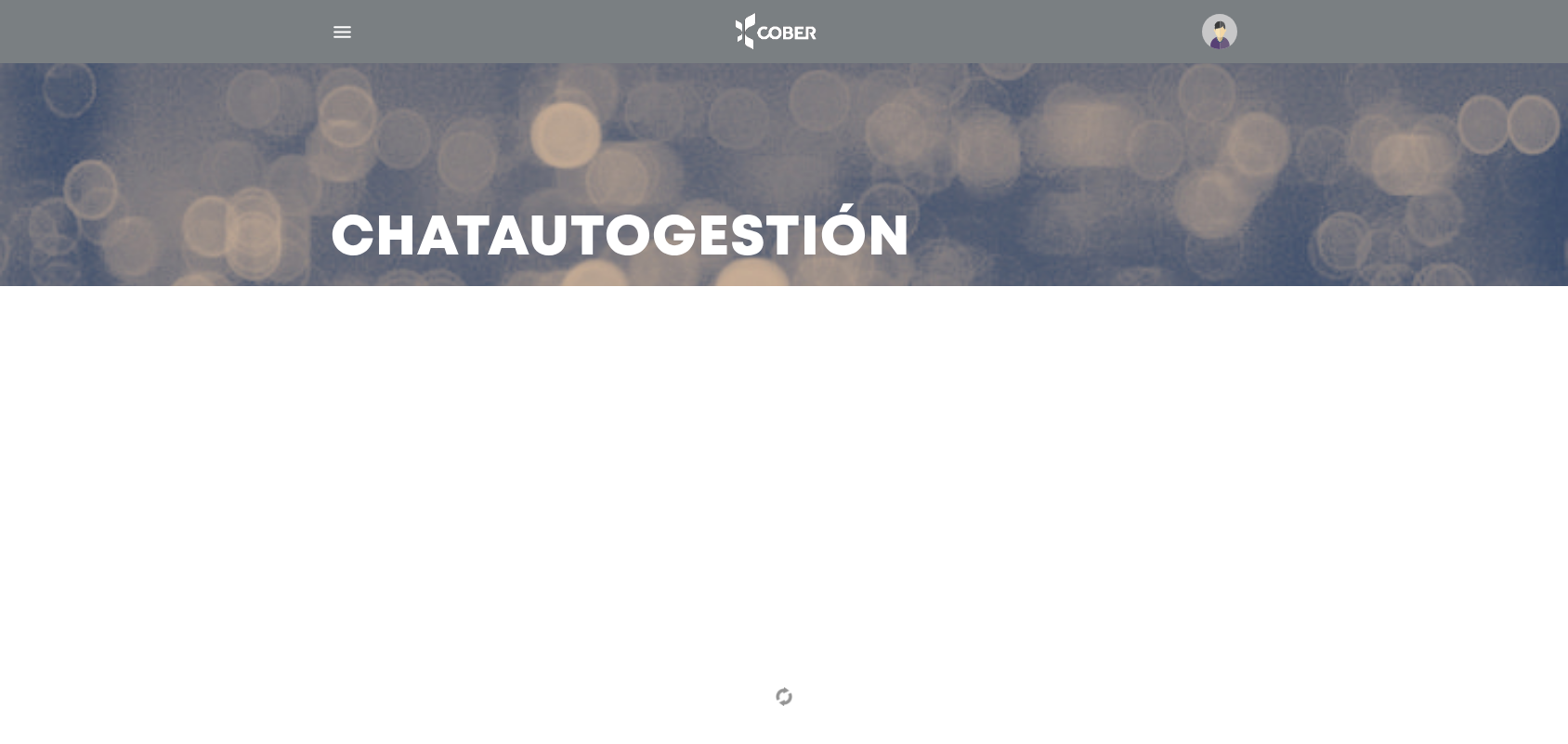 scroll, scrollTop: 0, scrollLeft: 0, axis: both 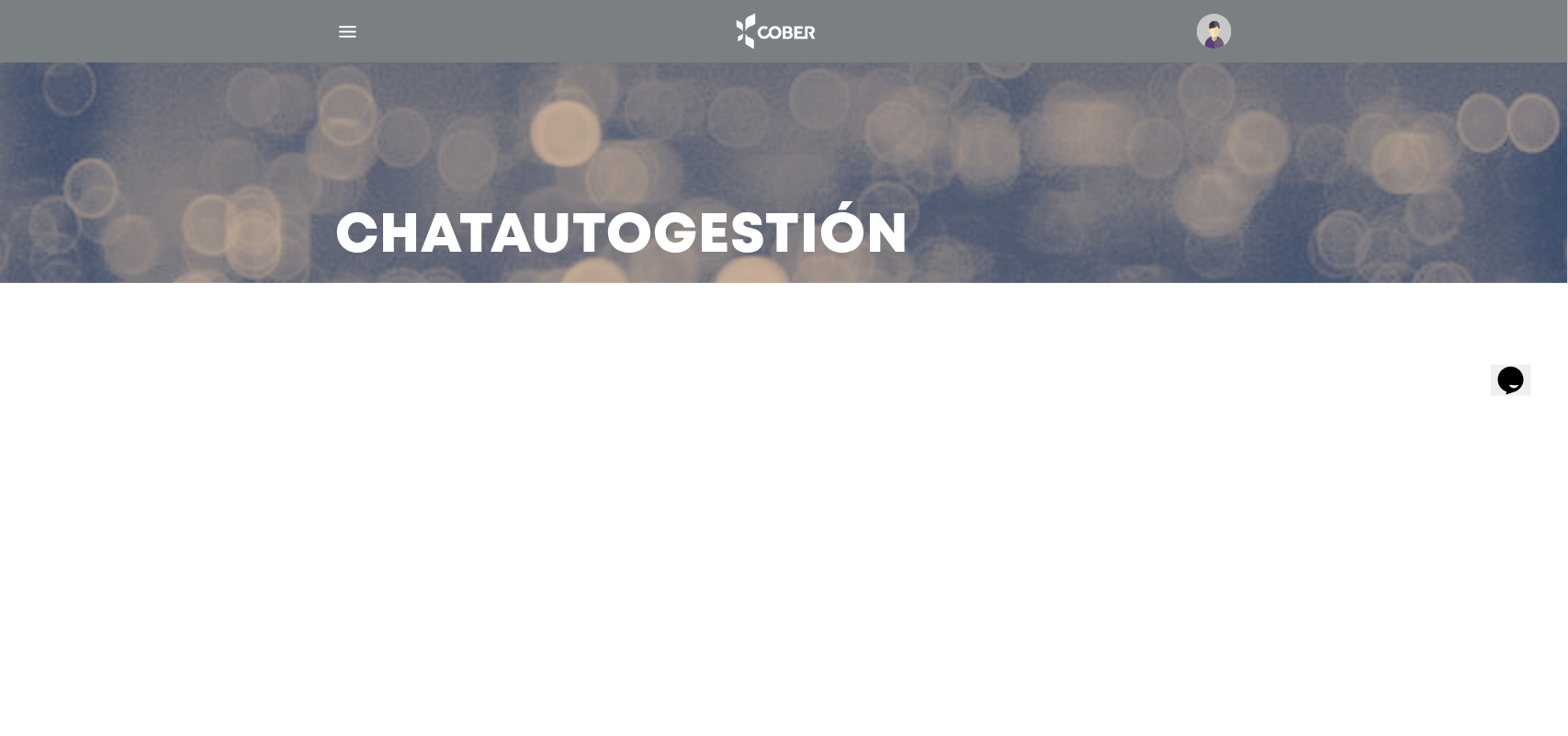 click on "Chat  Autogestión" at bounding box center [623, 237] 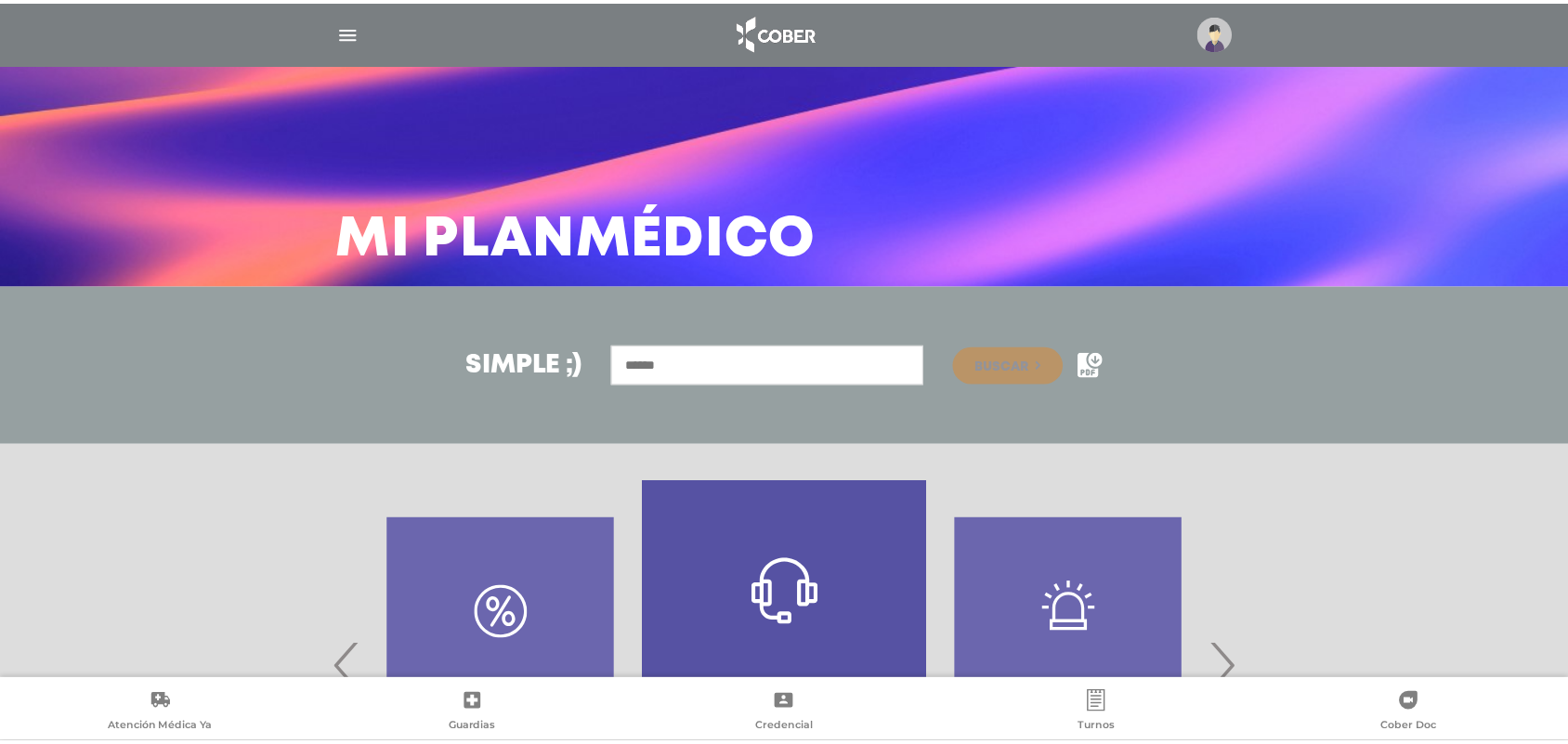 scroll, scrollTop: 0, scrollLeft: 0, axis: both 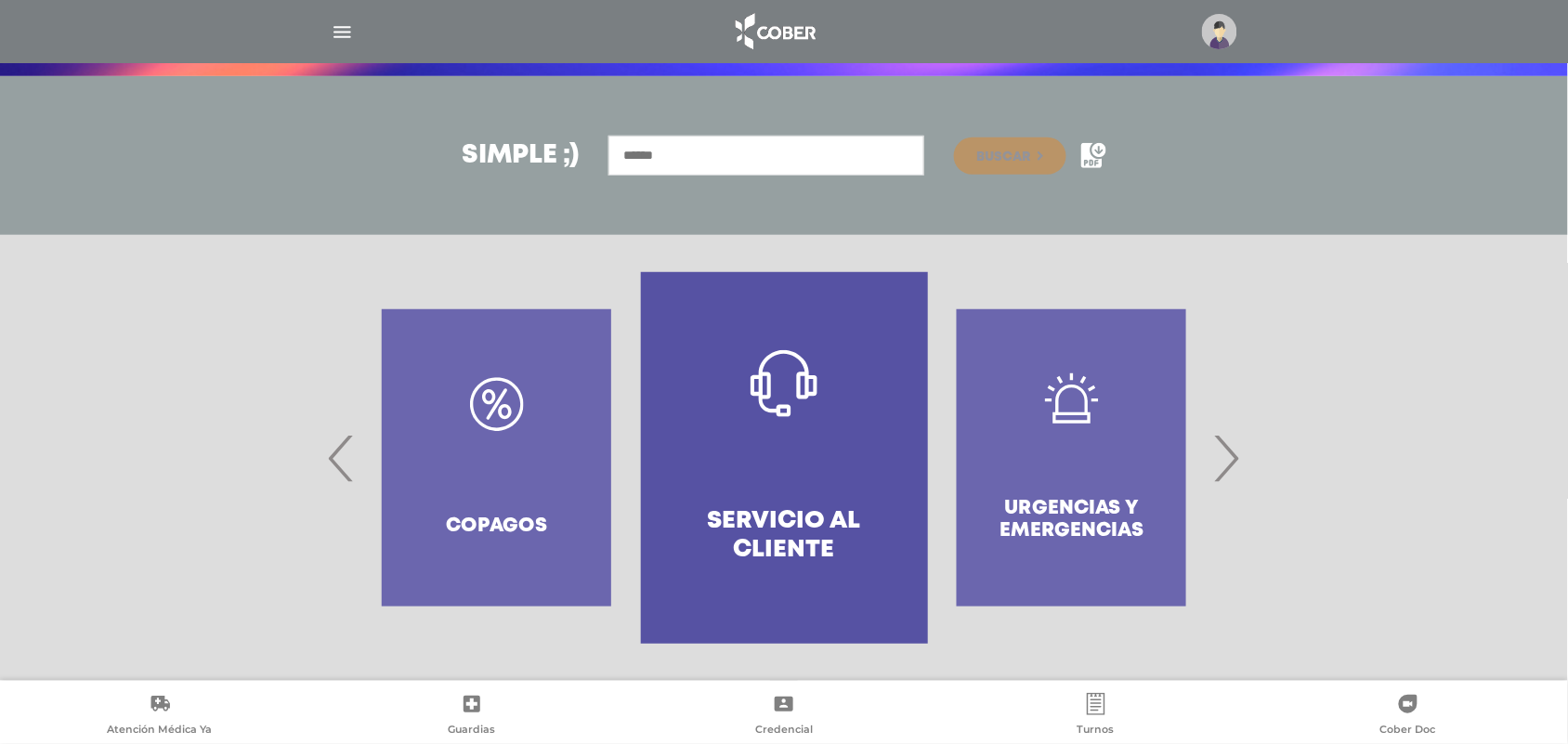 click at bounding box center (1220, 32) 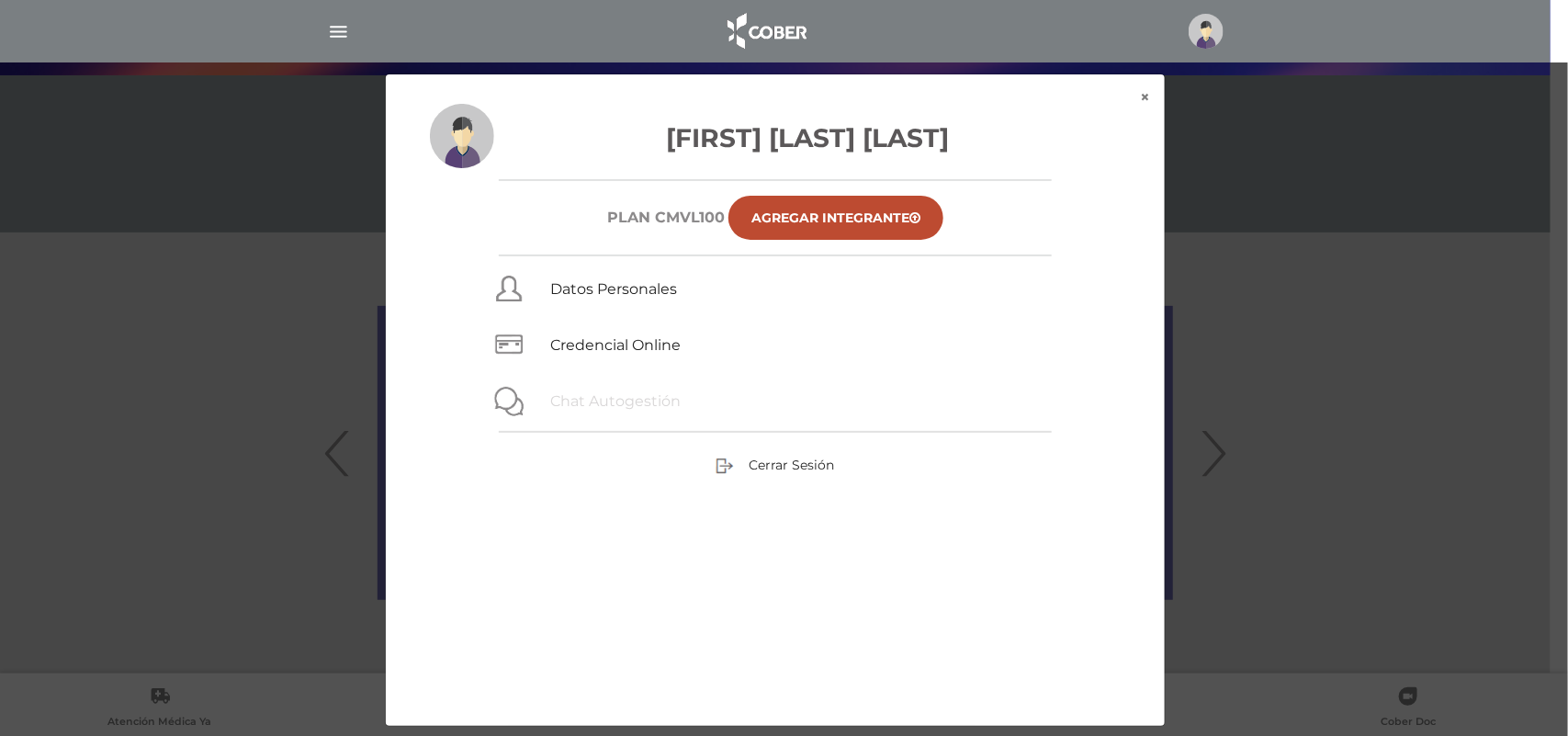 click on "Chat Autogestión" at bounding box center (615, 401) 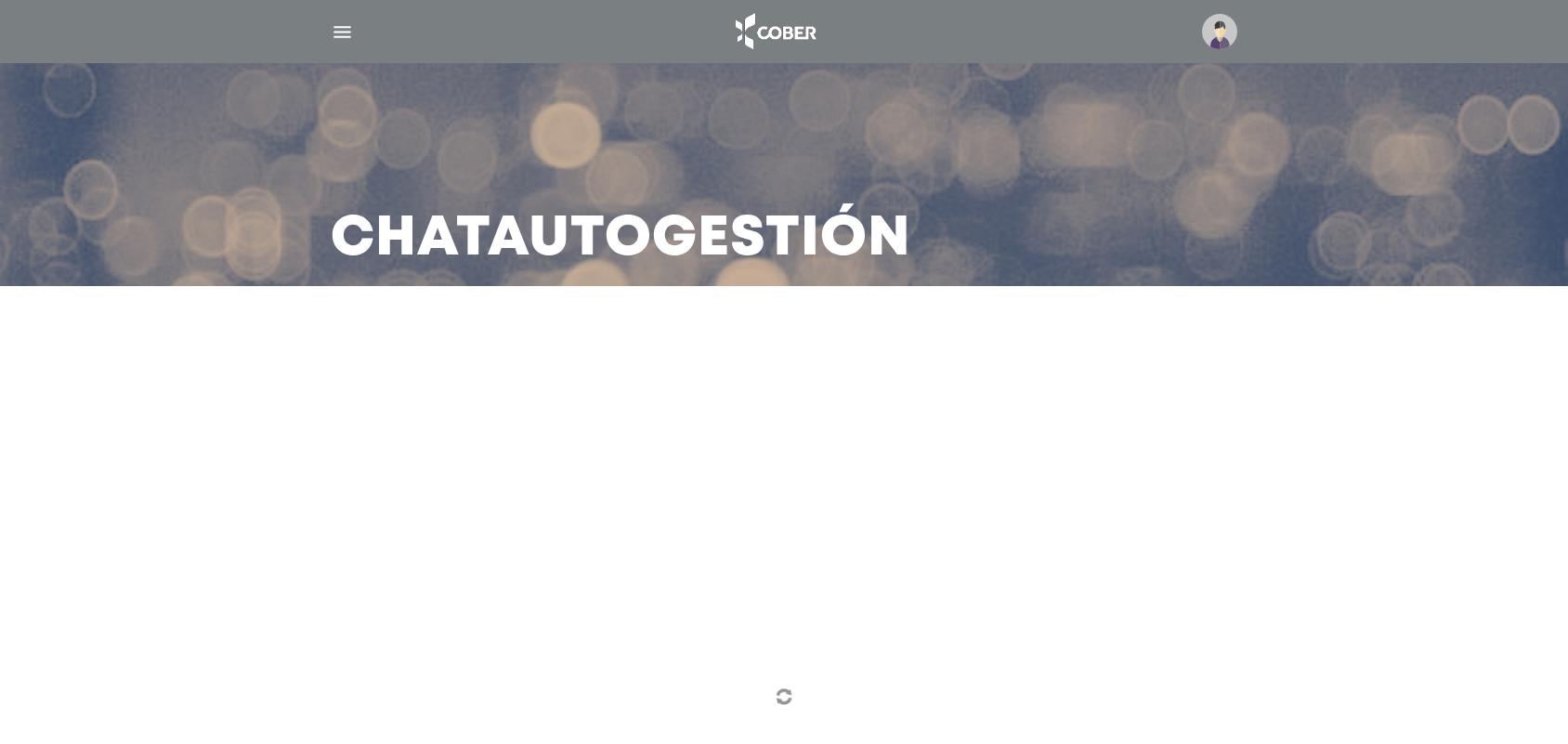 scroll, scrollTop: 0, scrollLeft: 0, axis: both 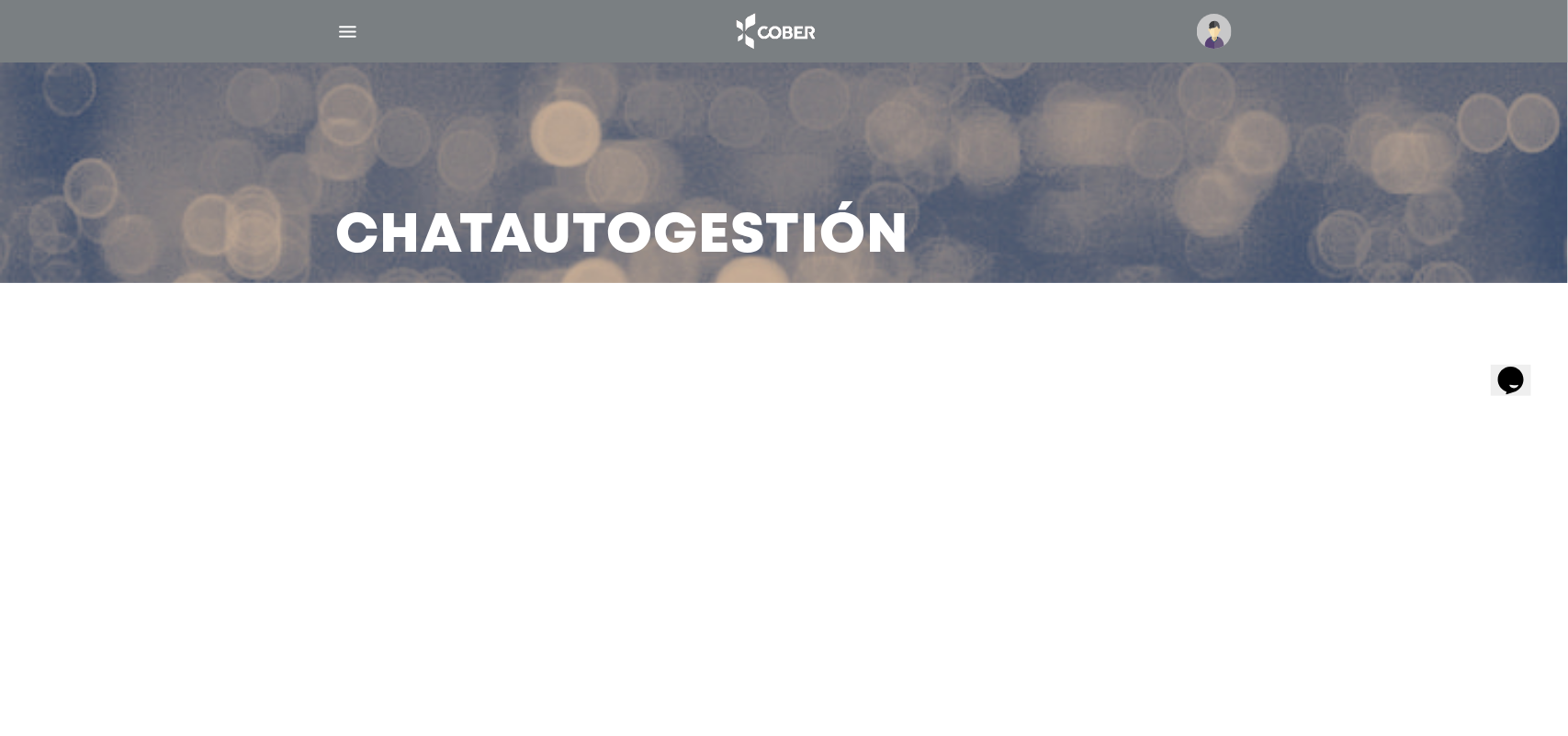 click on "Chat  Autogestión" at bounding box center (623, 237) 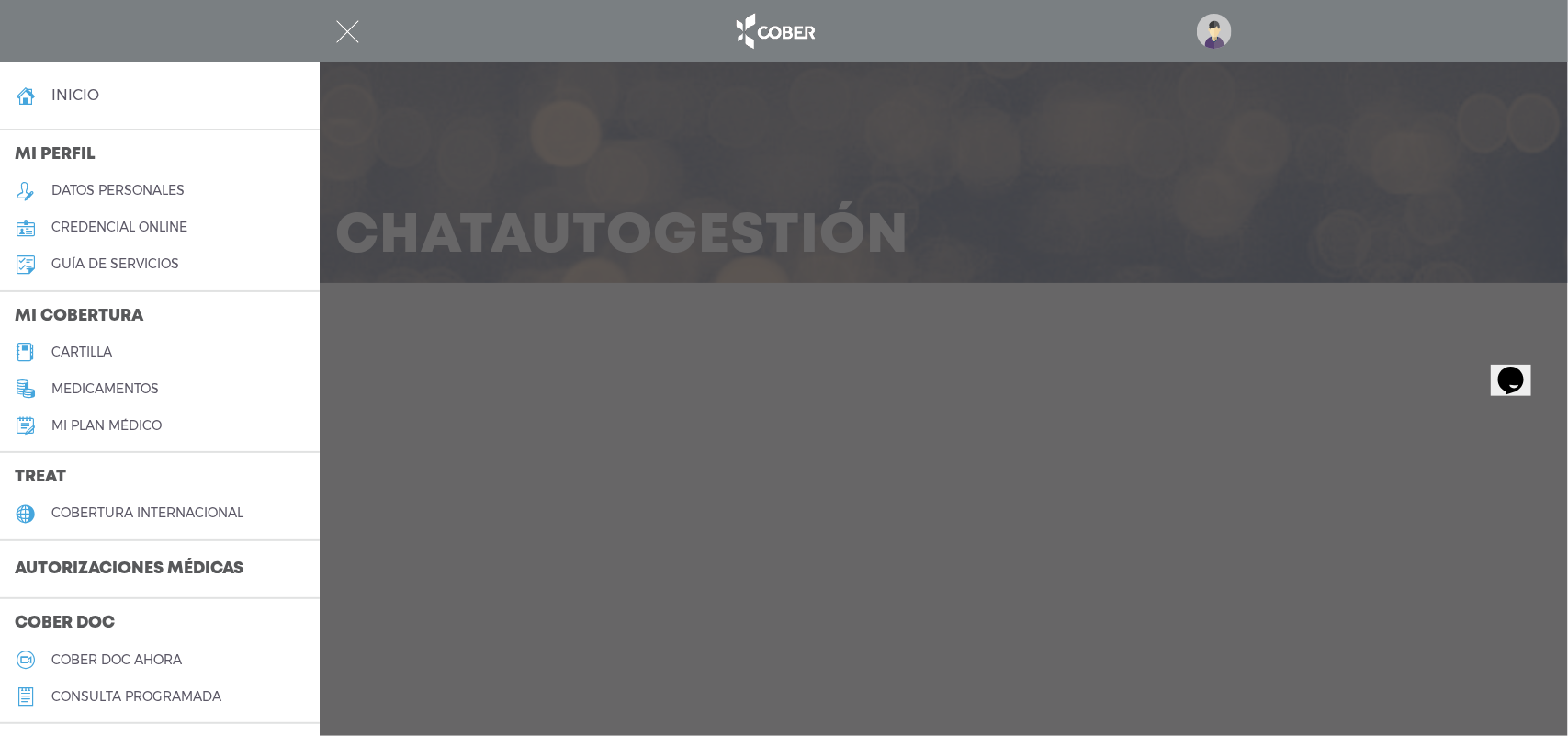 click on "credencial online" at bounding box center (119, 227) 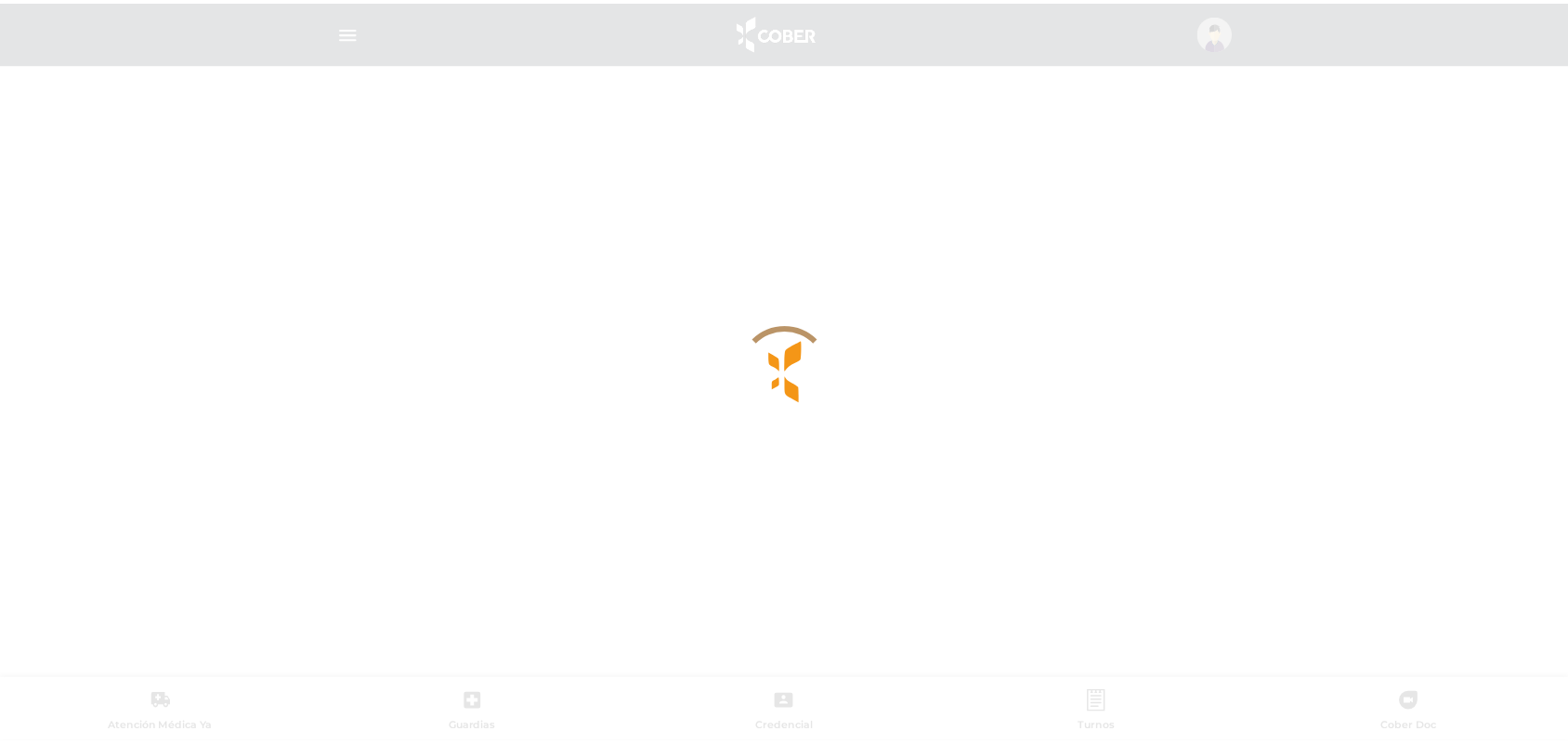 scroll, scrollTop: 0, scrollLeft: 0, axis: both 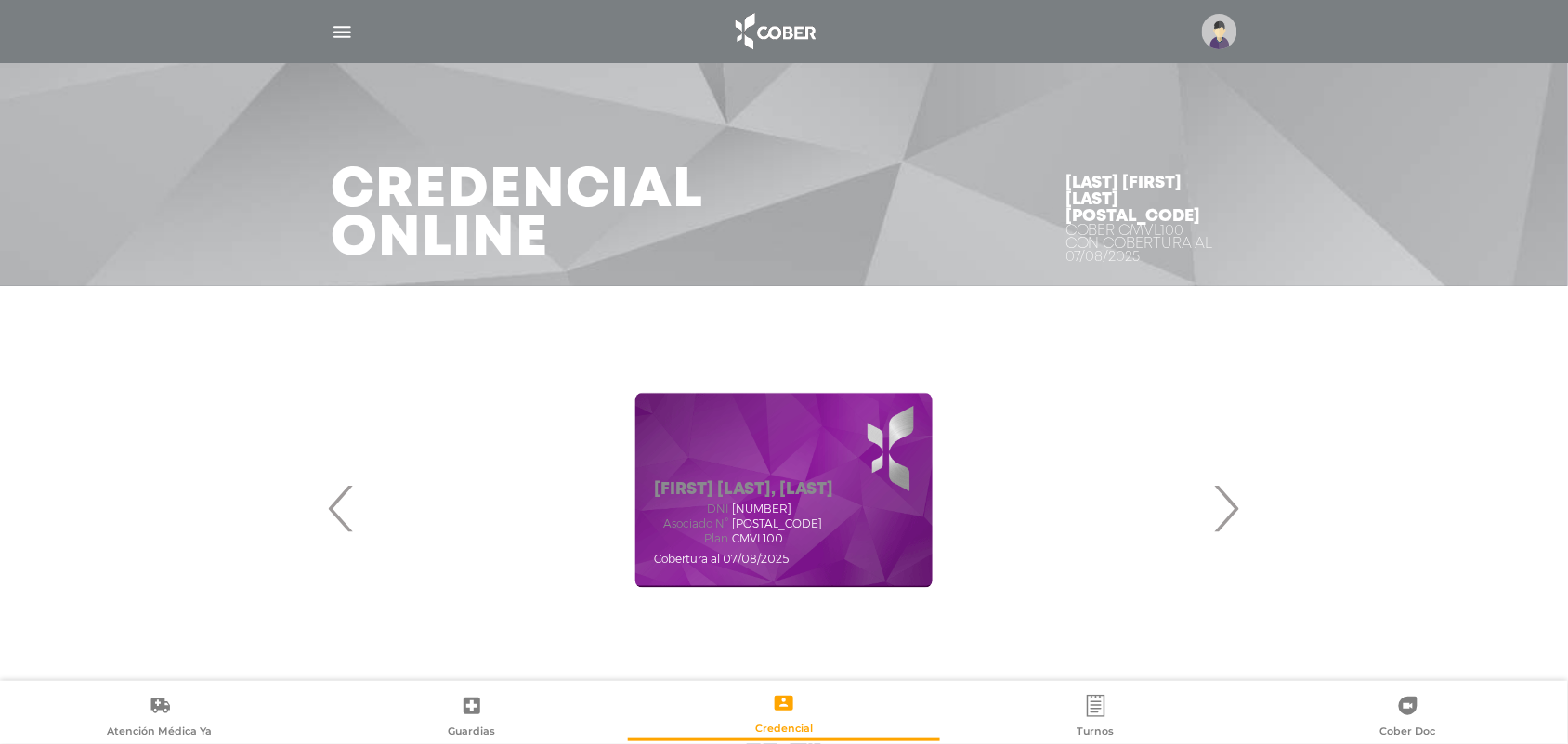 click at bounding box center [342, 32] 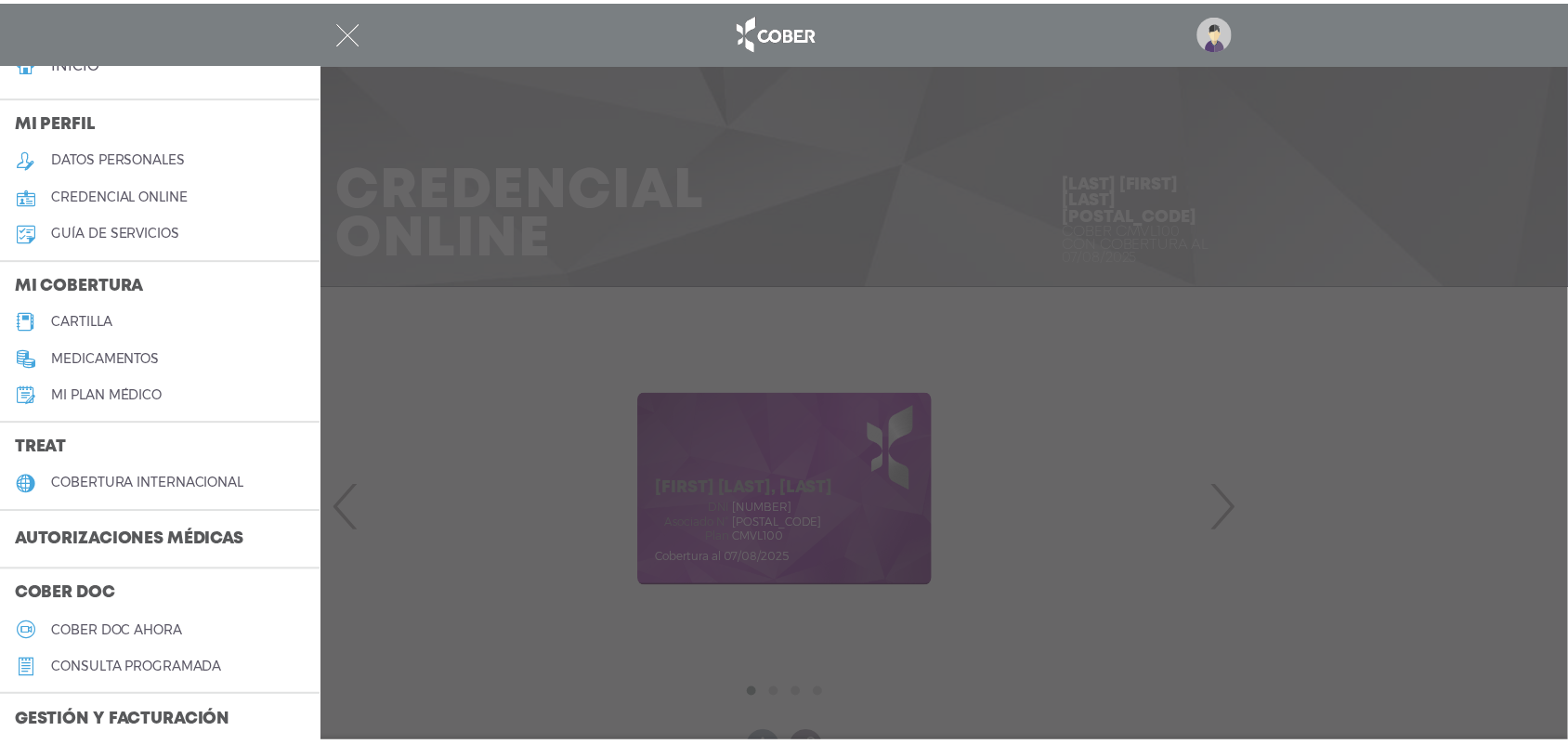 scroll, scrollTop: 0, scrollLeft: 0, axis: both 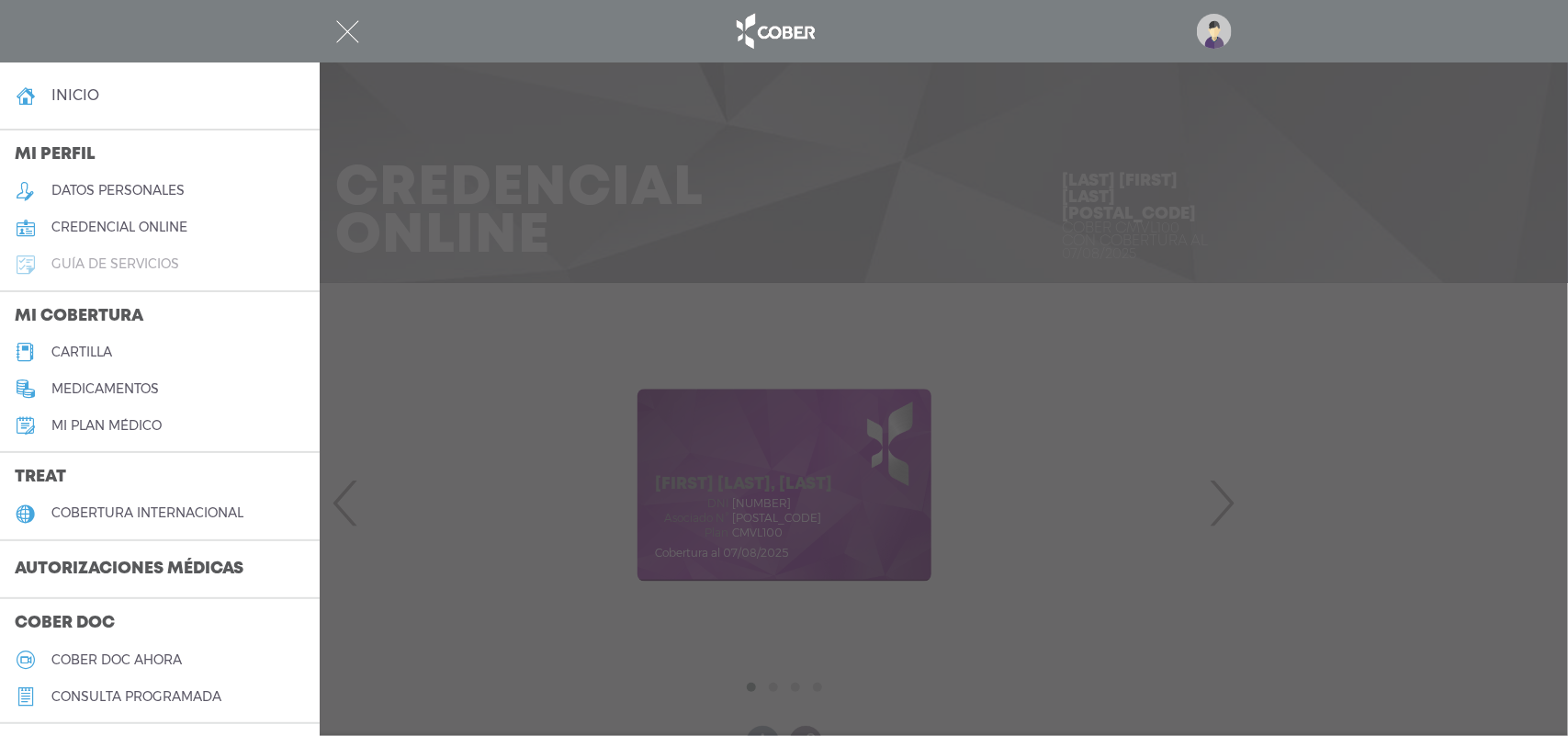 click on "guía de servicios" at bounding box center (115, 264) 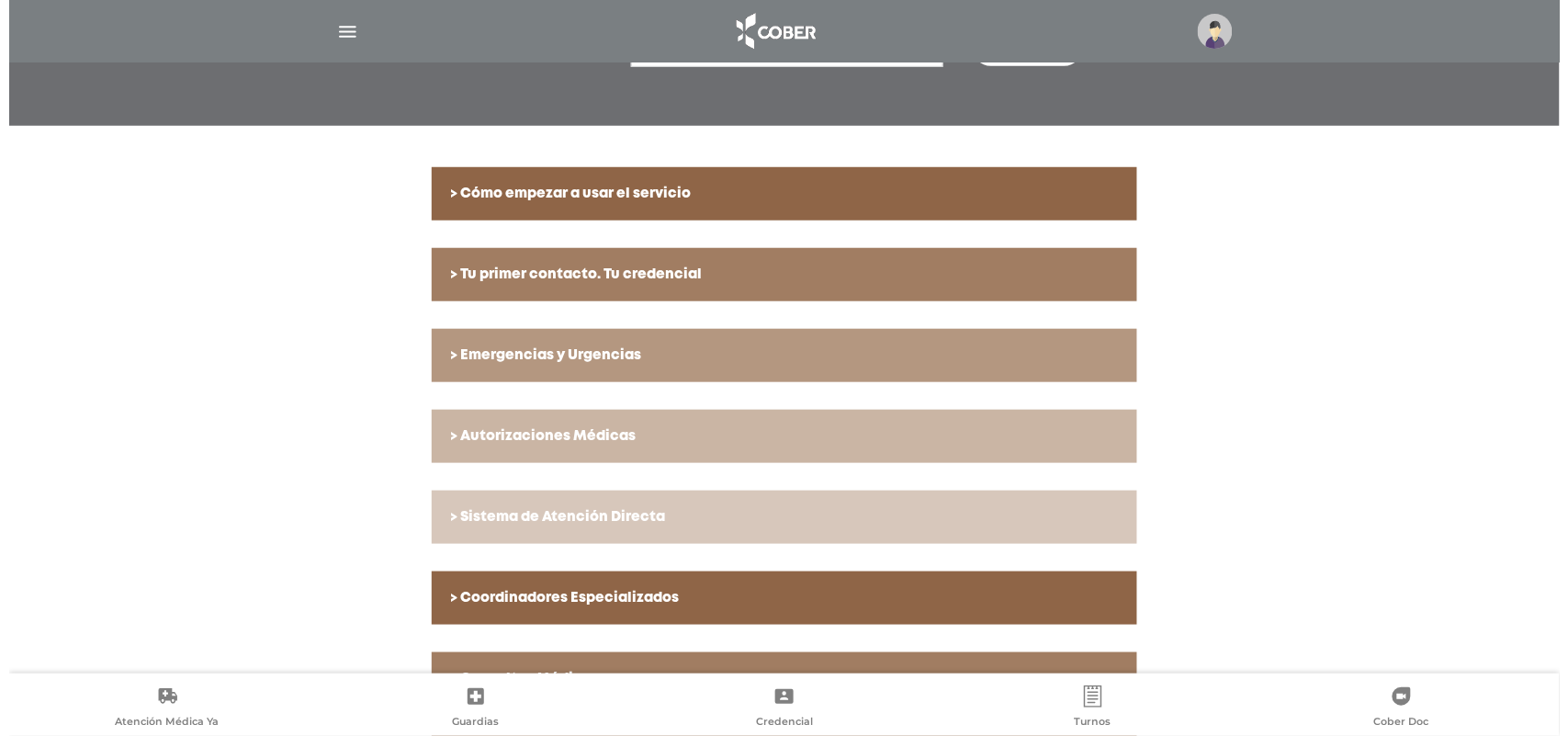 scroll, scrollTop: 0, scrollLeft: 0, axis: both 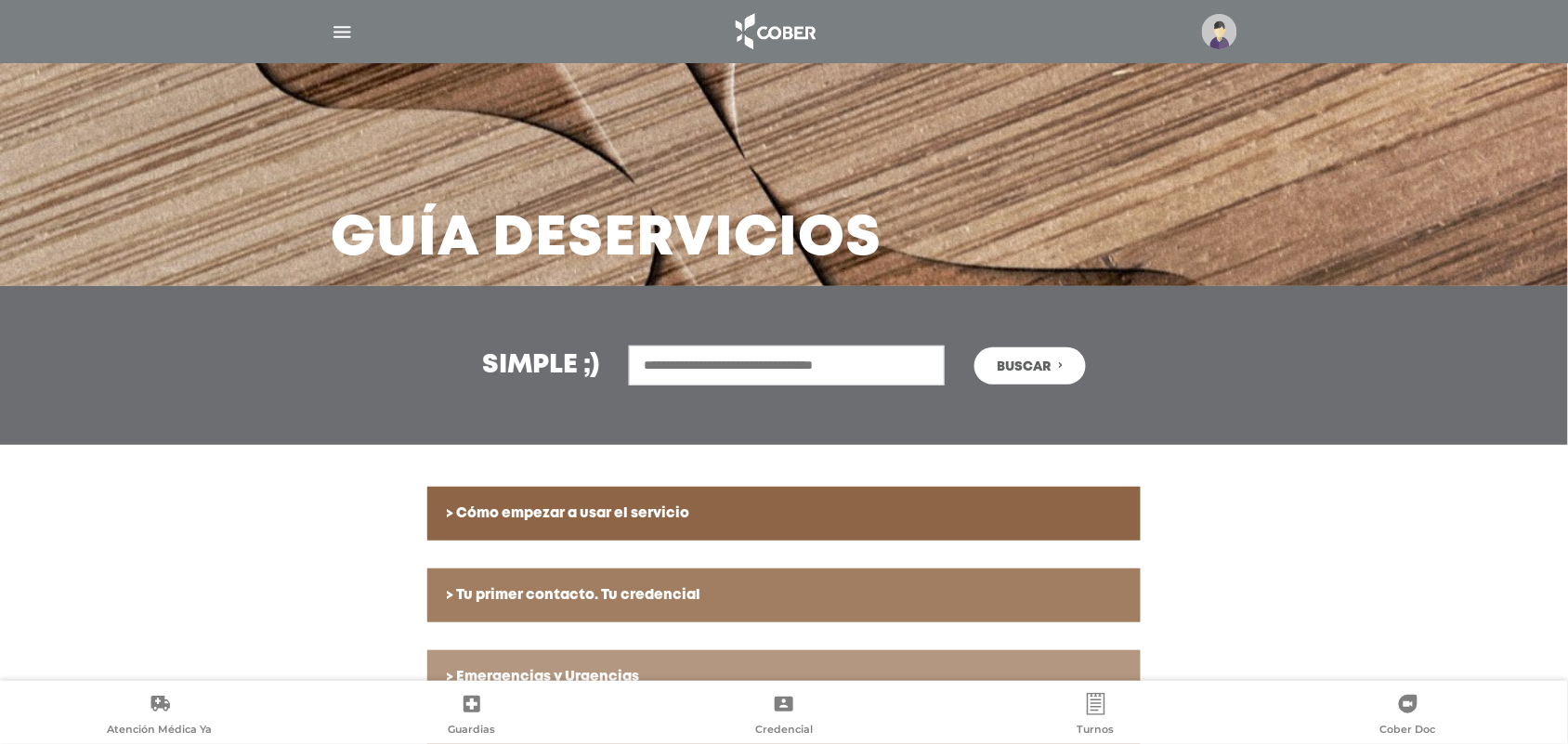 click at bounding box center [342, 32] 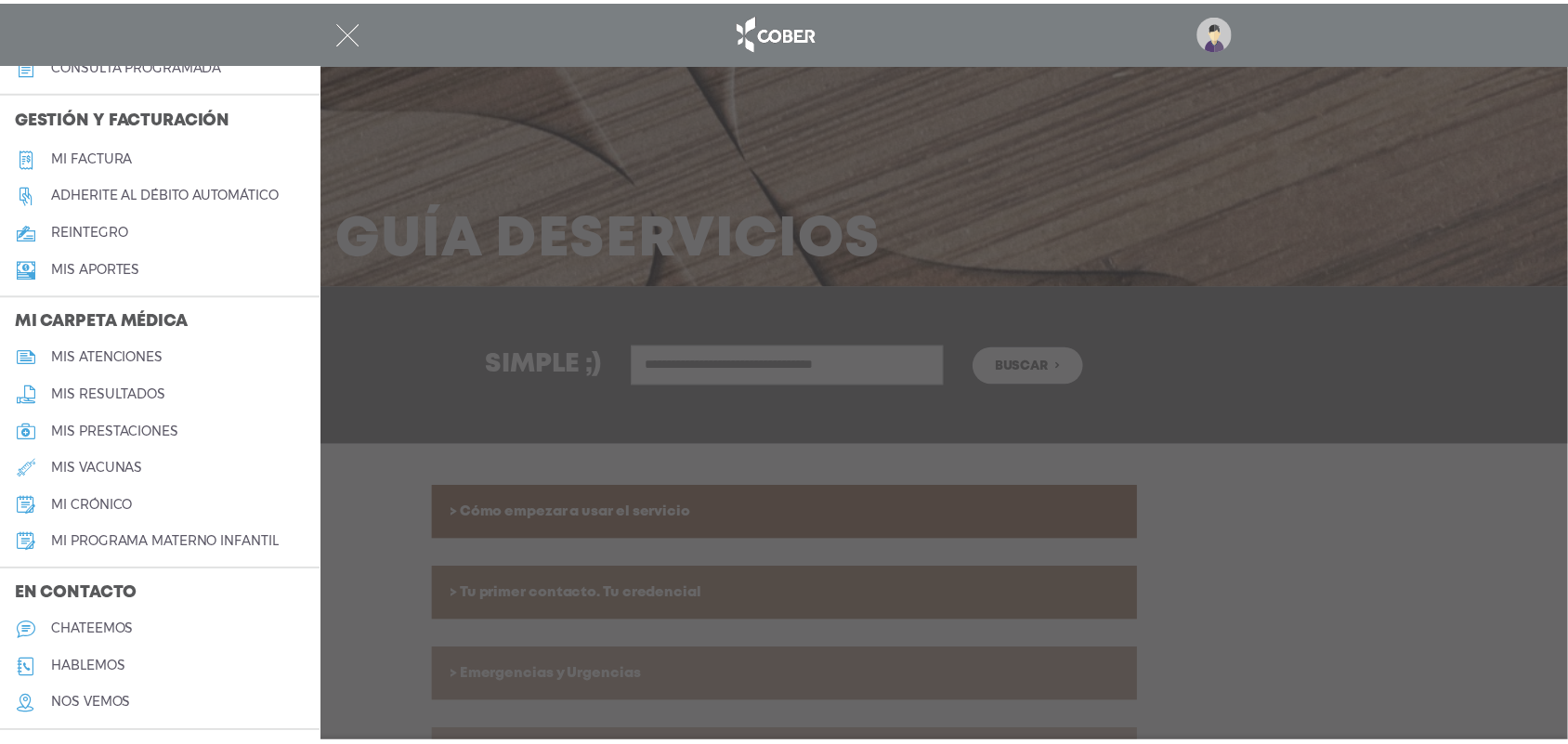 scroll, scrollTop: 687, scrollLeft: 0, axis: vertical 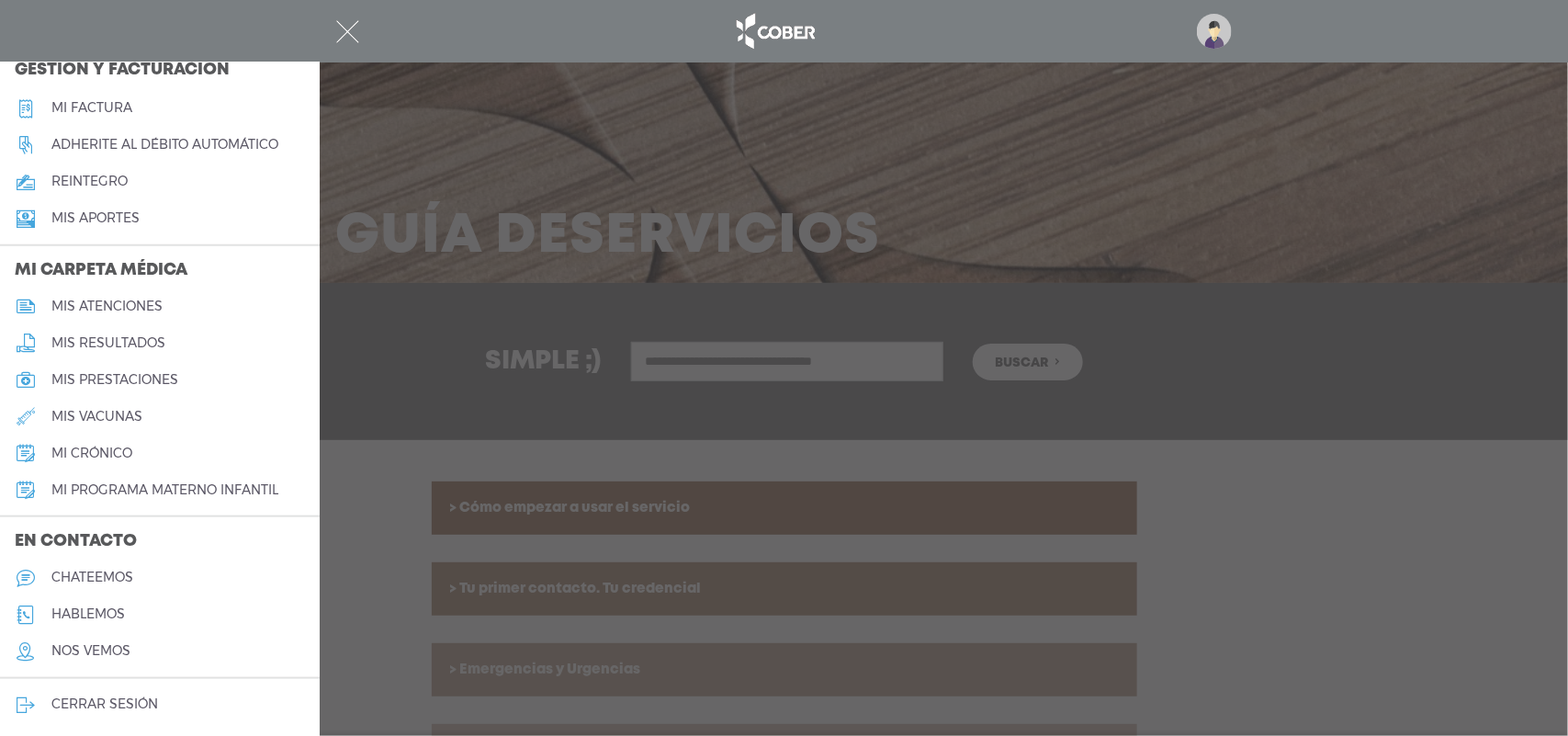 click on "mis prestaciones" at bounding box center (160, 379) 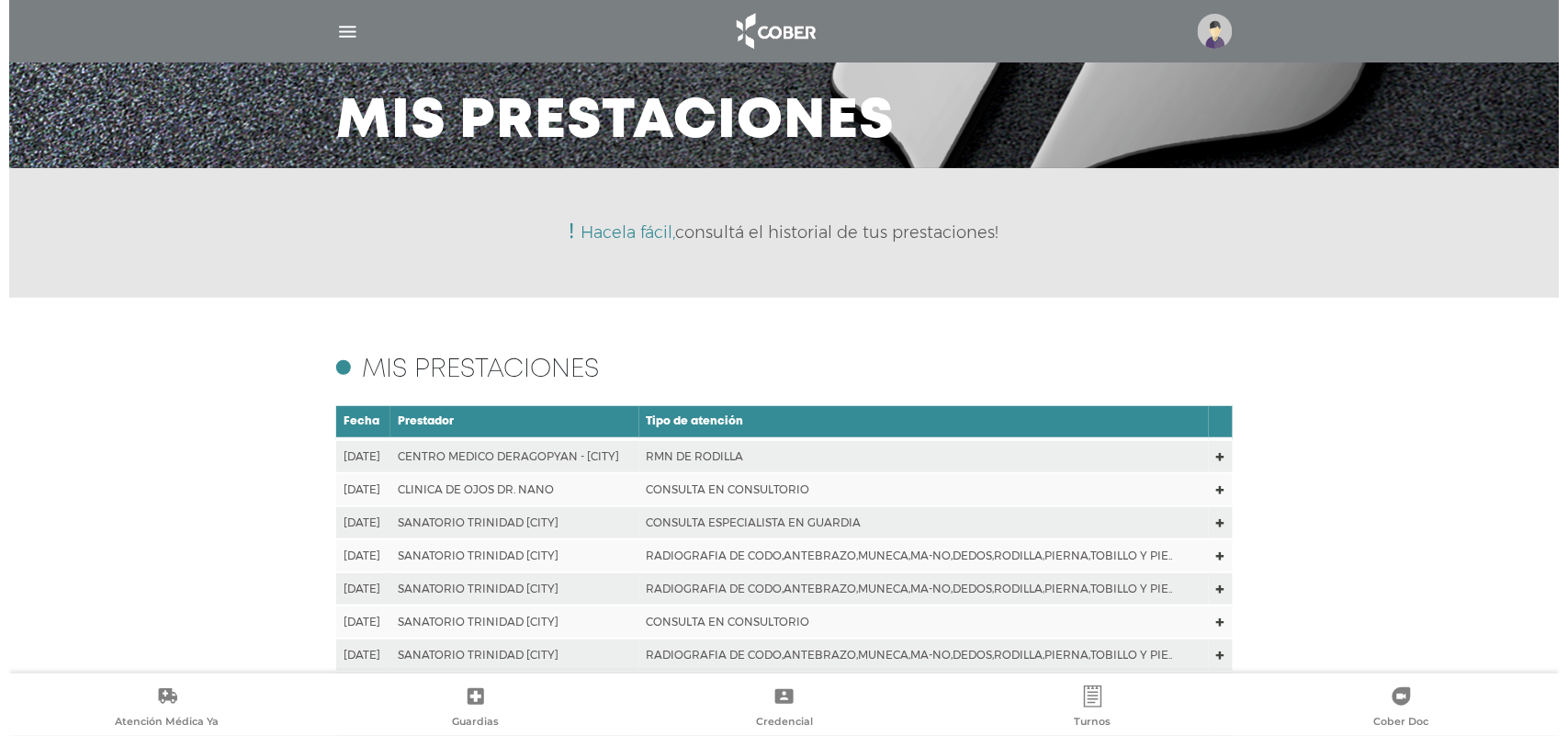 scroll, scrollTop: 0, scrollLeft: 0, axis: both 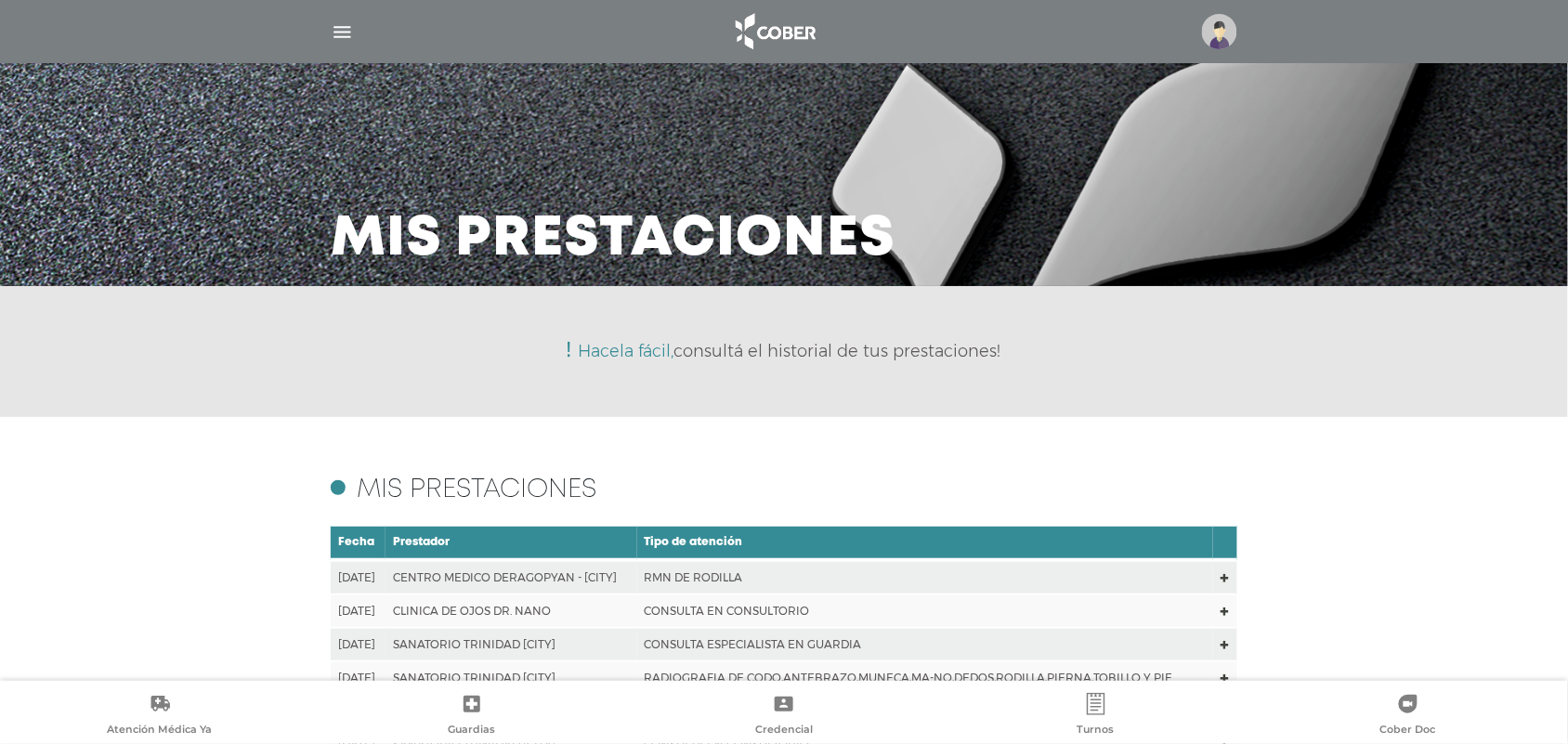 click at bounding box center (342, 32) 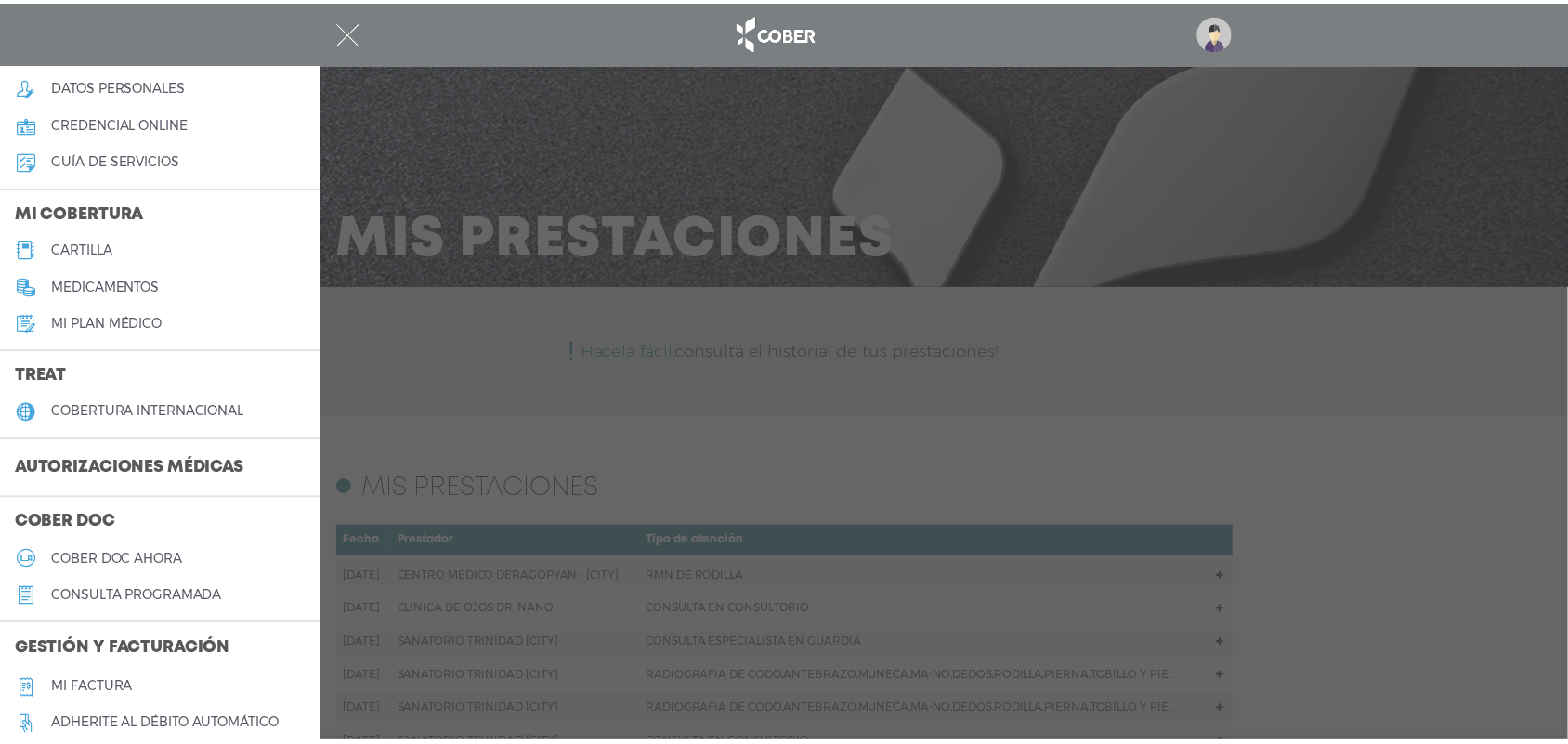 scroll, scrollTop: 0, scrollLeft: 0, axis: both 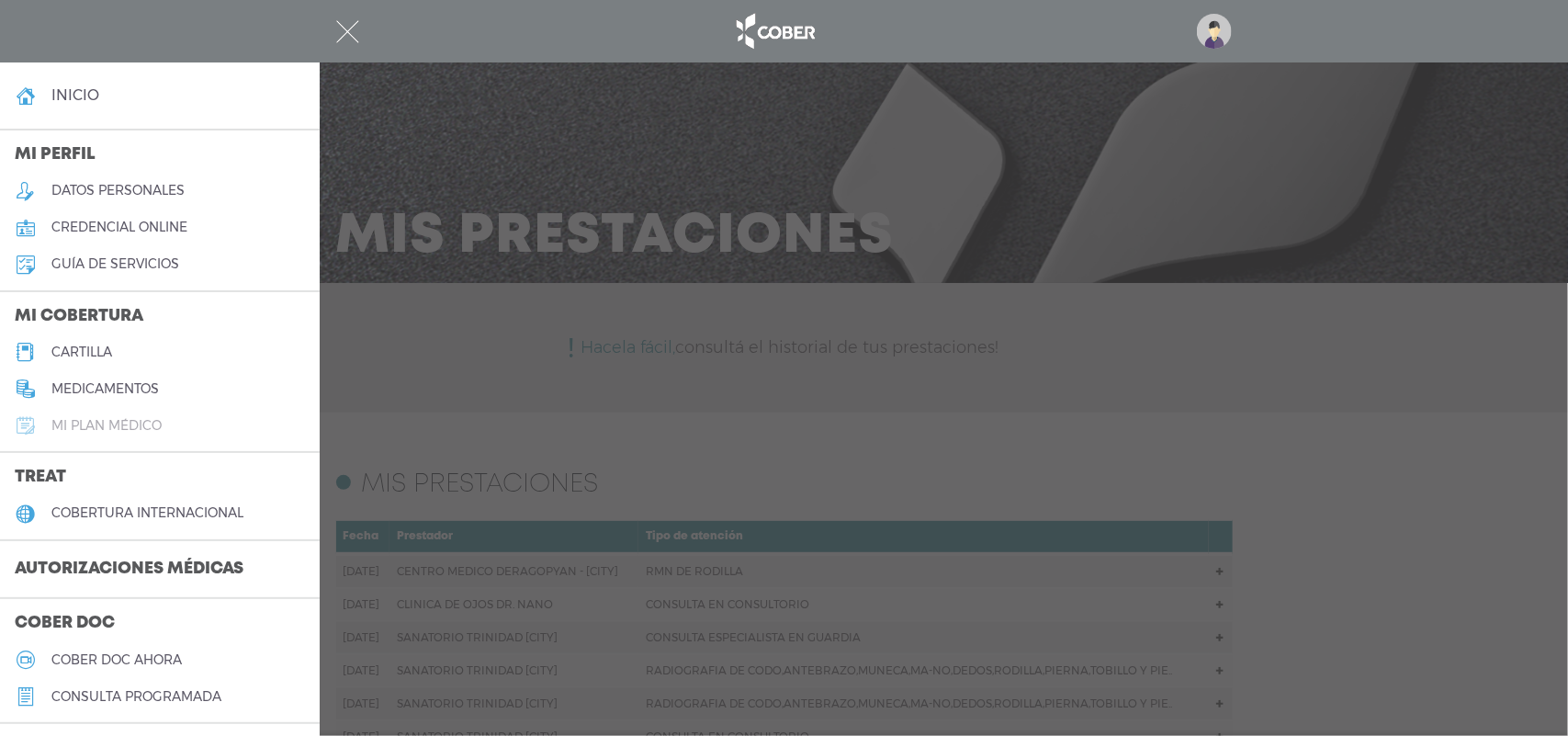 click on "Mi plan médico" at bounding box center [107, 425] 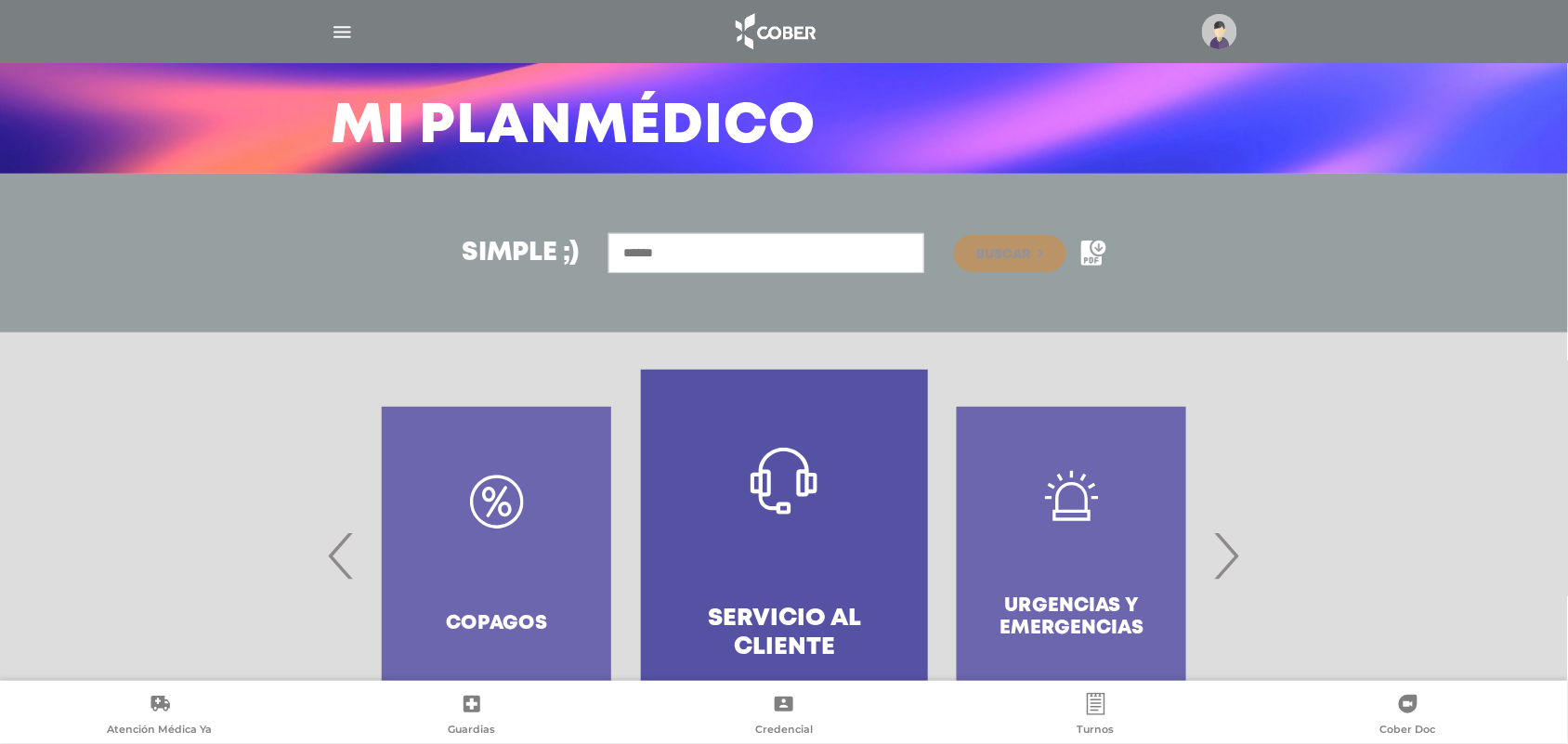 scroll, scrollTop: 210, scrollLeft: 0, axis: vertical 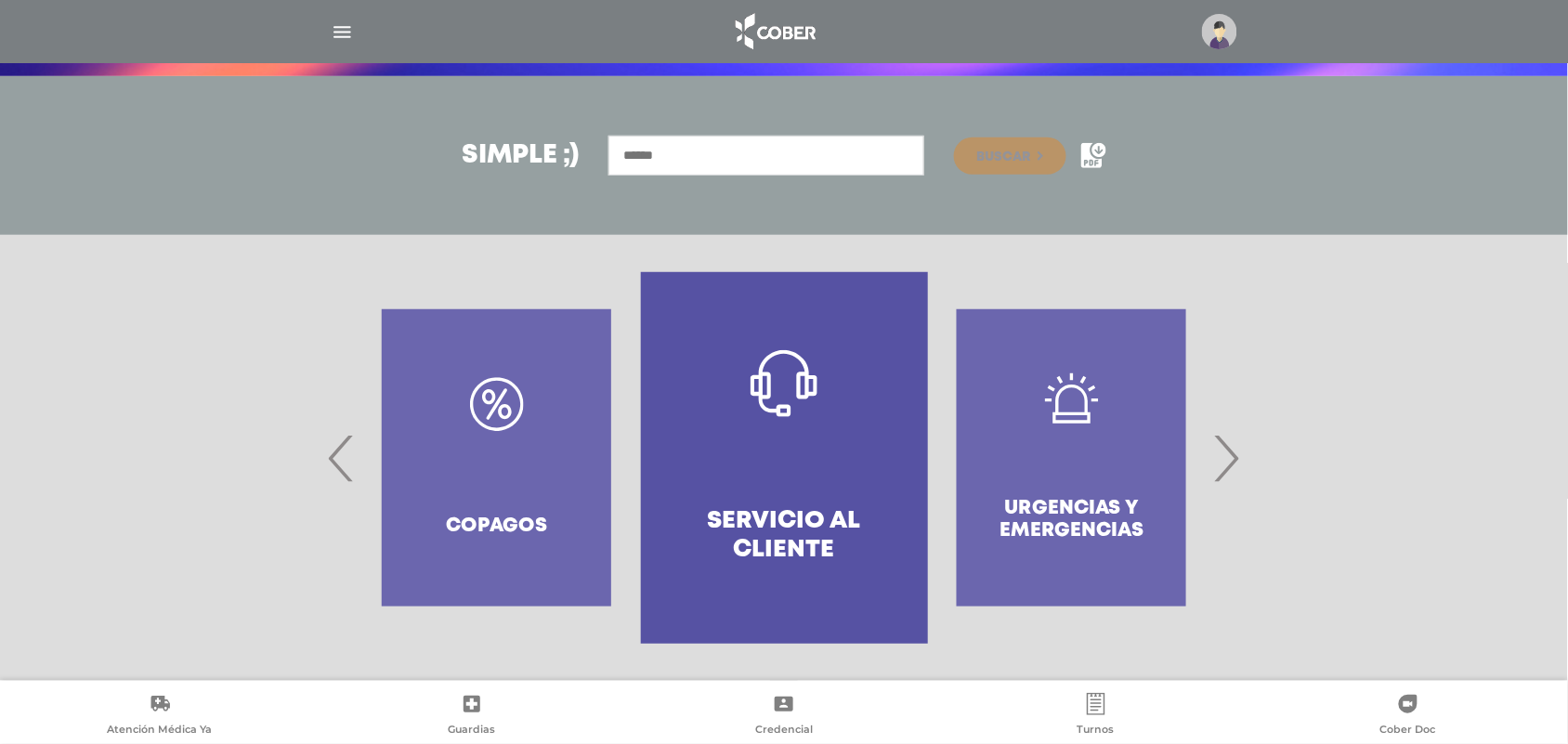 click on "›" at bounding box center (1226, 458) 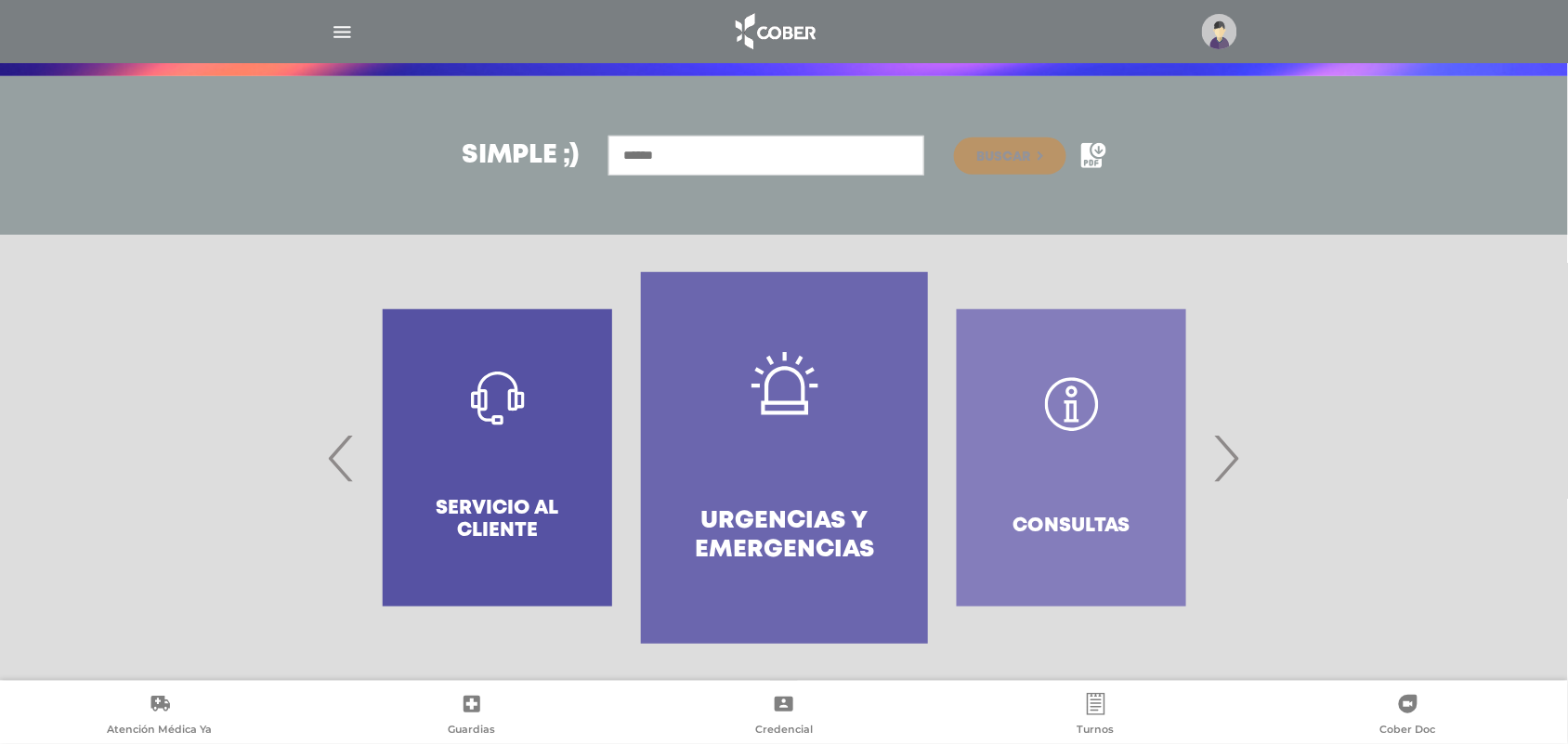 click on "›" at bounding box center [1226, 458] 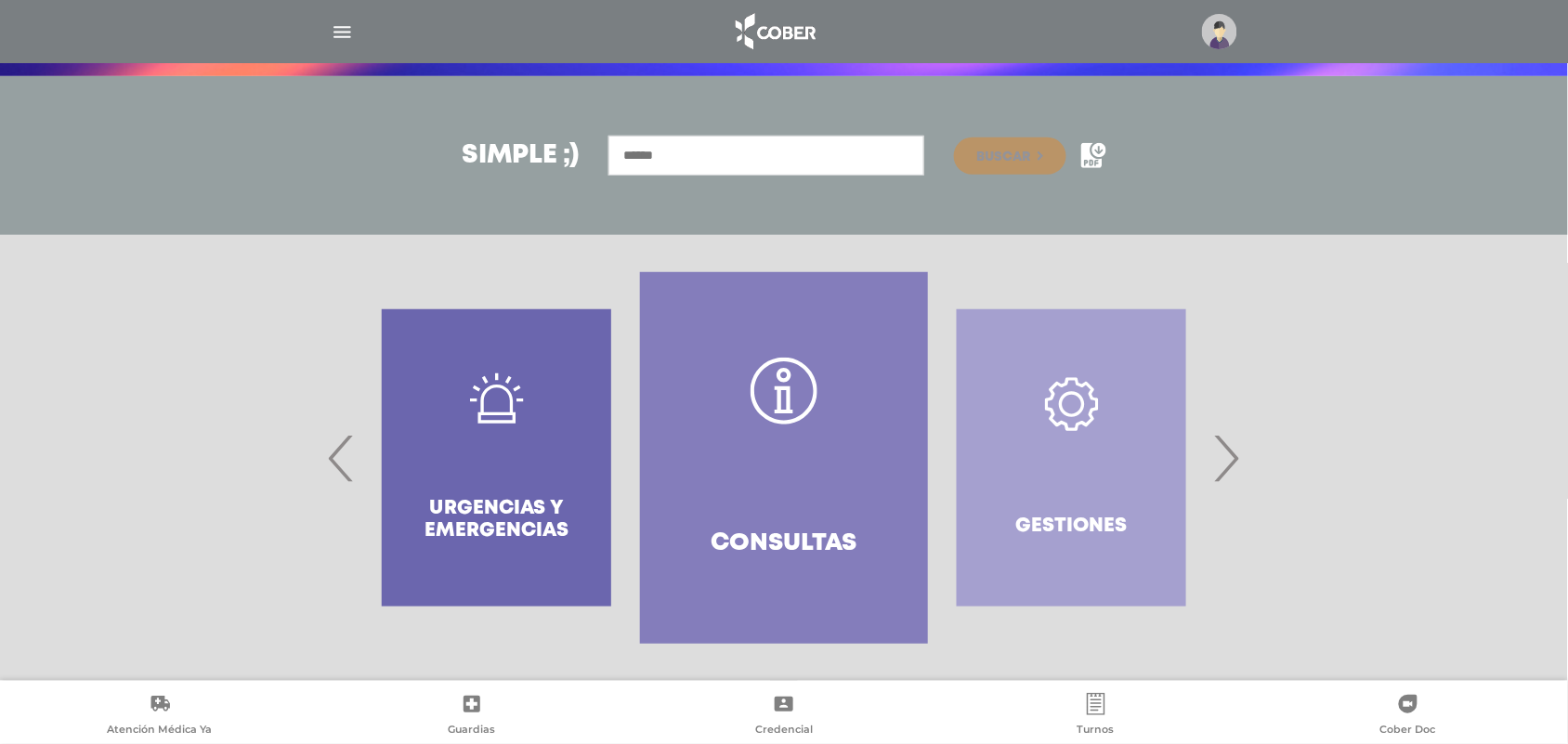 click on "›" at bounding box center [1226, 458] 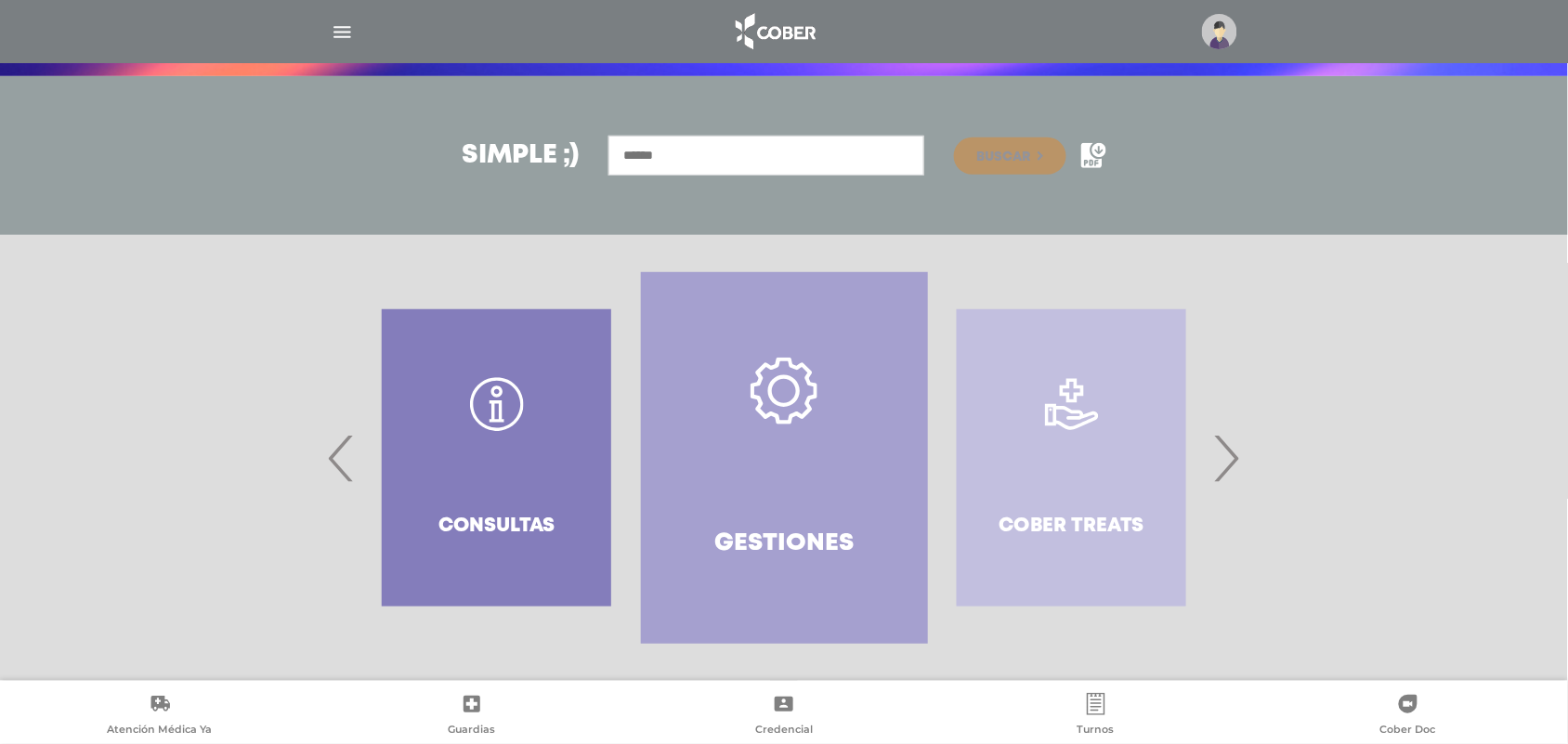 click on "›" at bounding box center [1226, 458] 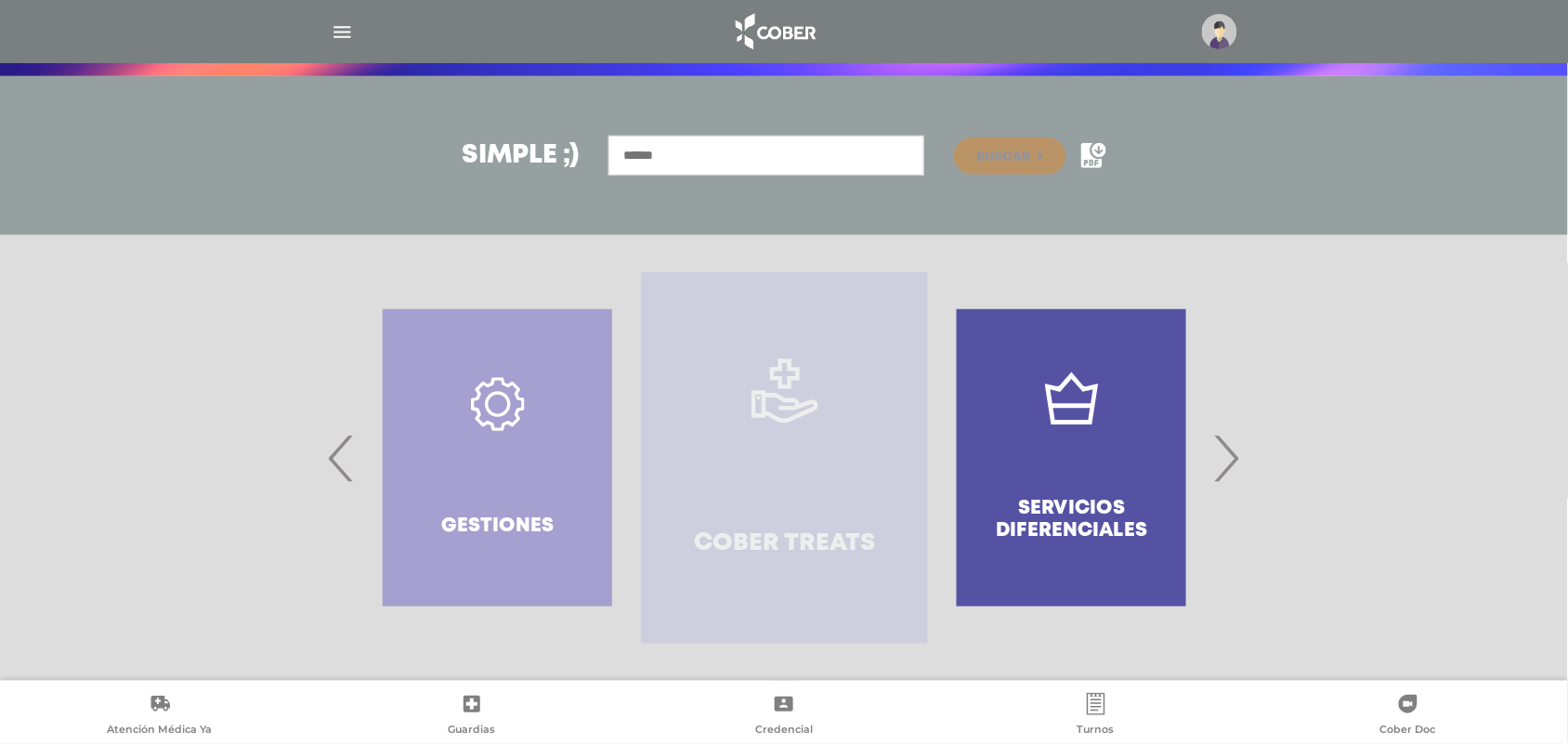 click on "Cober Treats" at bounding box center [784, 458] 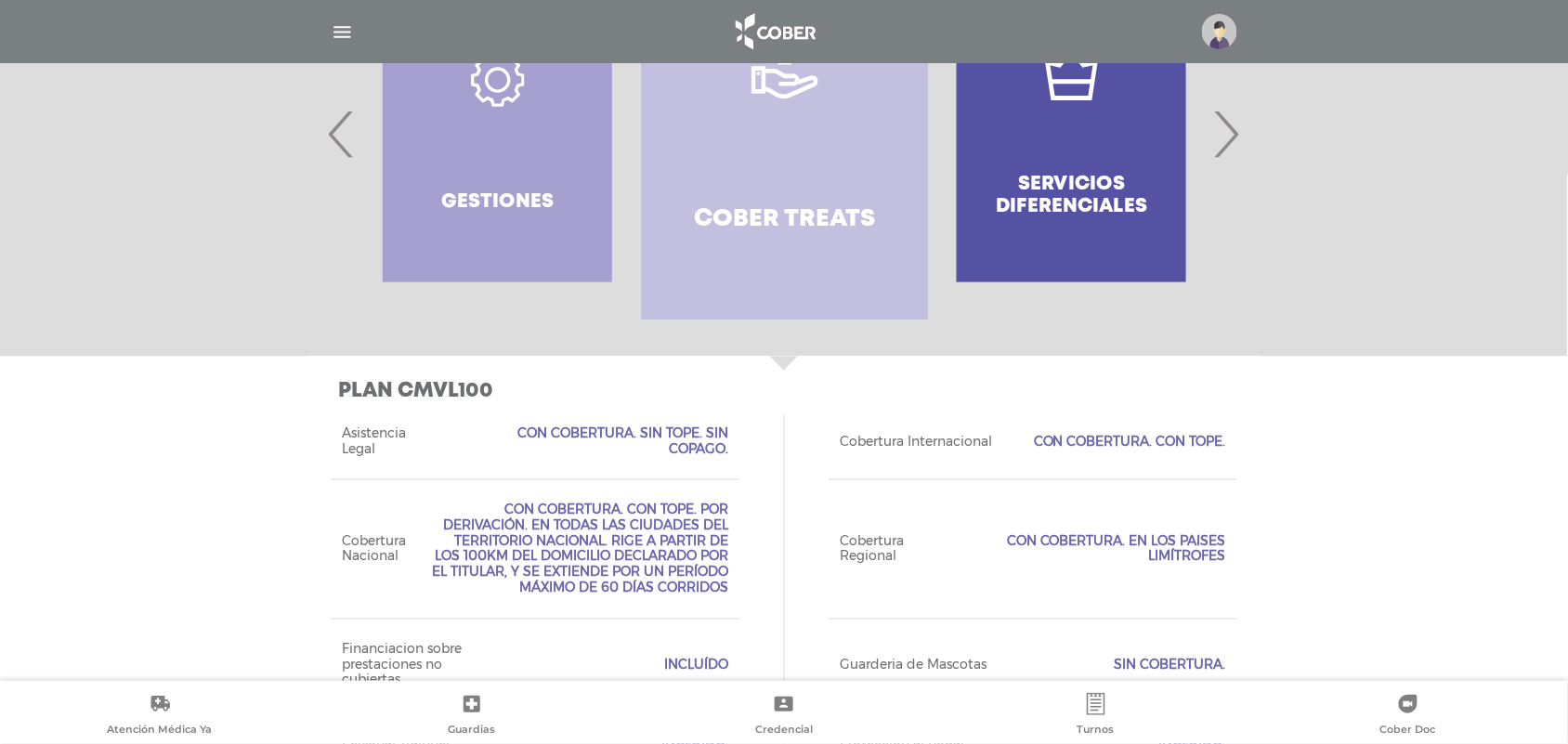 scroll, scrollTop: 492, scrollLeft: 0, axis: vertical 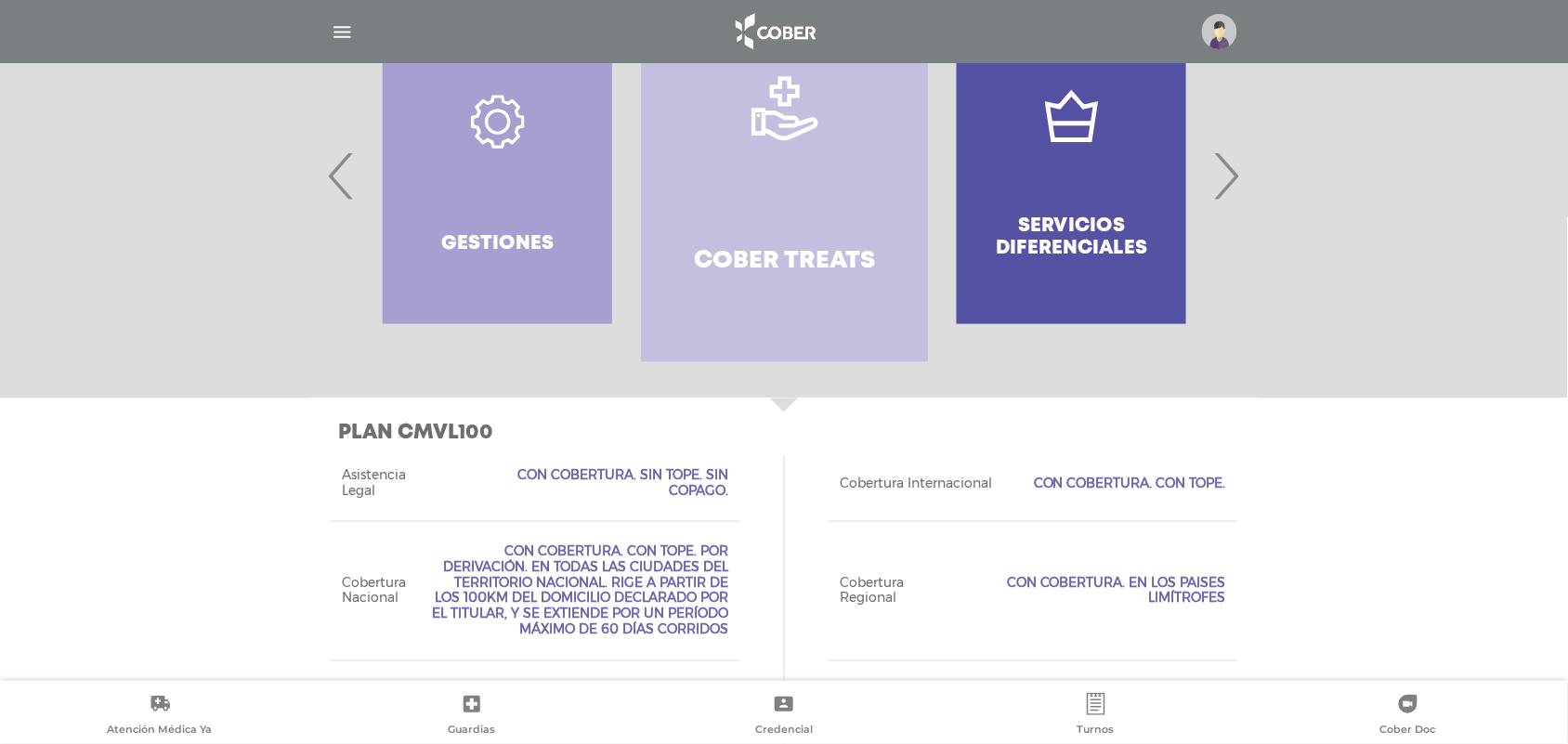 click on "Servicios diferenciales" at bounding box center [1071, 176] 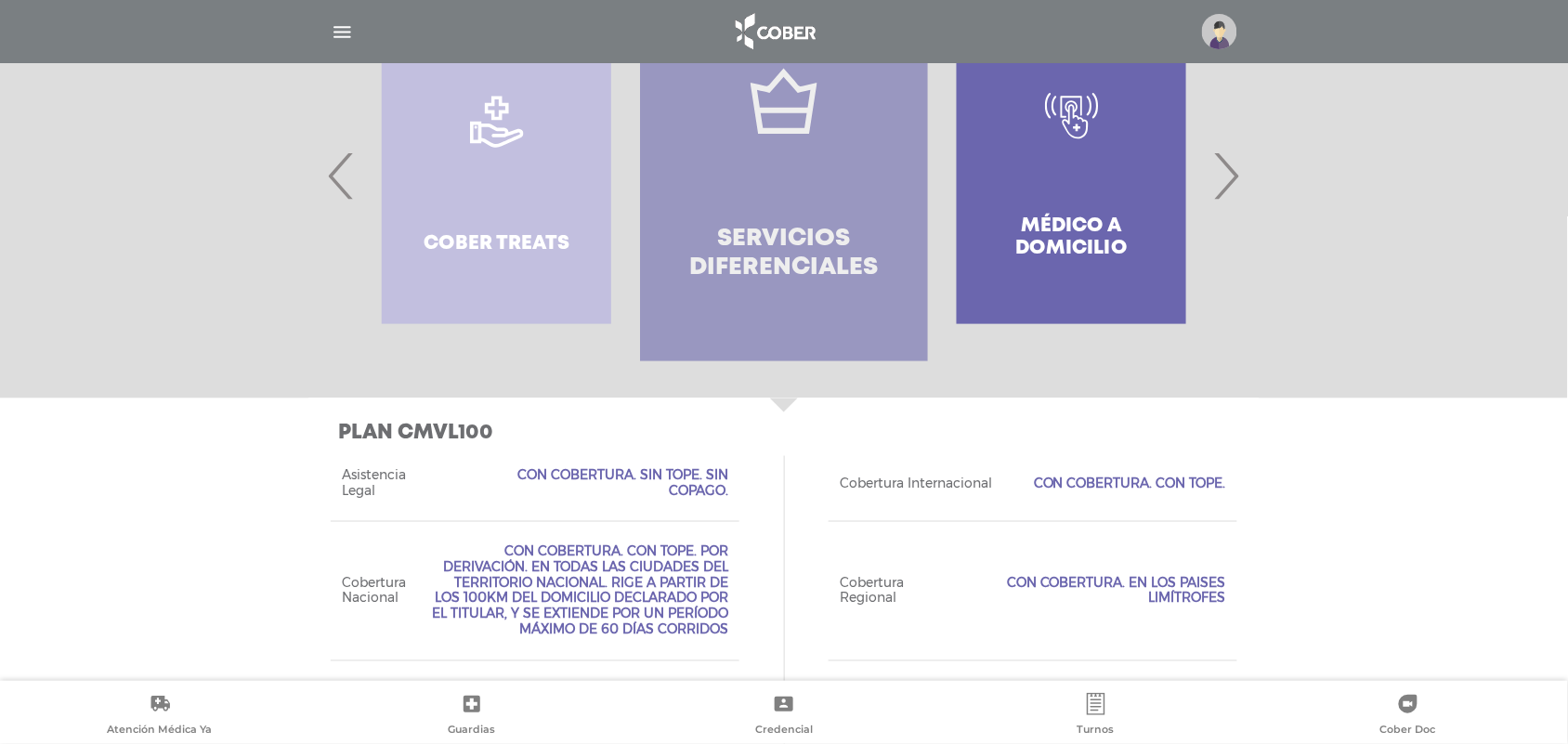 click on "Servicios diferenciales" at bounding box center (783, 176) 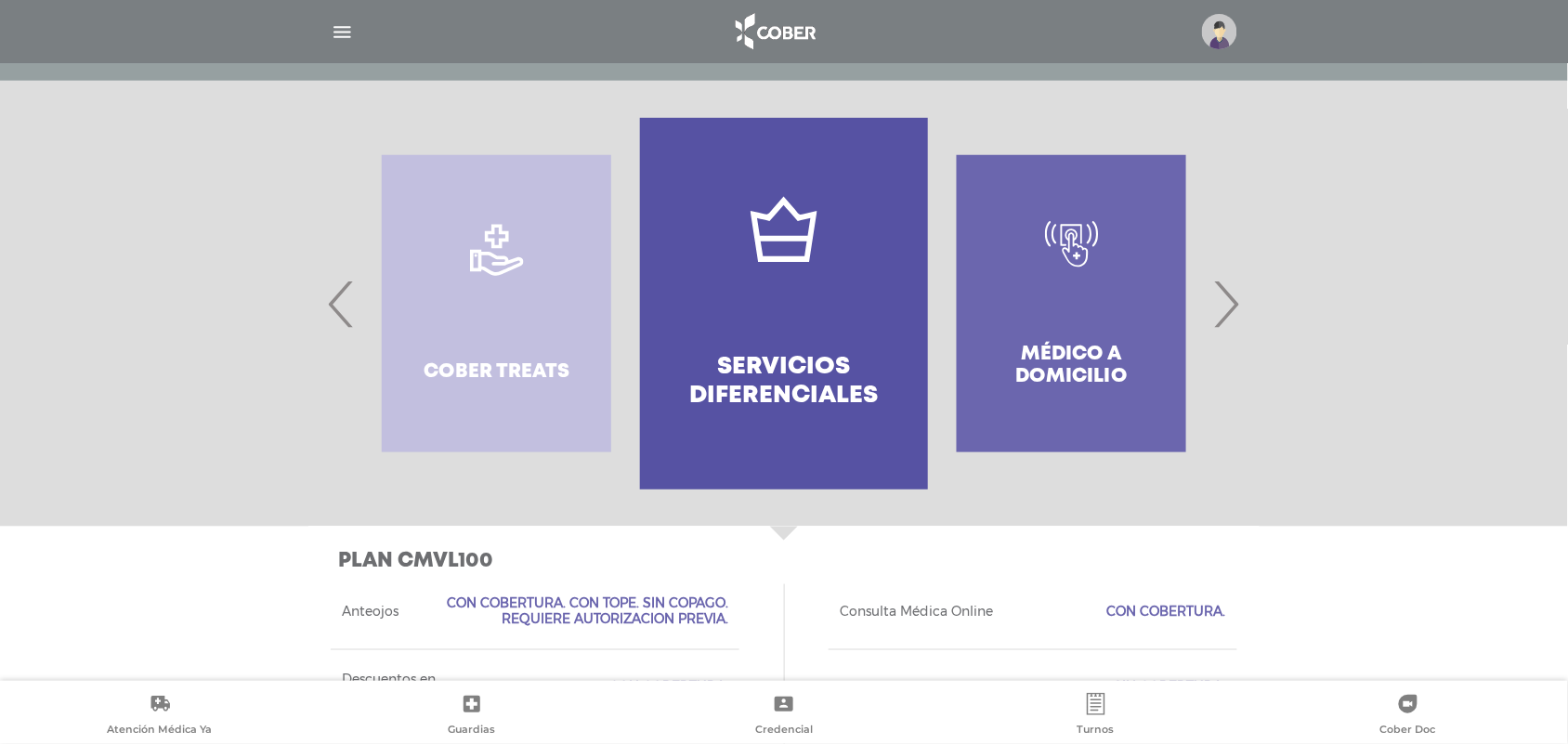 scroll, scrollTop: 345, scrollLeft: 0, axis: vertical 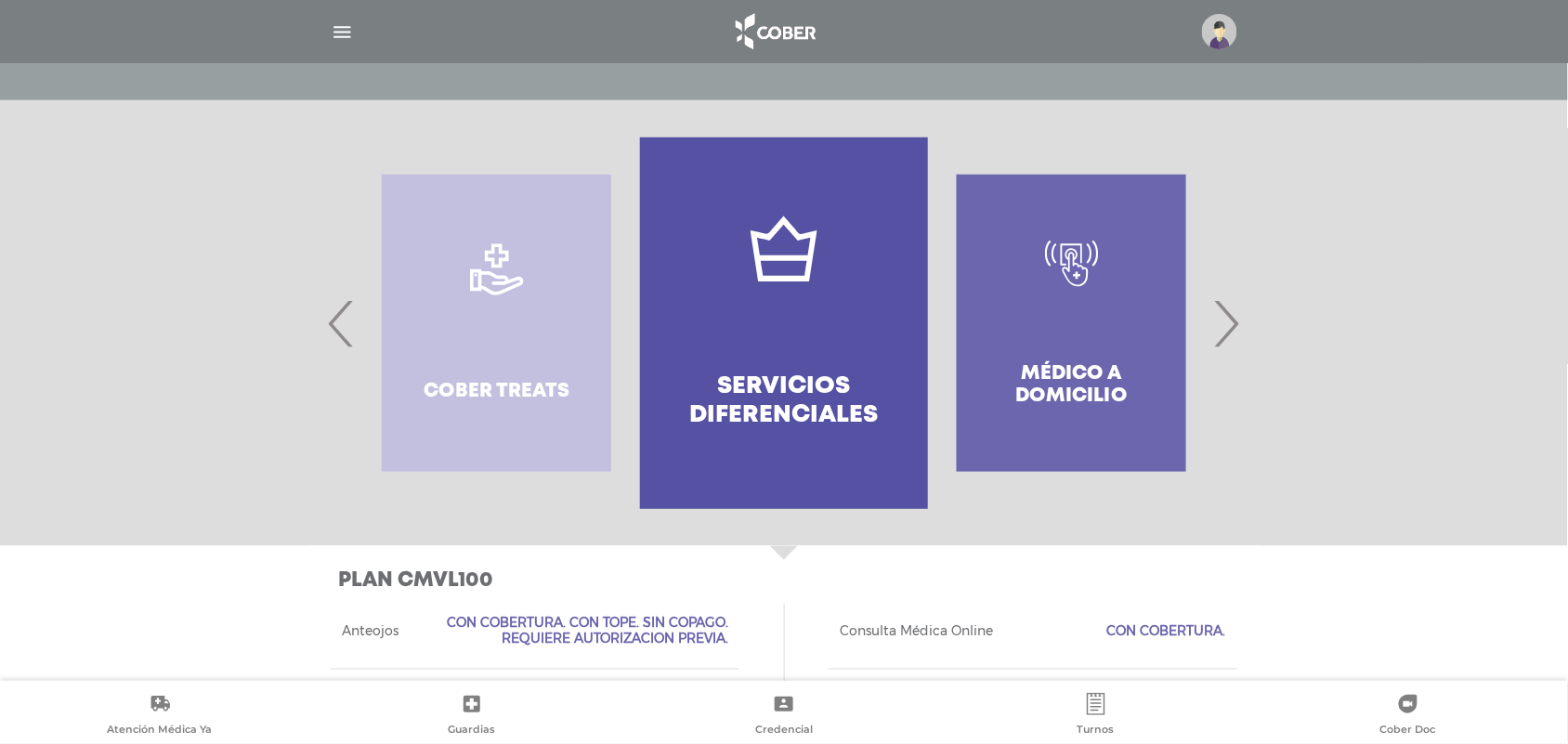 click on "›" at bounding box center (1226, 323) 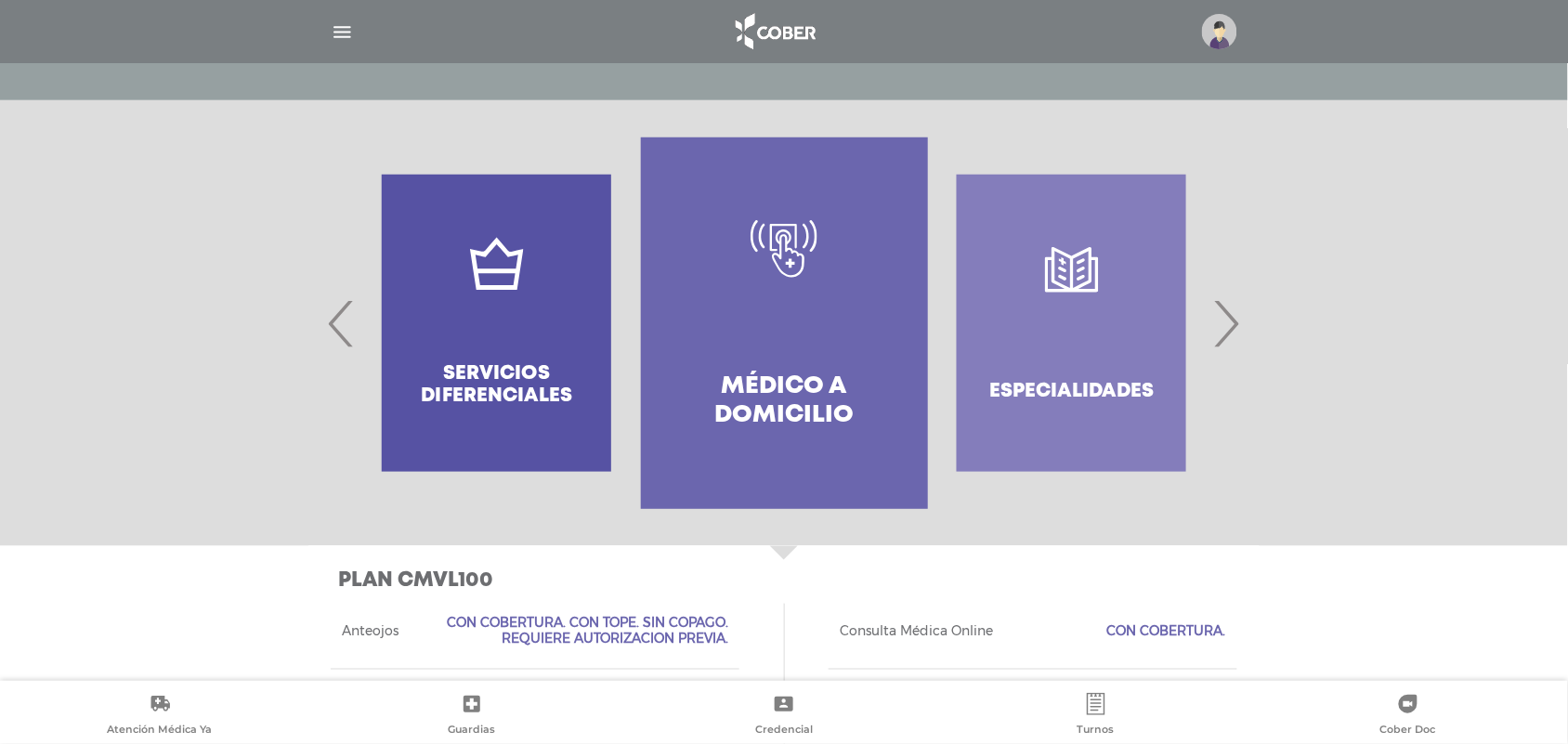 click on "›" at bounding box center [1226, 323] 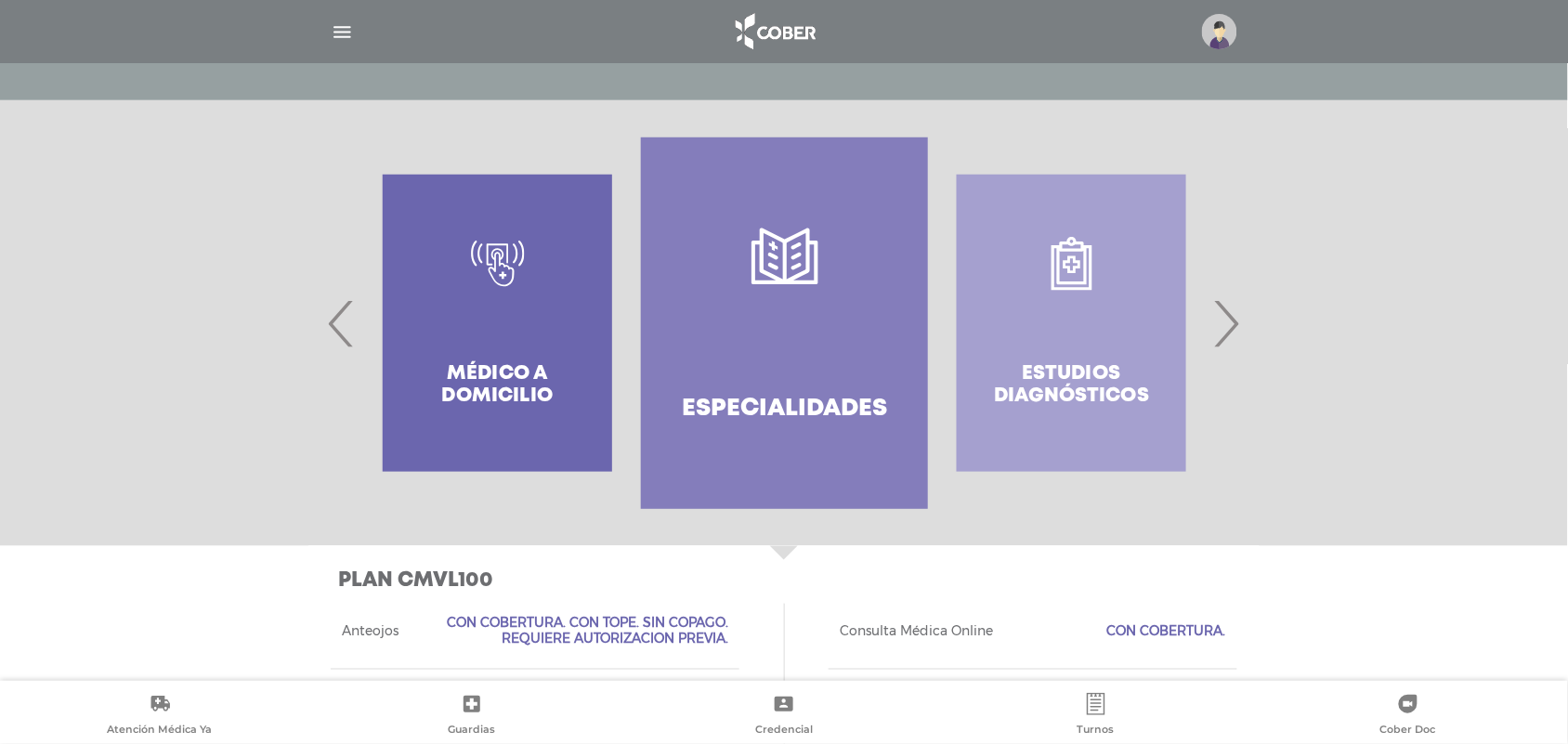click on "›" at bounding box center (1226, 323) 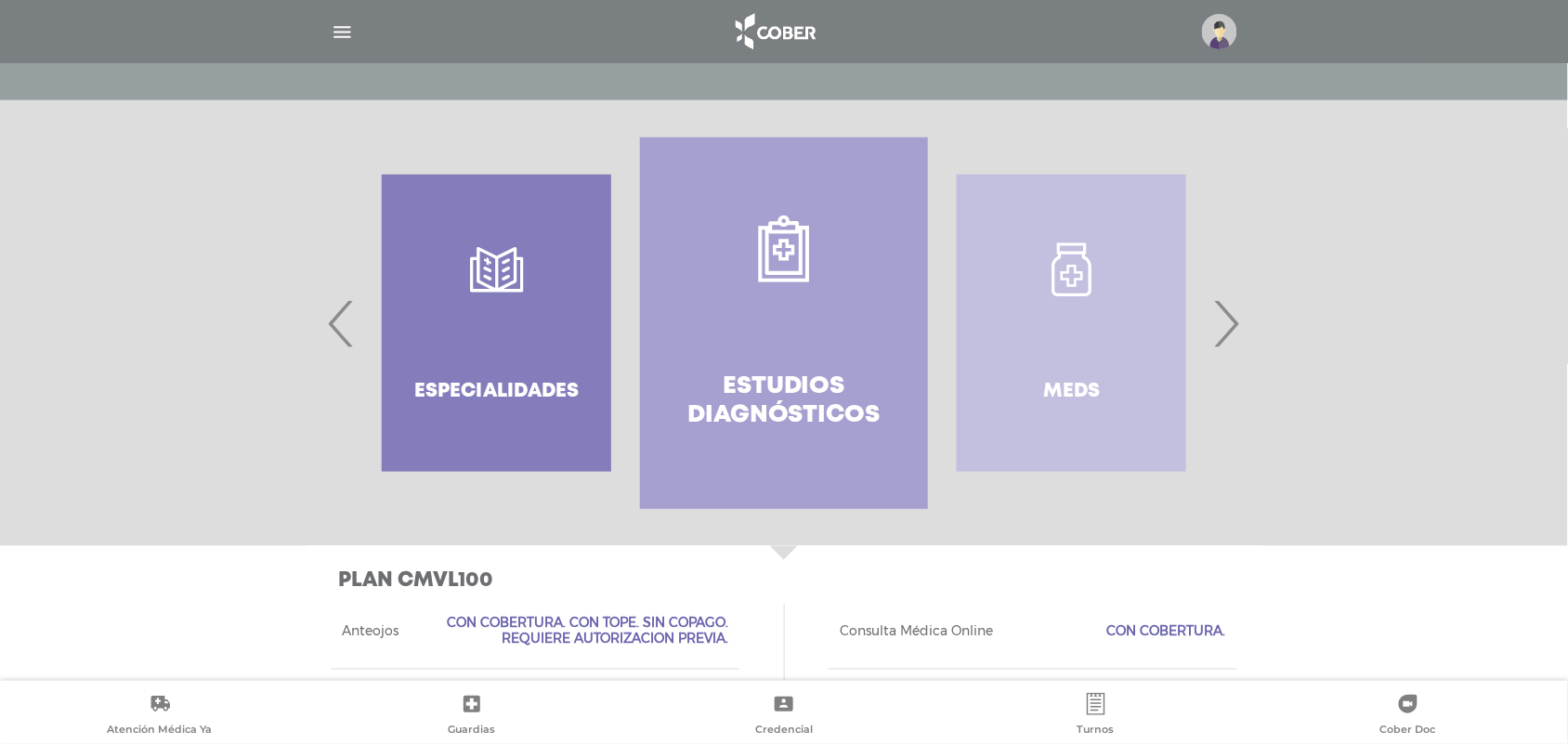 click on "›" at bounding box center (1226, 323) 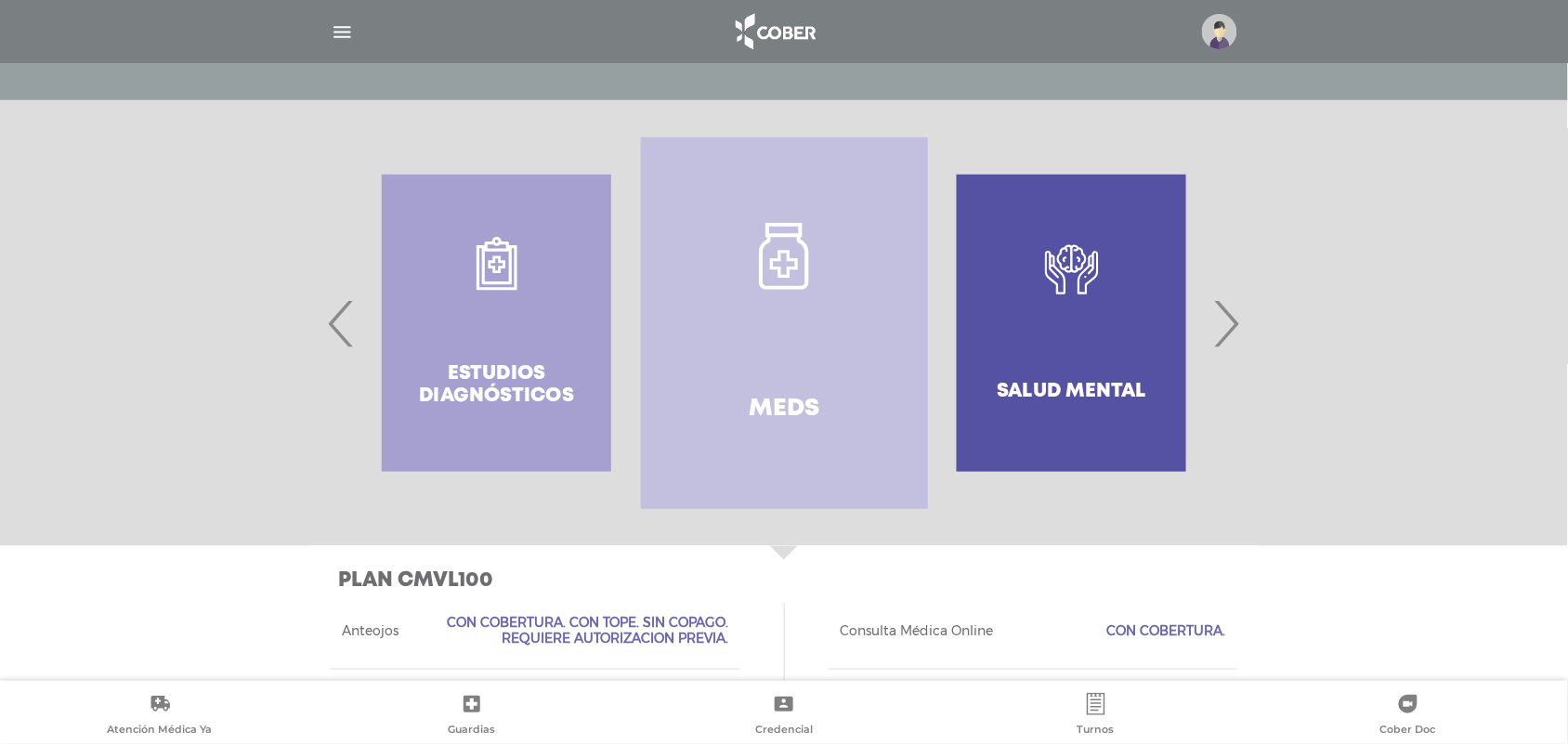 click on "›" at bounding box center [1226, 323] 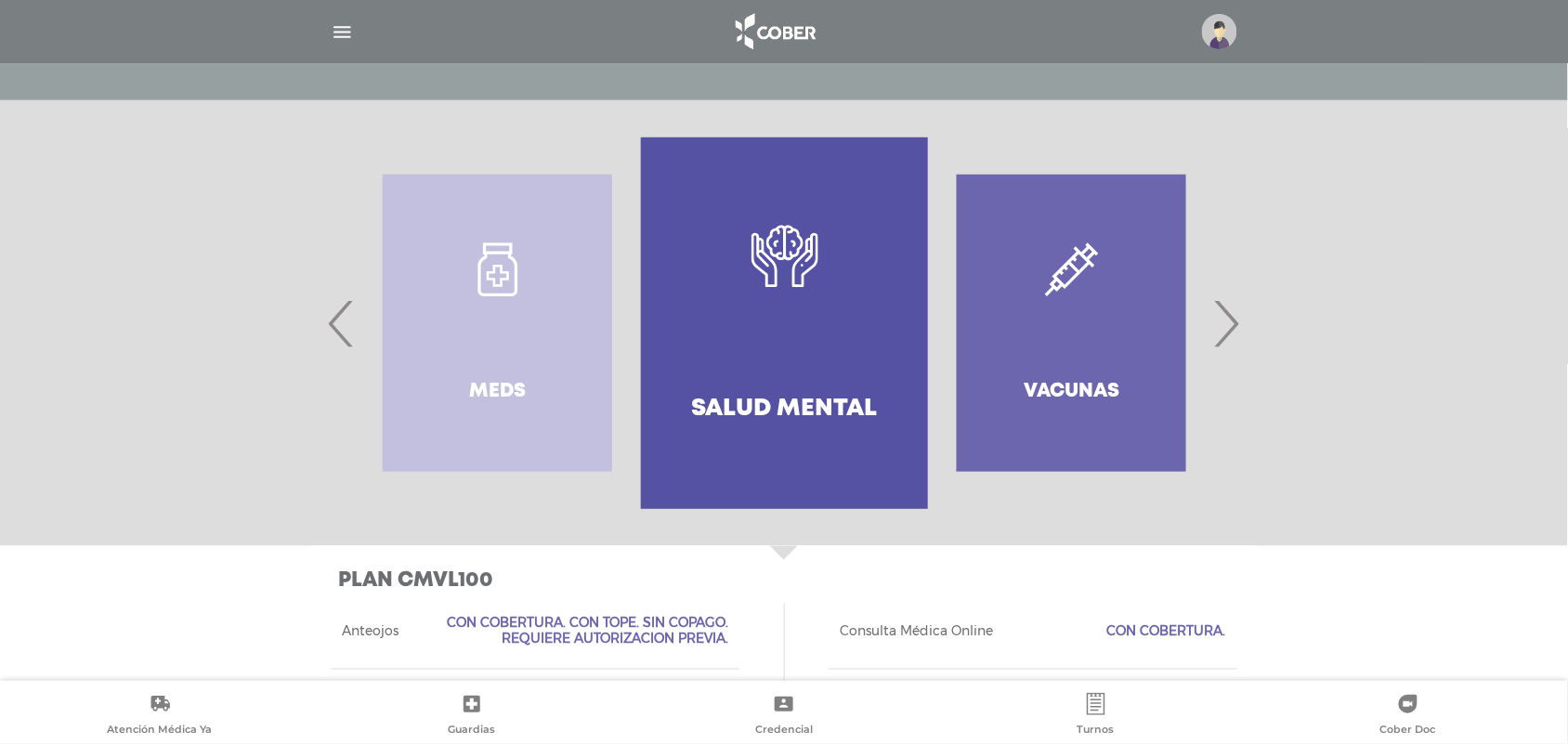 click on "›" at bounding box center [1226, 323] 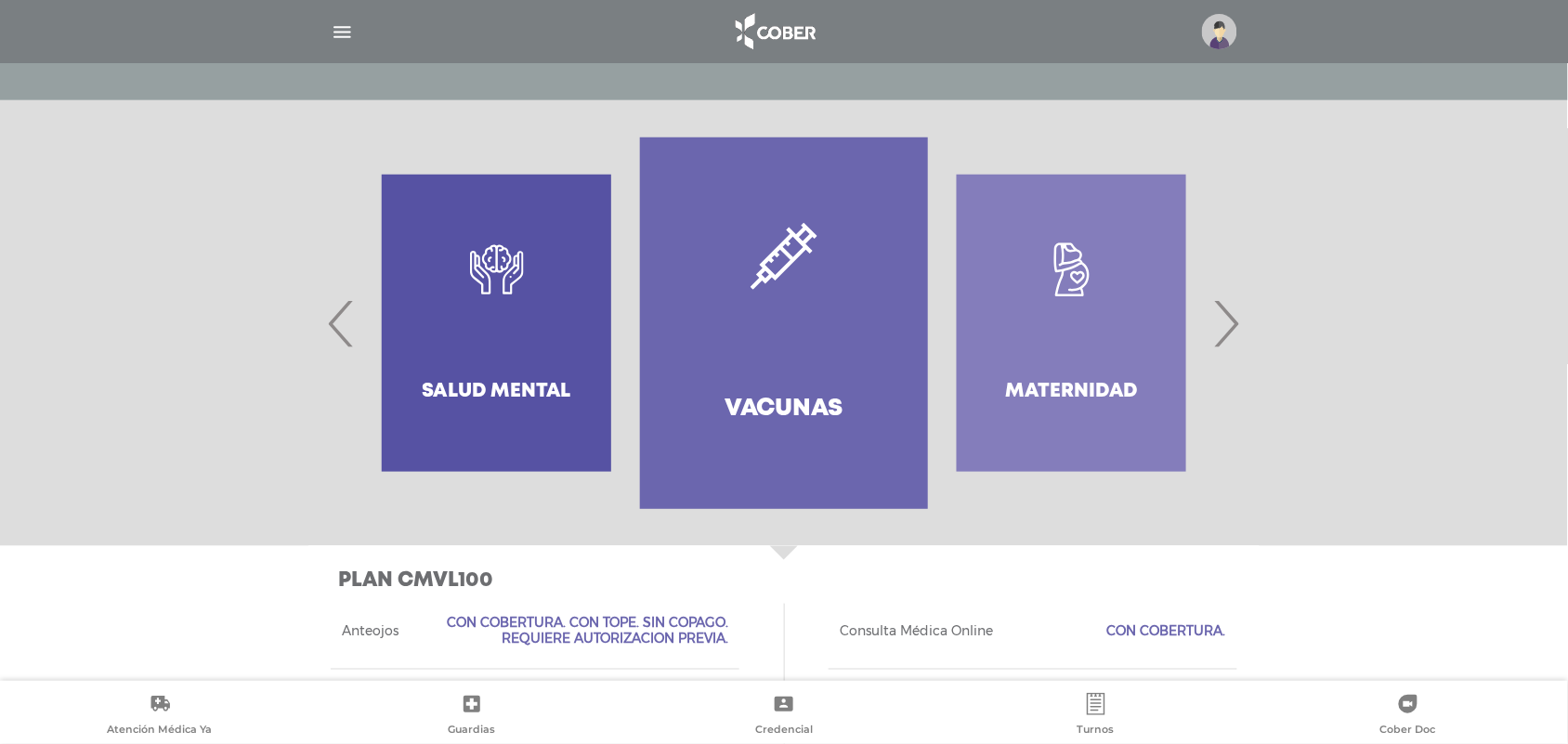 click on "›" at bounding box center (1226, 323) 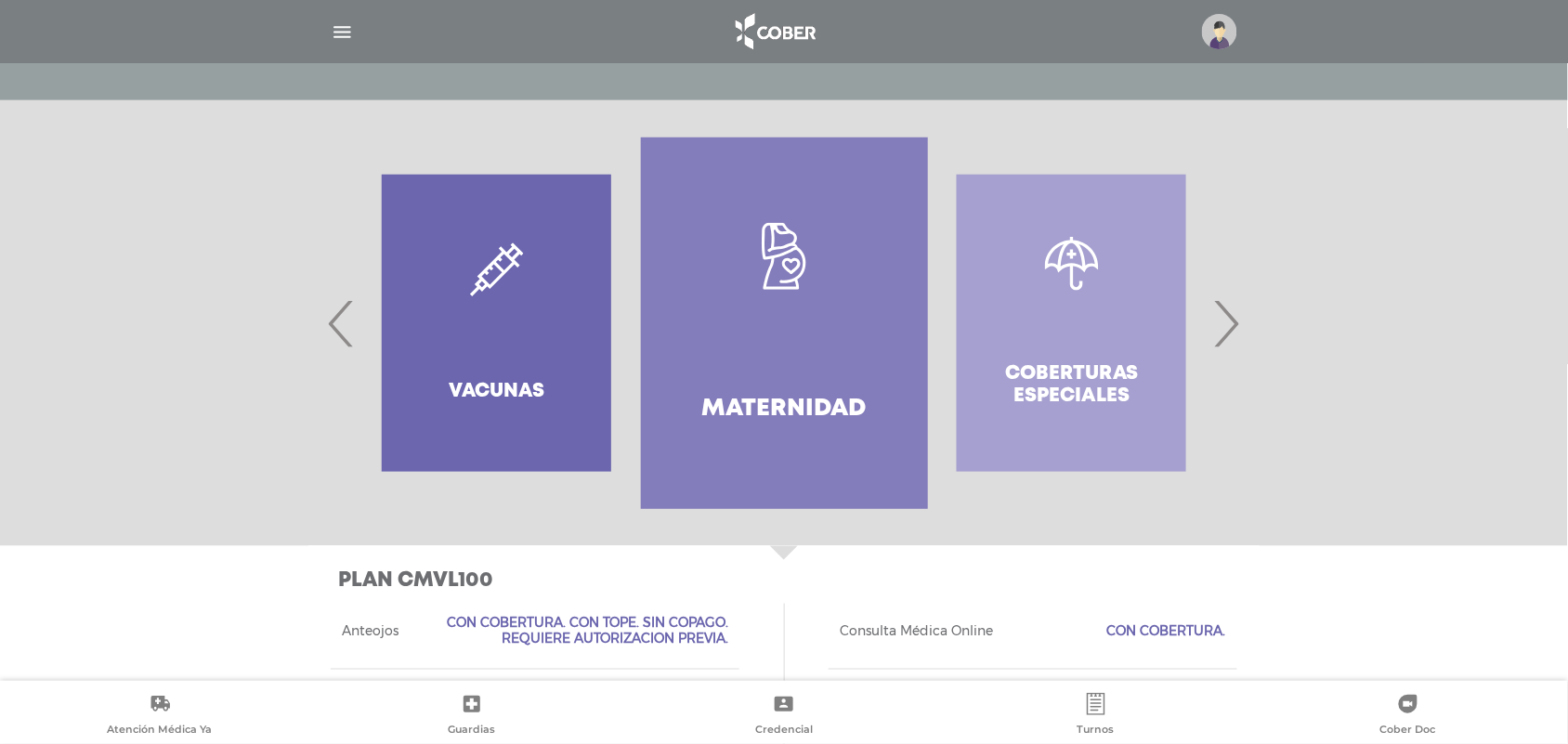 click on "›" at bounding box center (1226, 323) 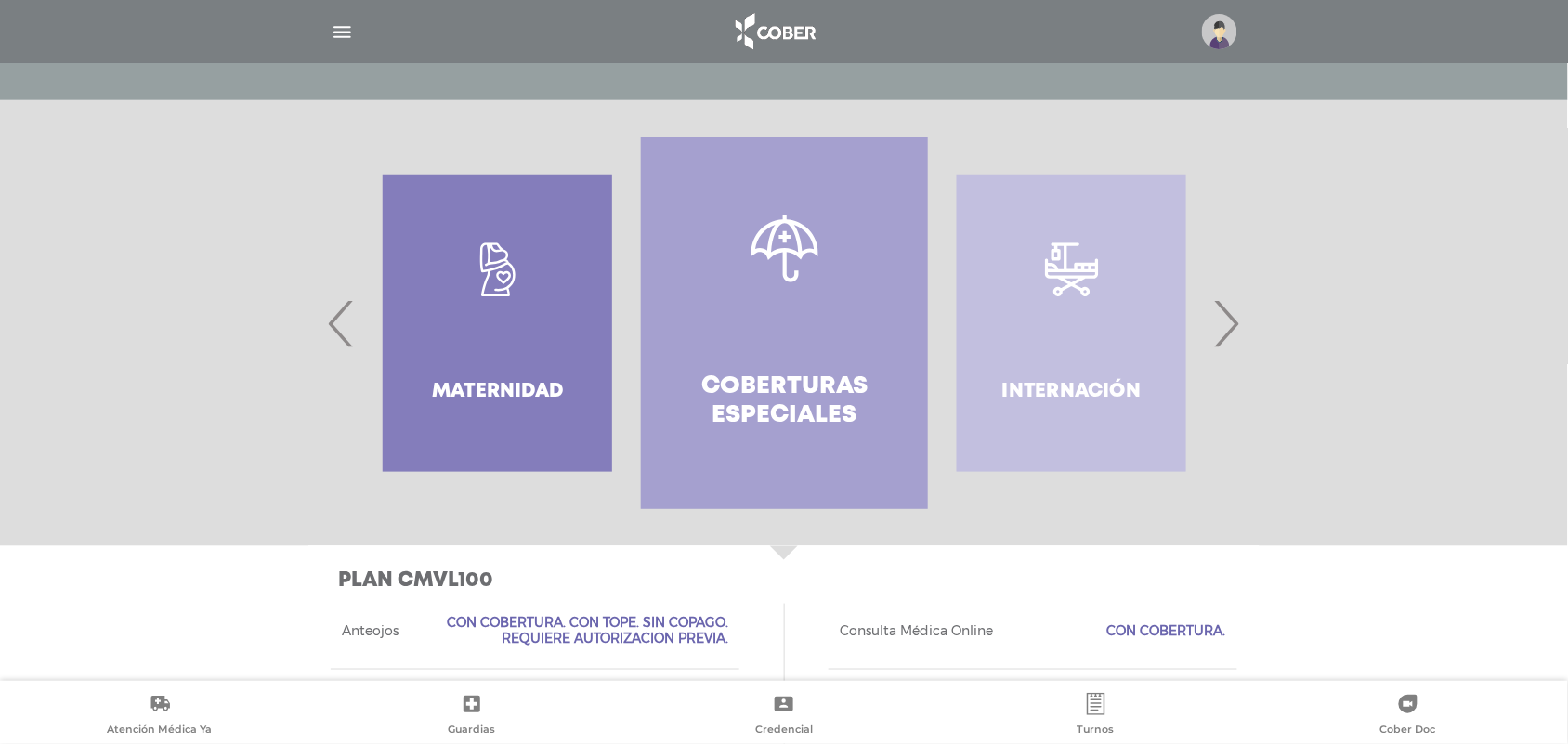 click on "›" at bounding box center [1226, 323] 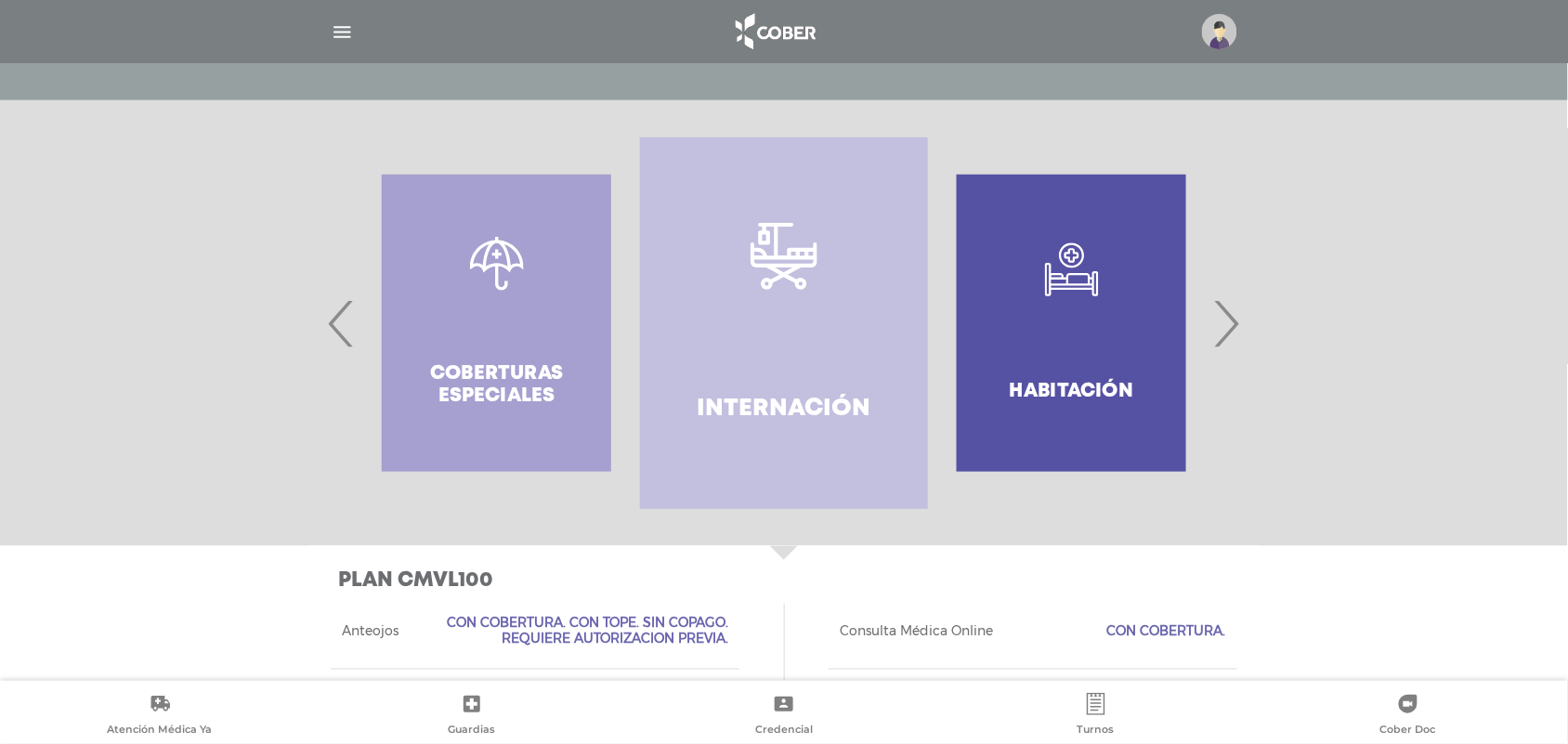 click on "›" at bounding box center (1226, 323) 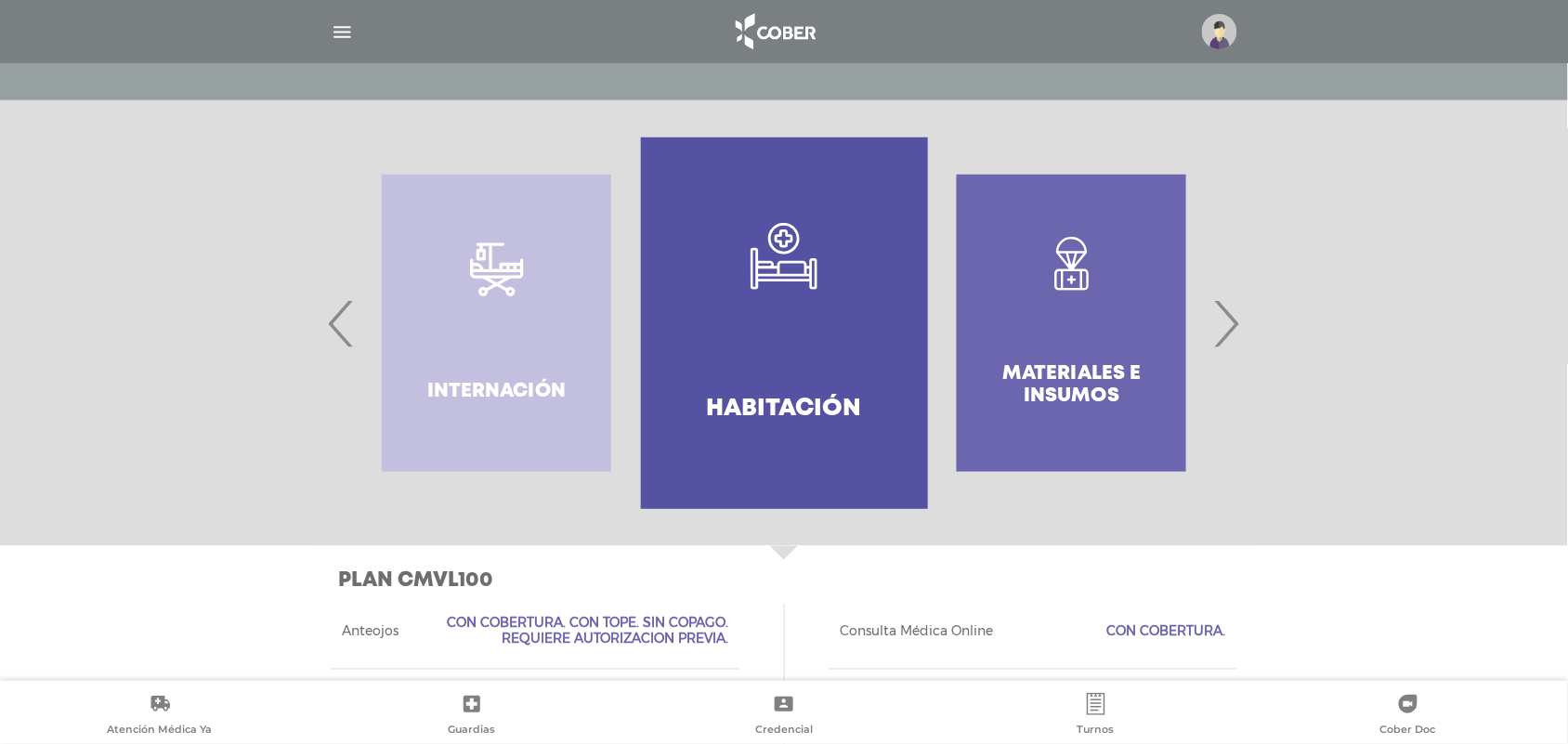 click on "›" at bounding box center (1226, 323) 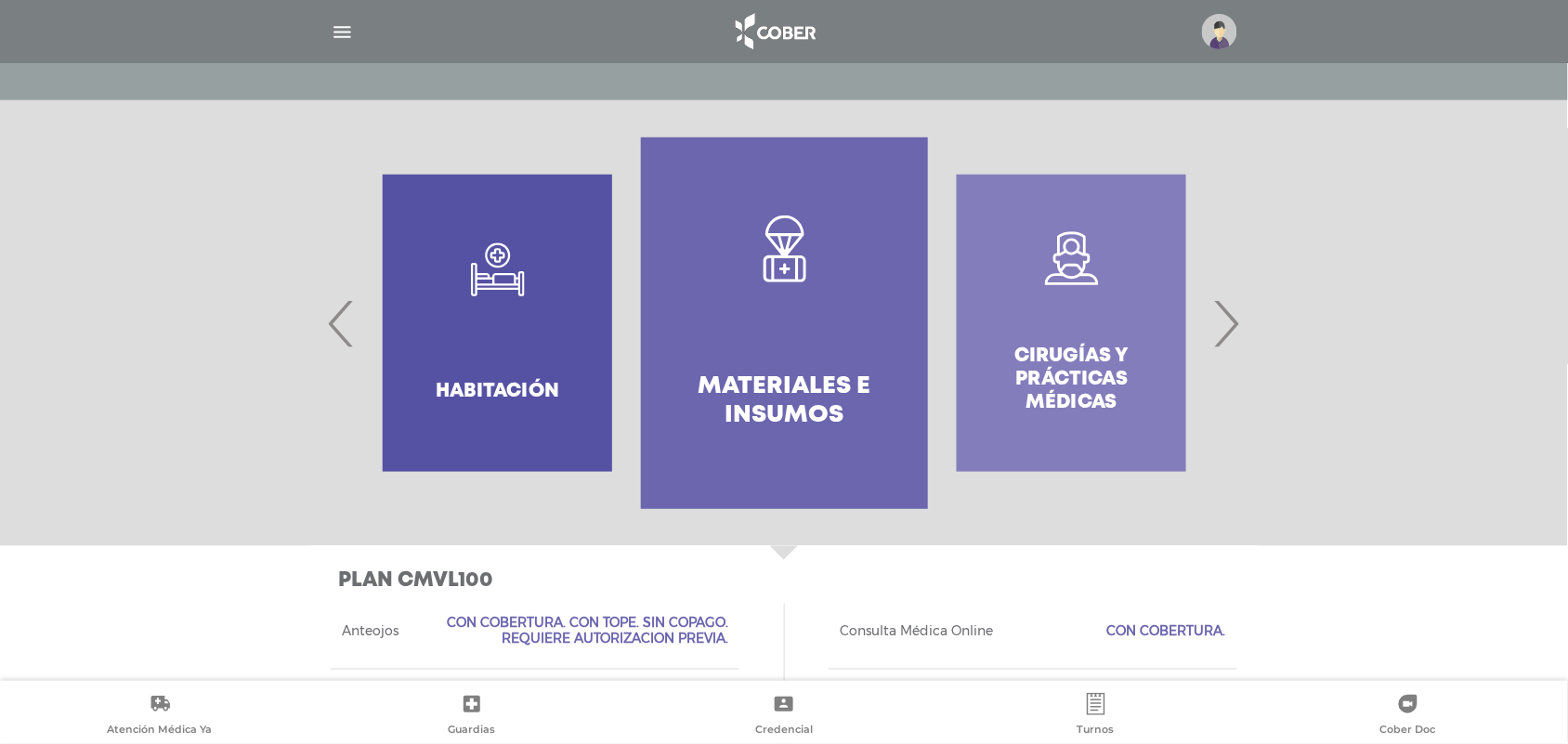 click on "›" at bounding box center (1226, 323) 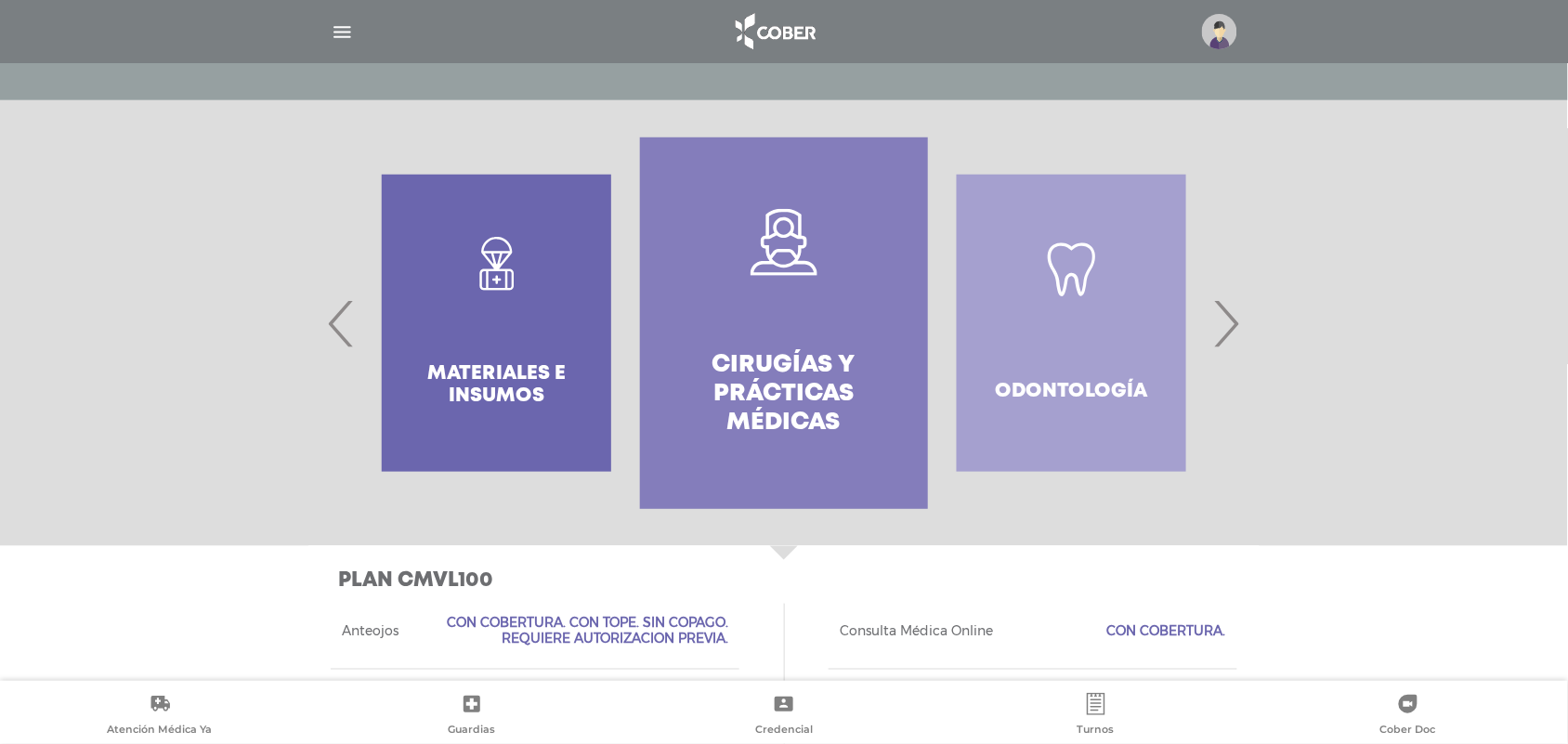click on "›" at bounding box center [1226, 323] 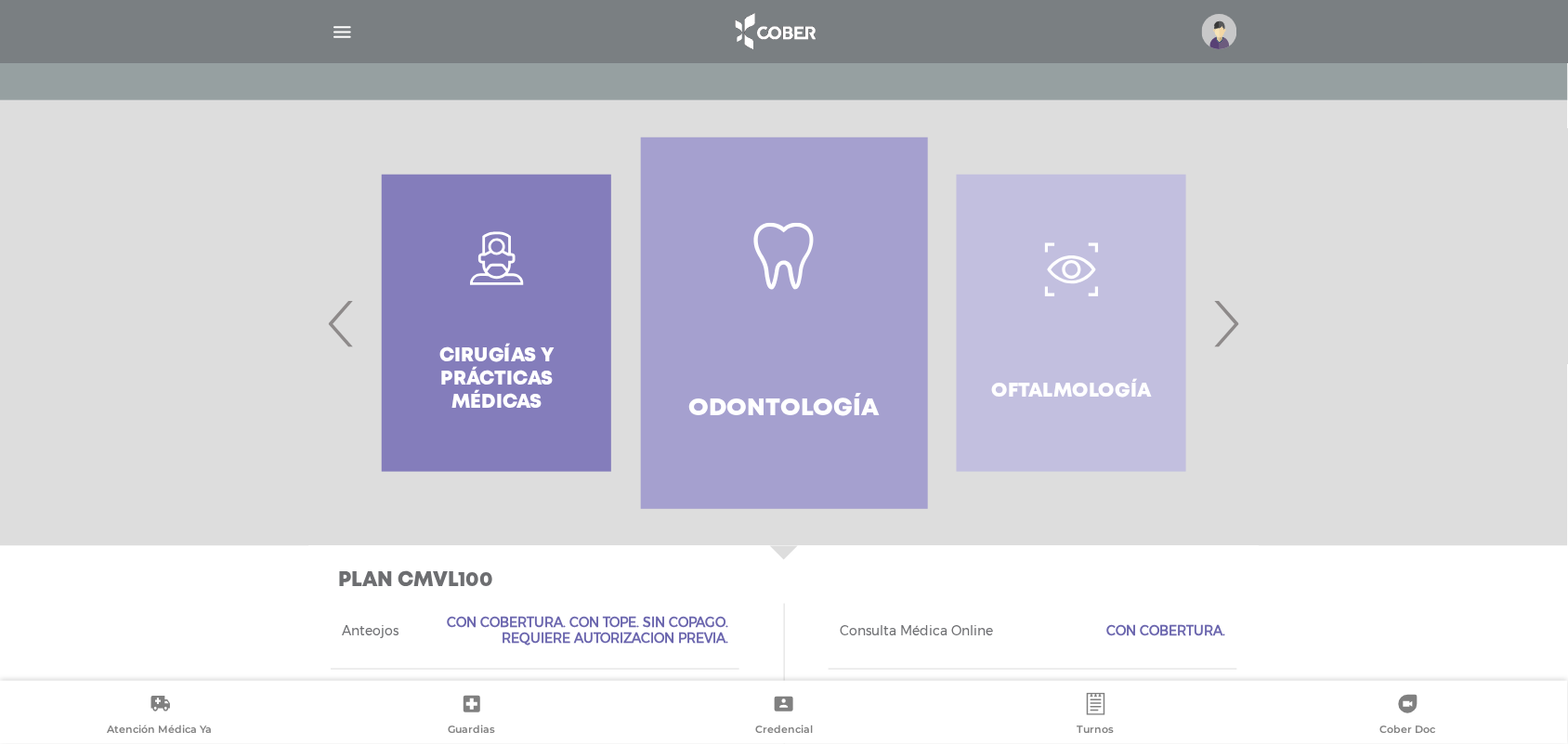 click on "›" at bounding box center (1226, 323) 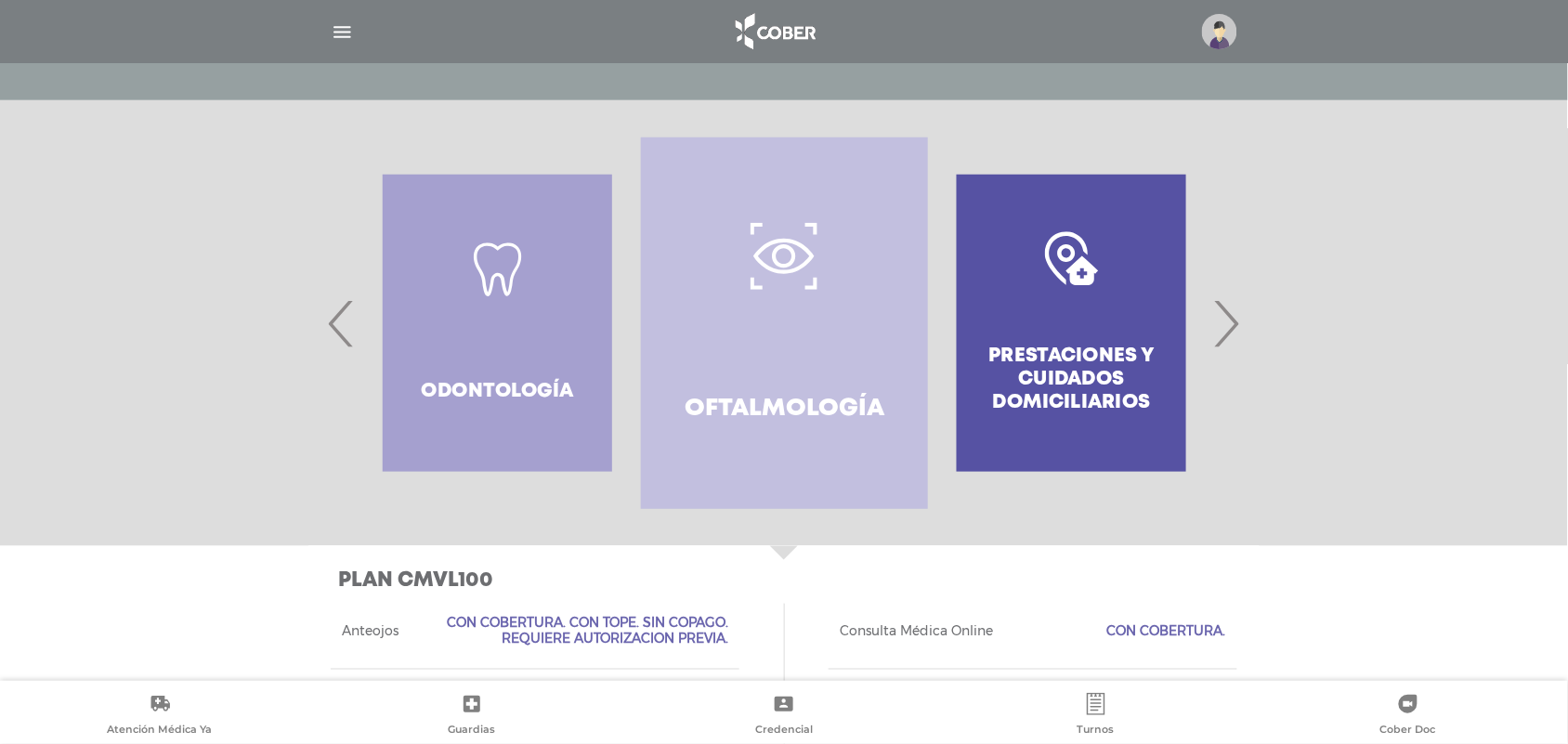 click on "›" at bounding box center (1226, 323) 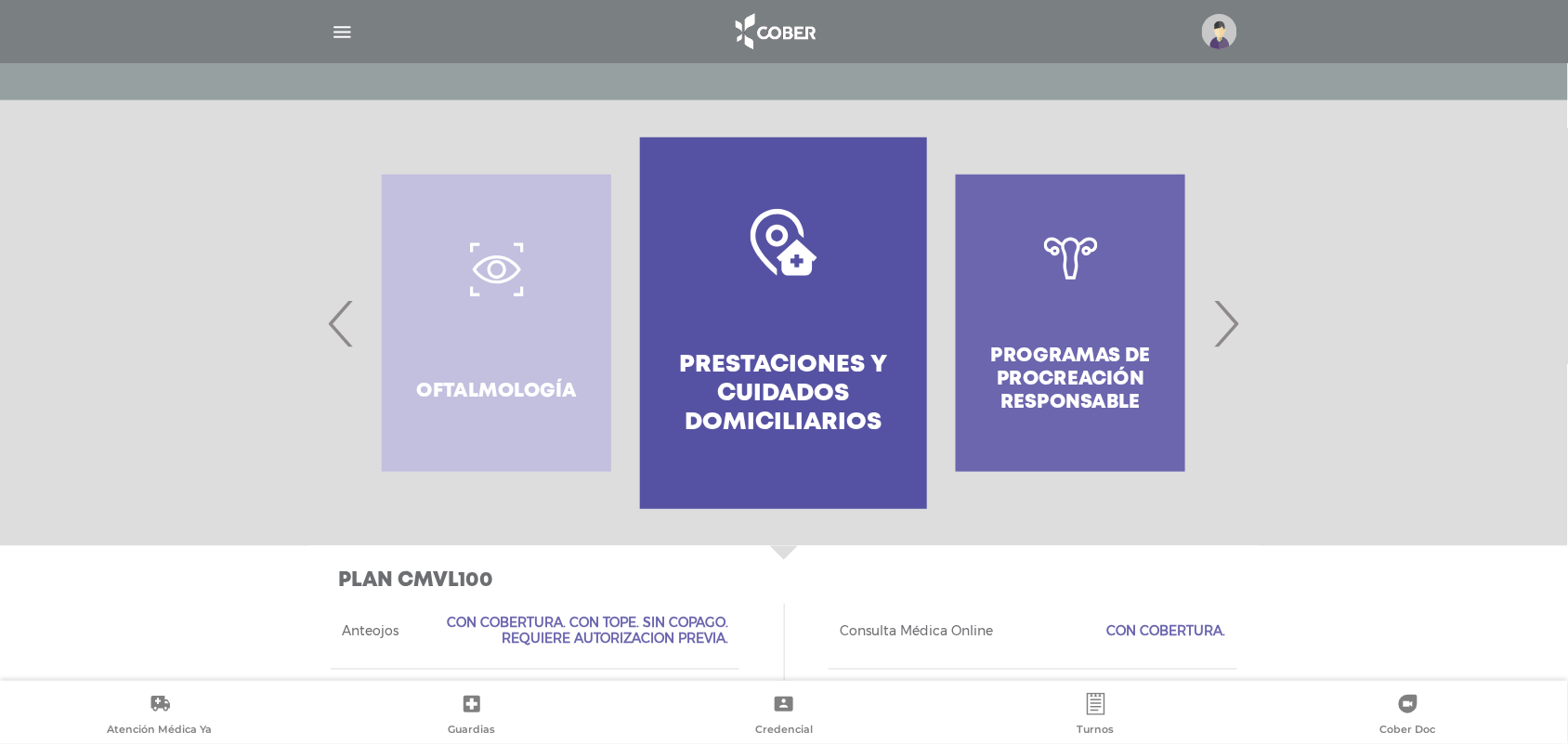 click on "›" at bounding box center (1226, 323) 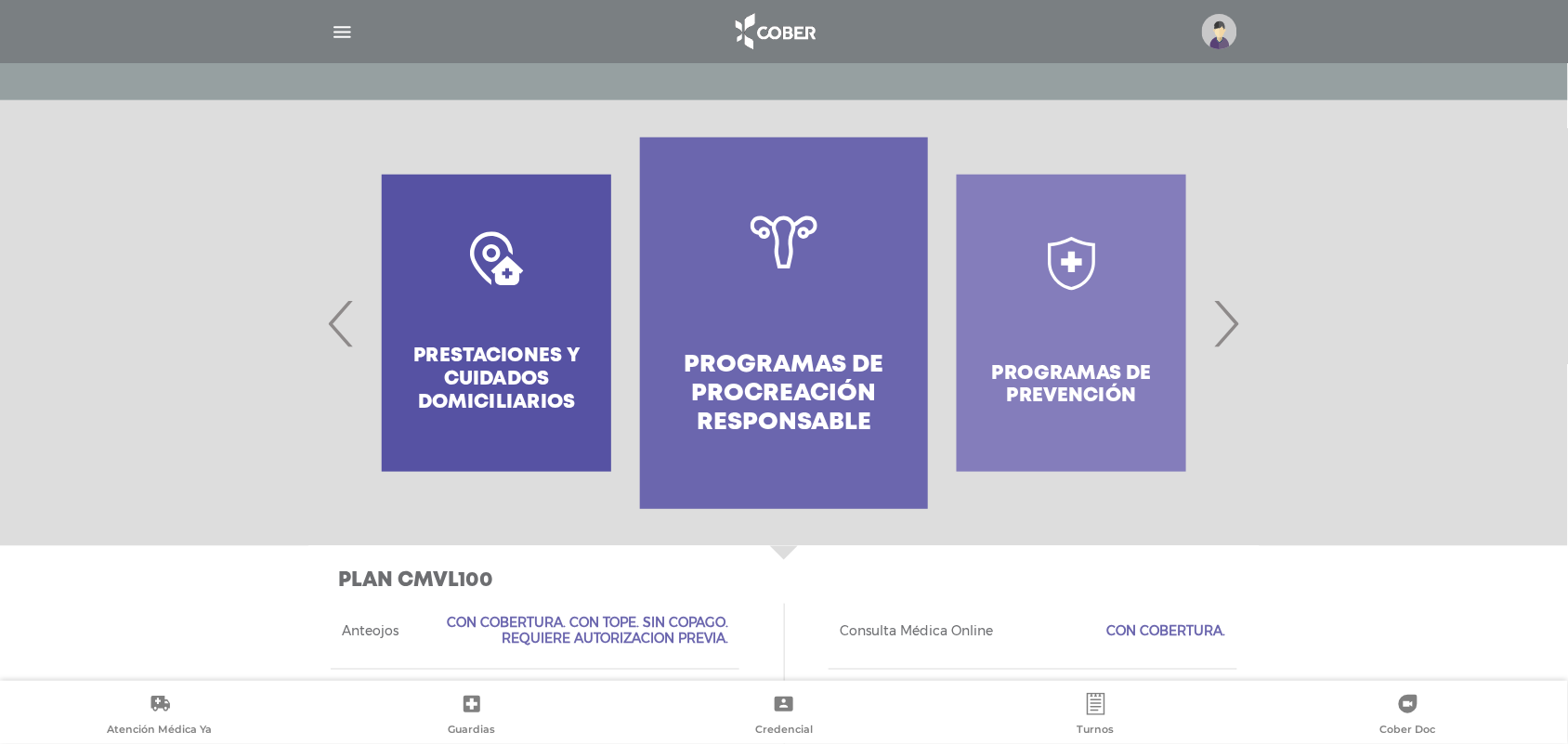 click on "›" at bounding box center (1226, 323) 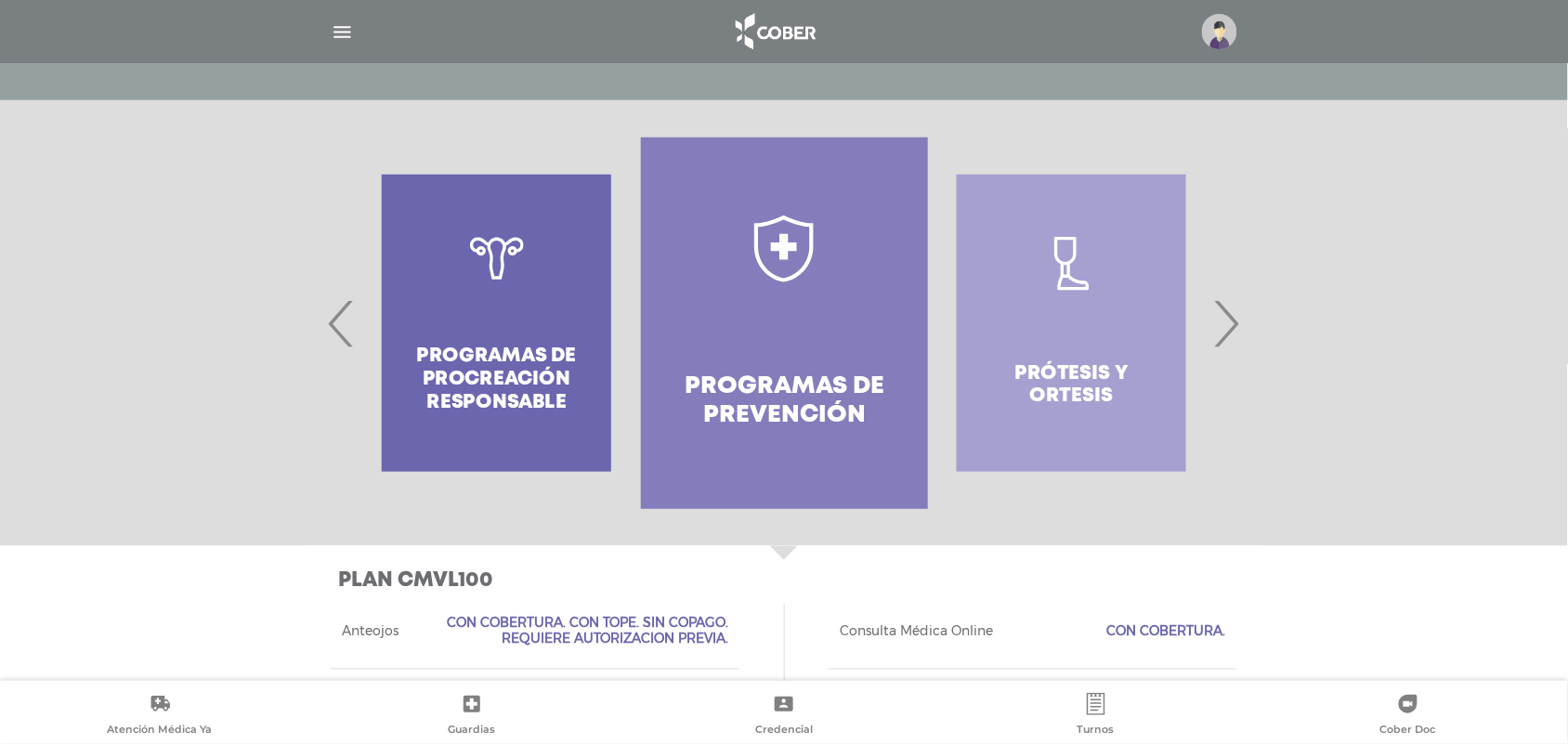 click on "›" at bounding box center [1226, 323] 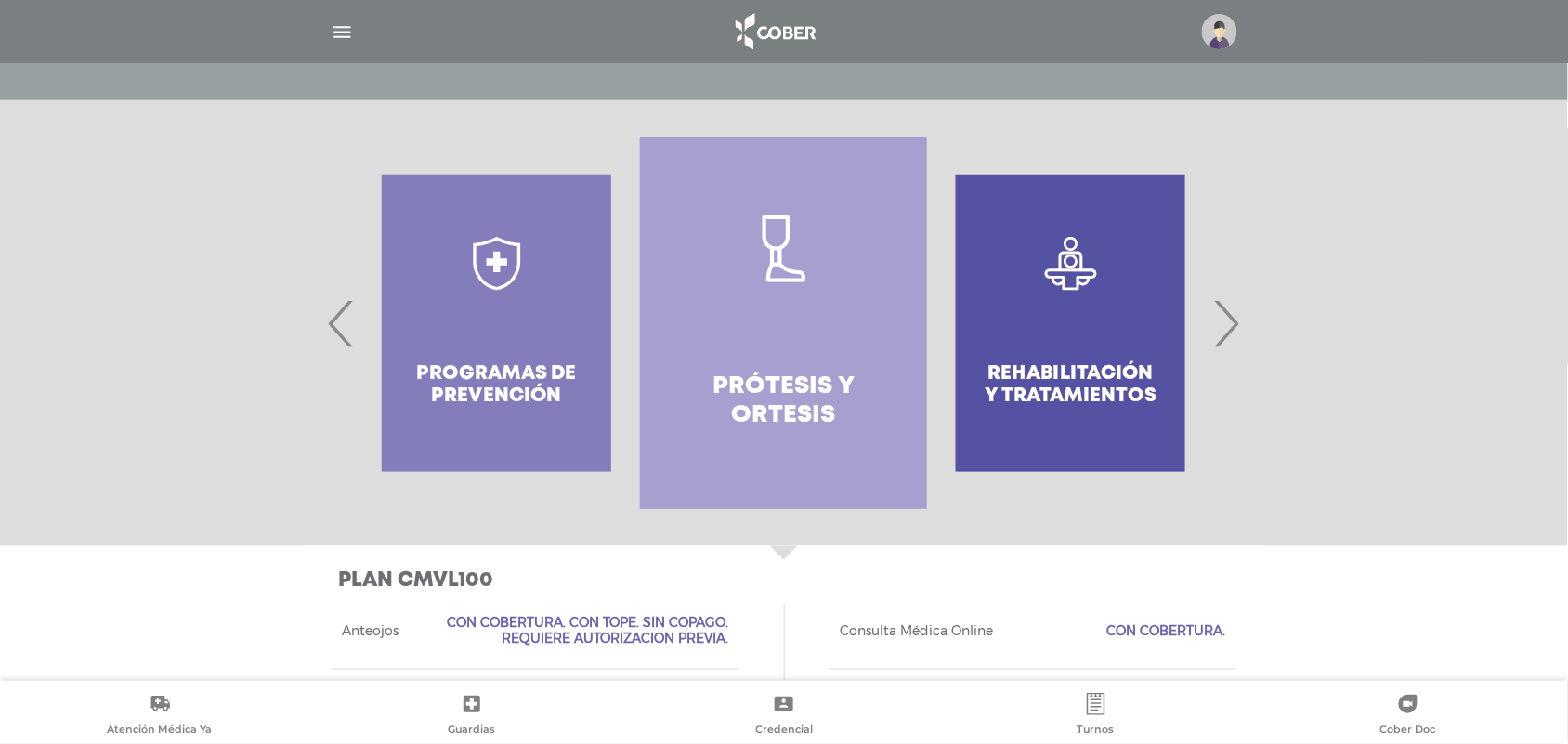 click on "›" at bounding box center (1226, 323) 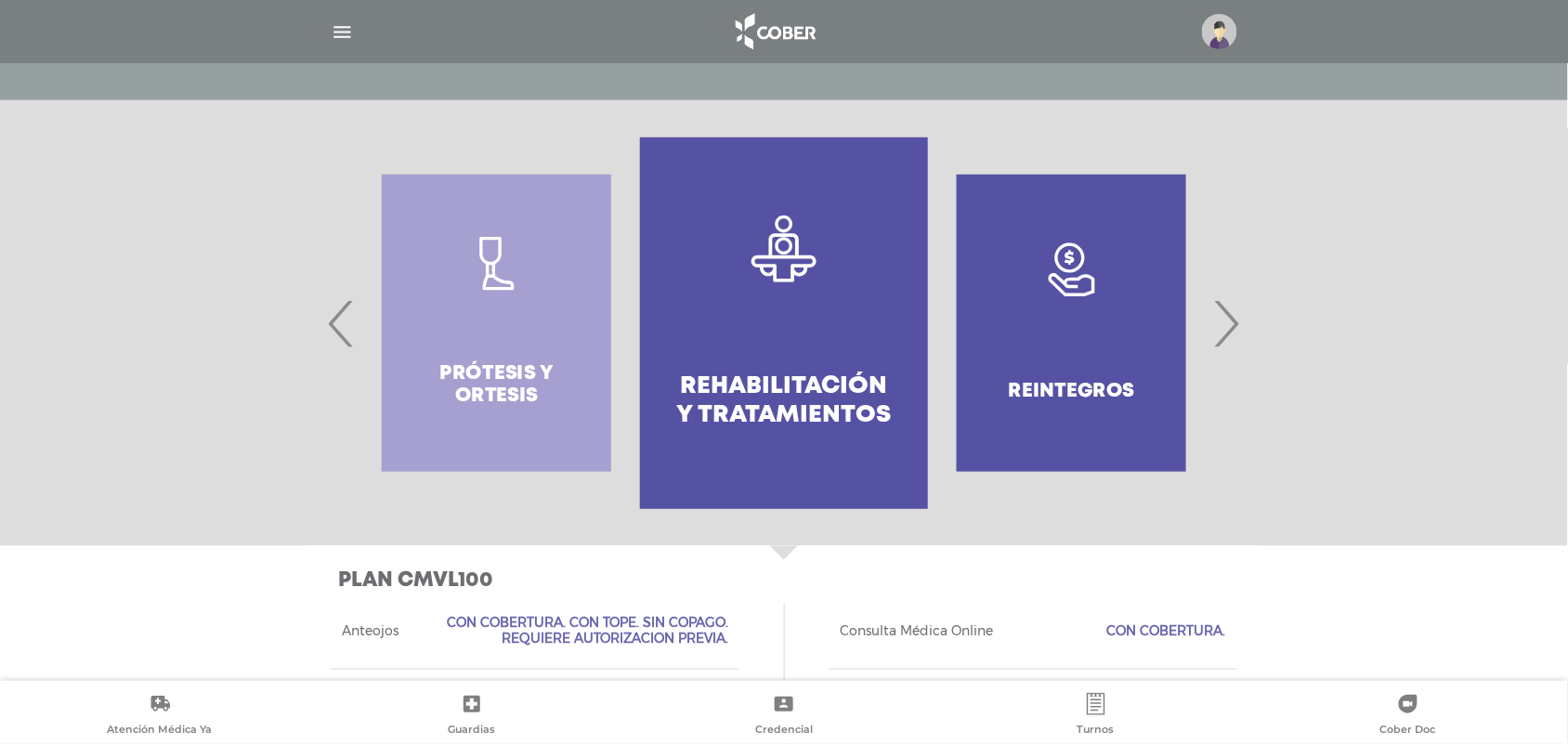 click on "›" at bounding box center [1226, 323] 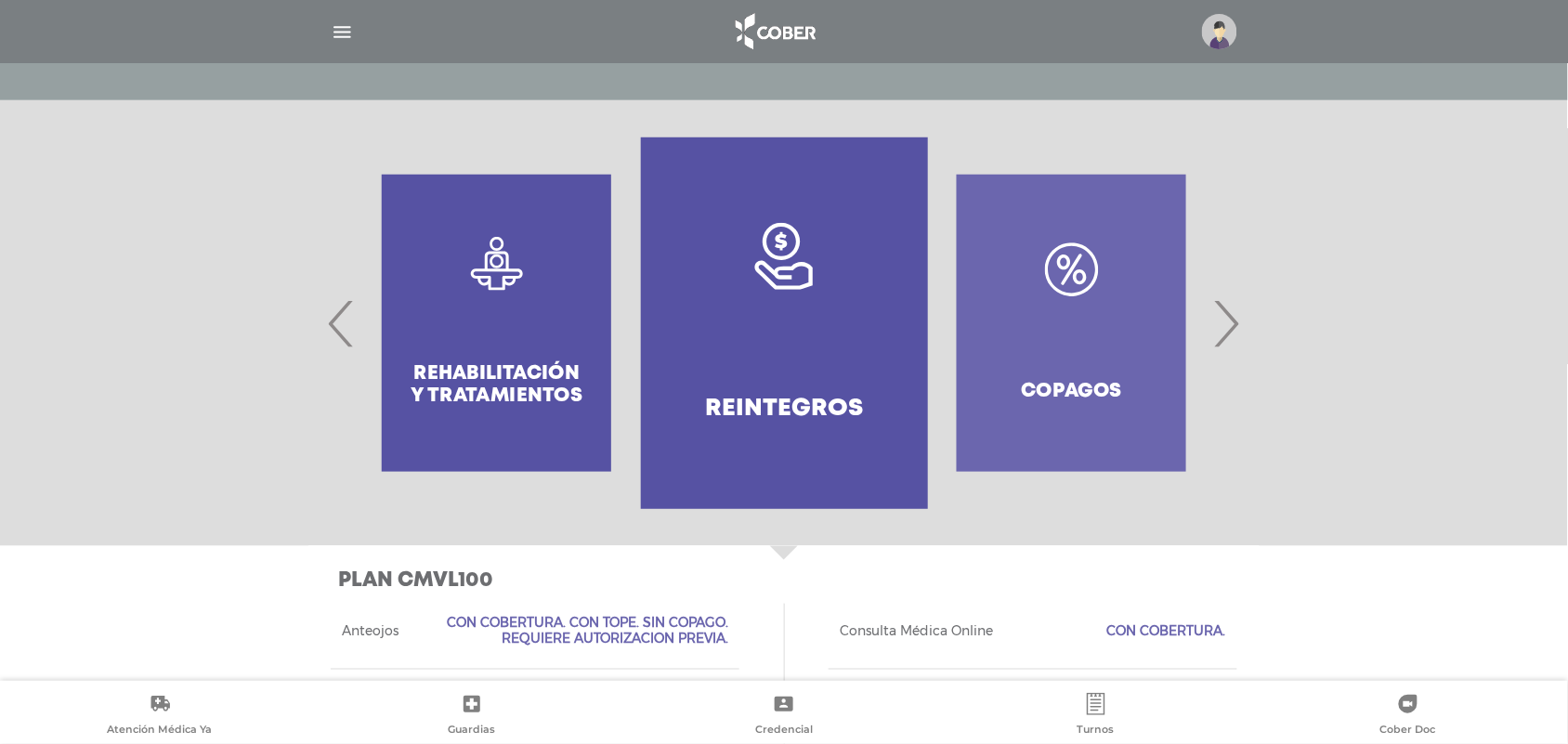 click on "›" at bounding box center [1226, 323] 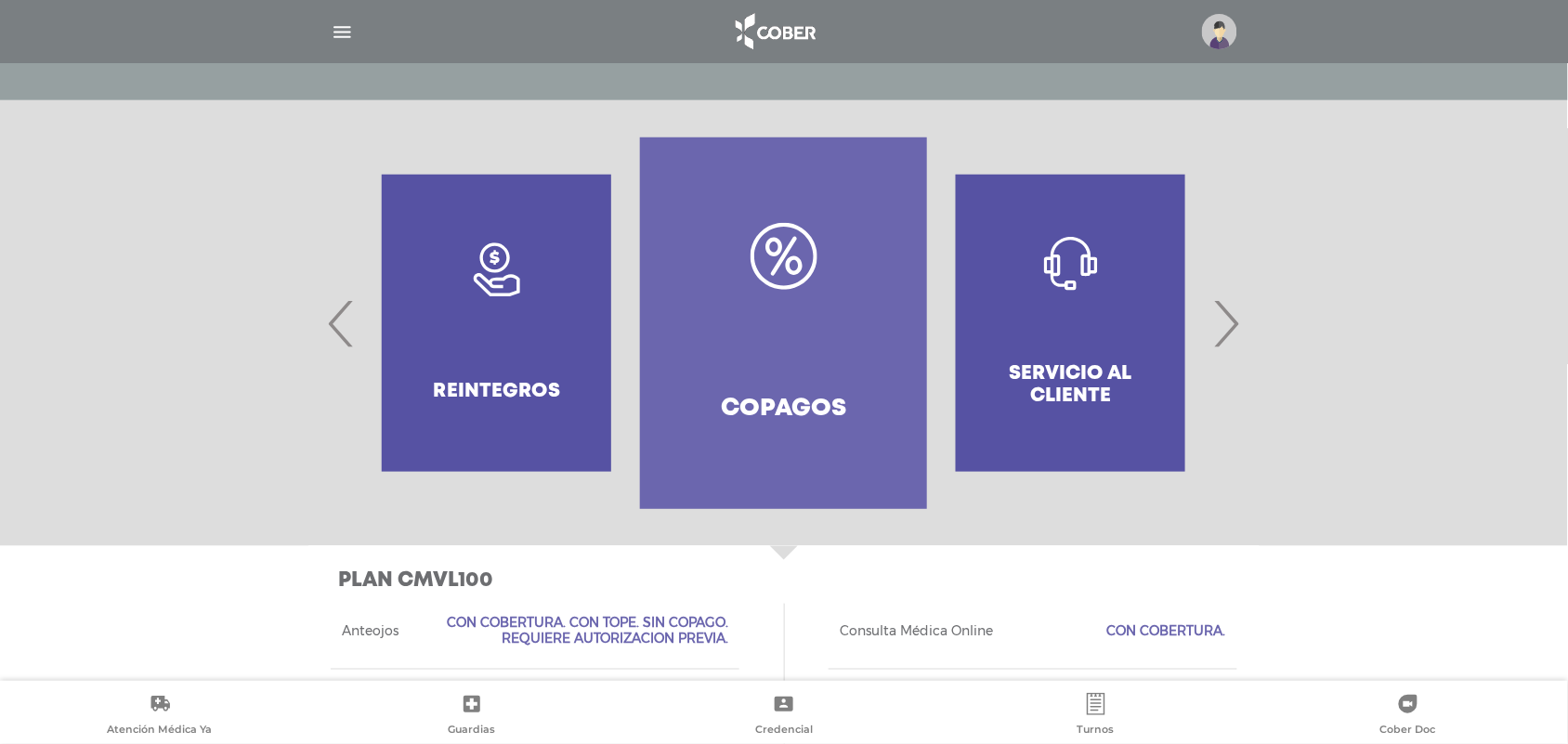 click on "›" at bounding box center [1226, 323] 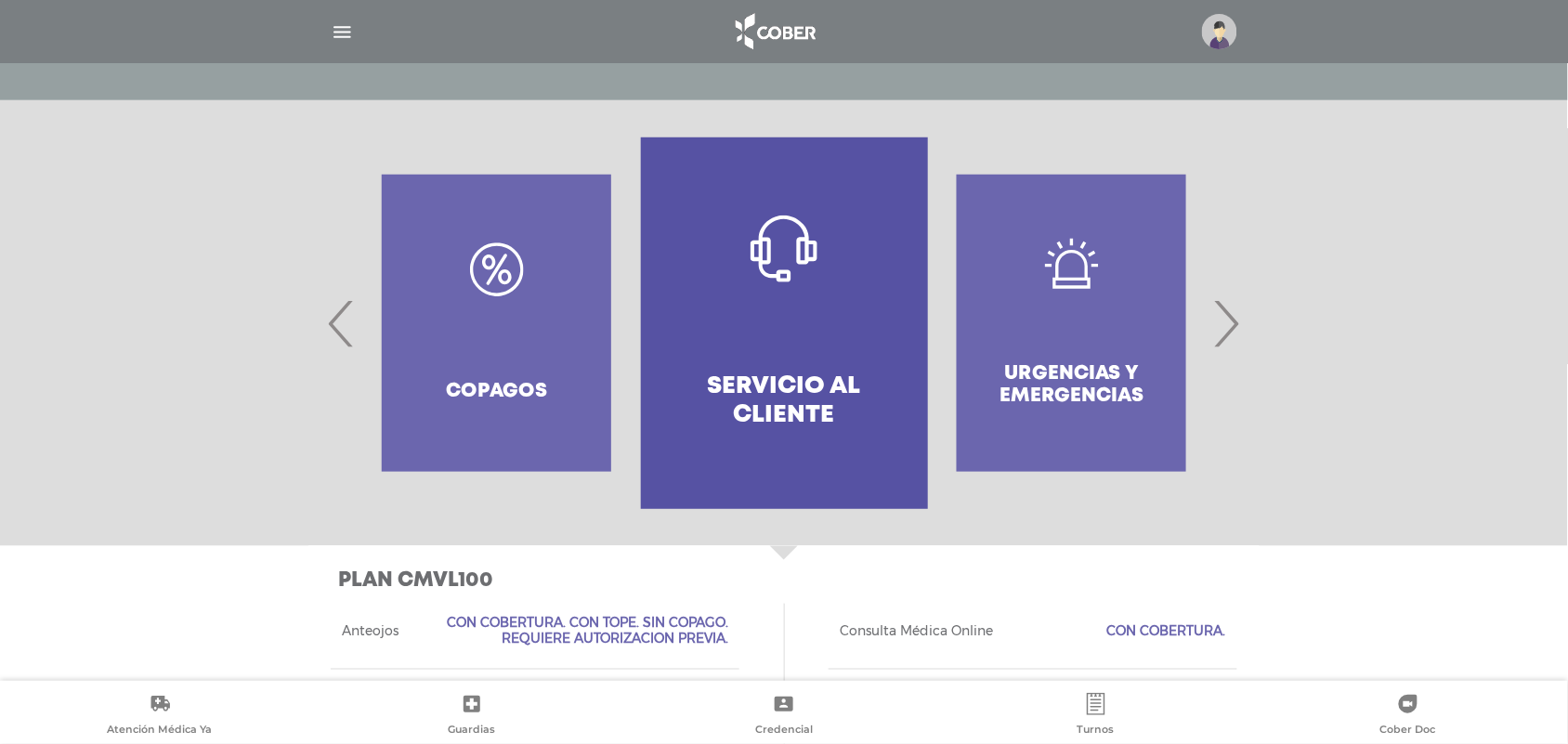 click on "Servicio al Cliente" at bounding box center (784, 323) 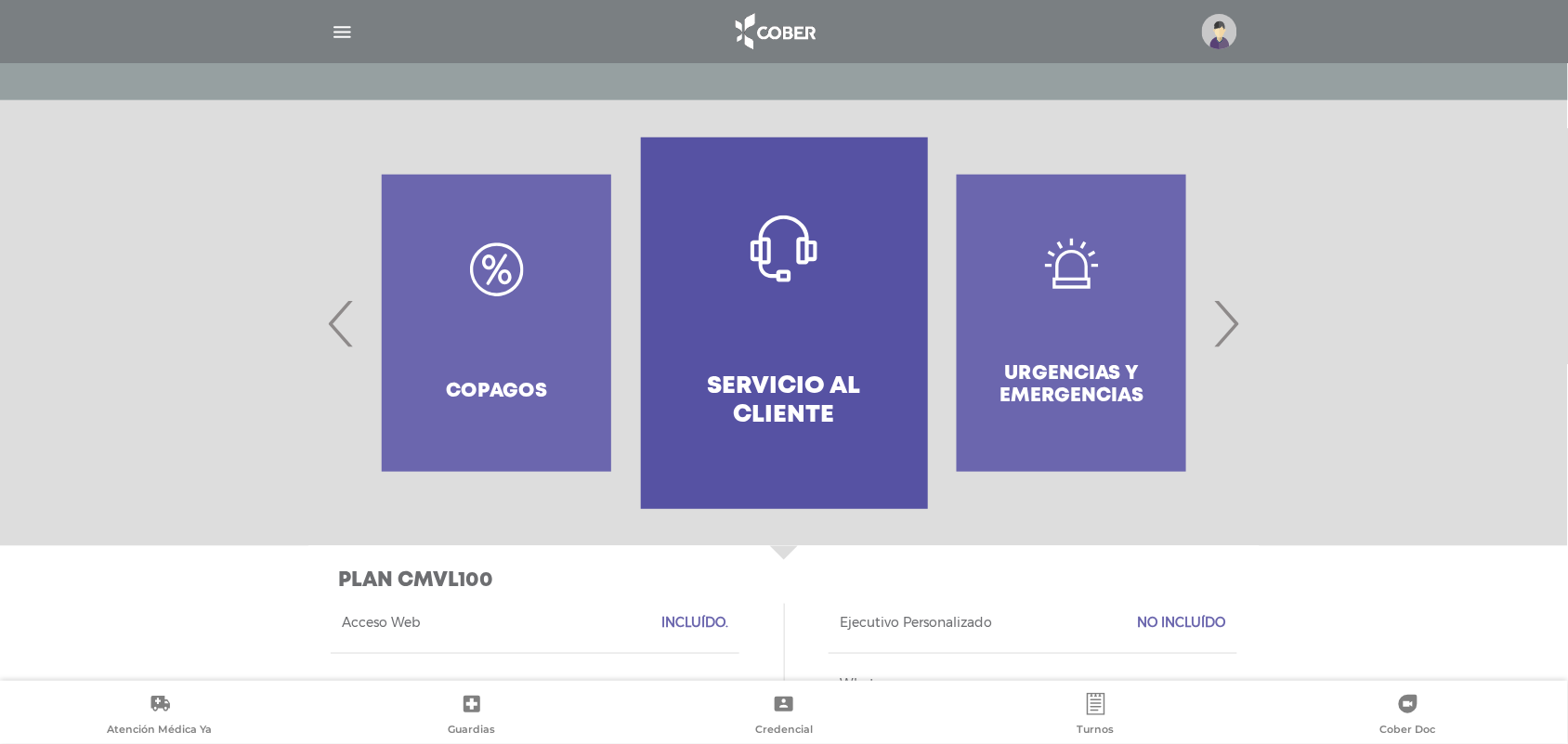 scroll, scrollTop: 415, scrollLeft: 0, axis: vertical 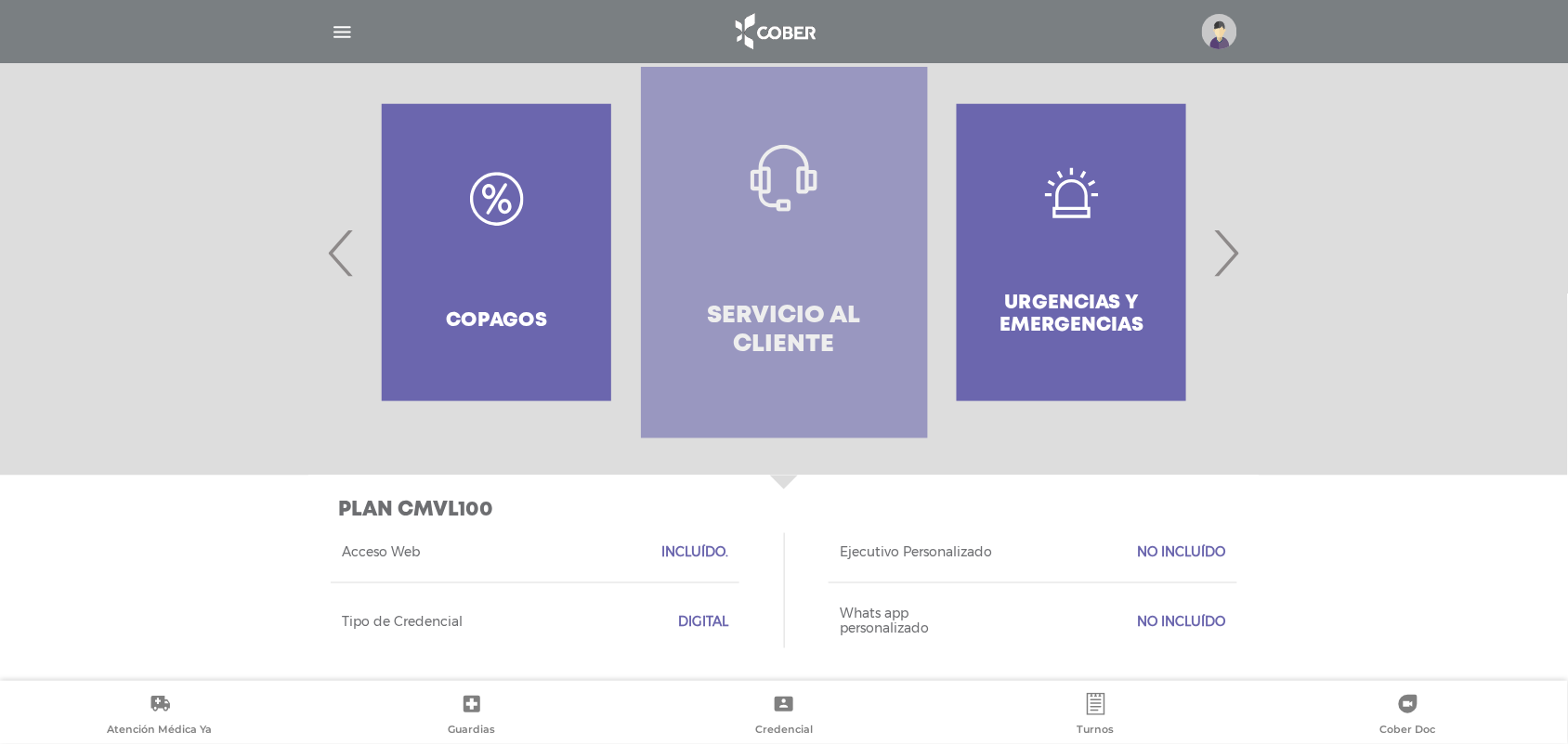 click on "Servicio al Cliente" at bounding box center [784, 331] 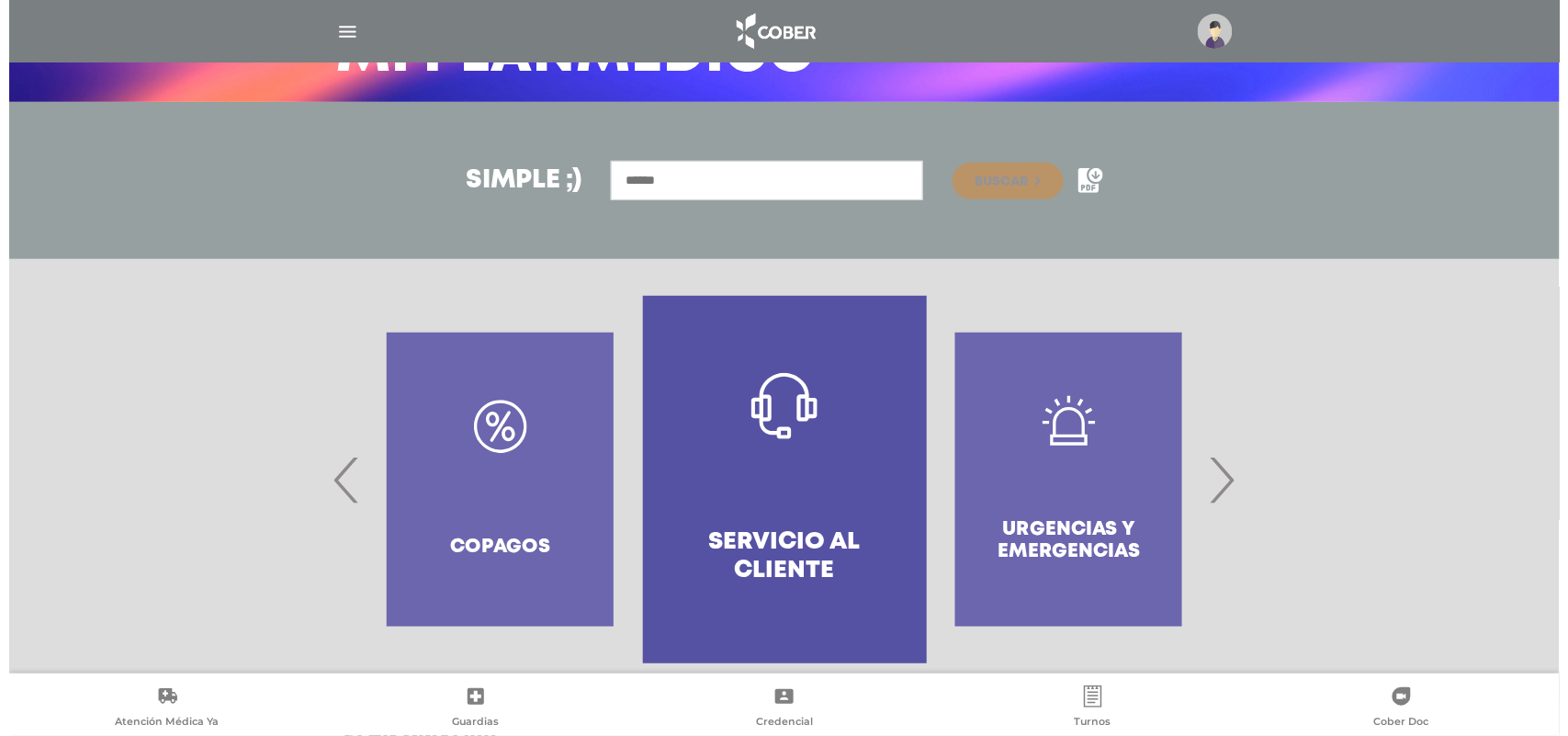 scroll, scrollTop: 0, scrollLeft: 0, axis: both 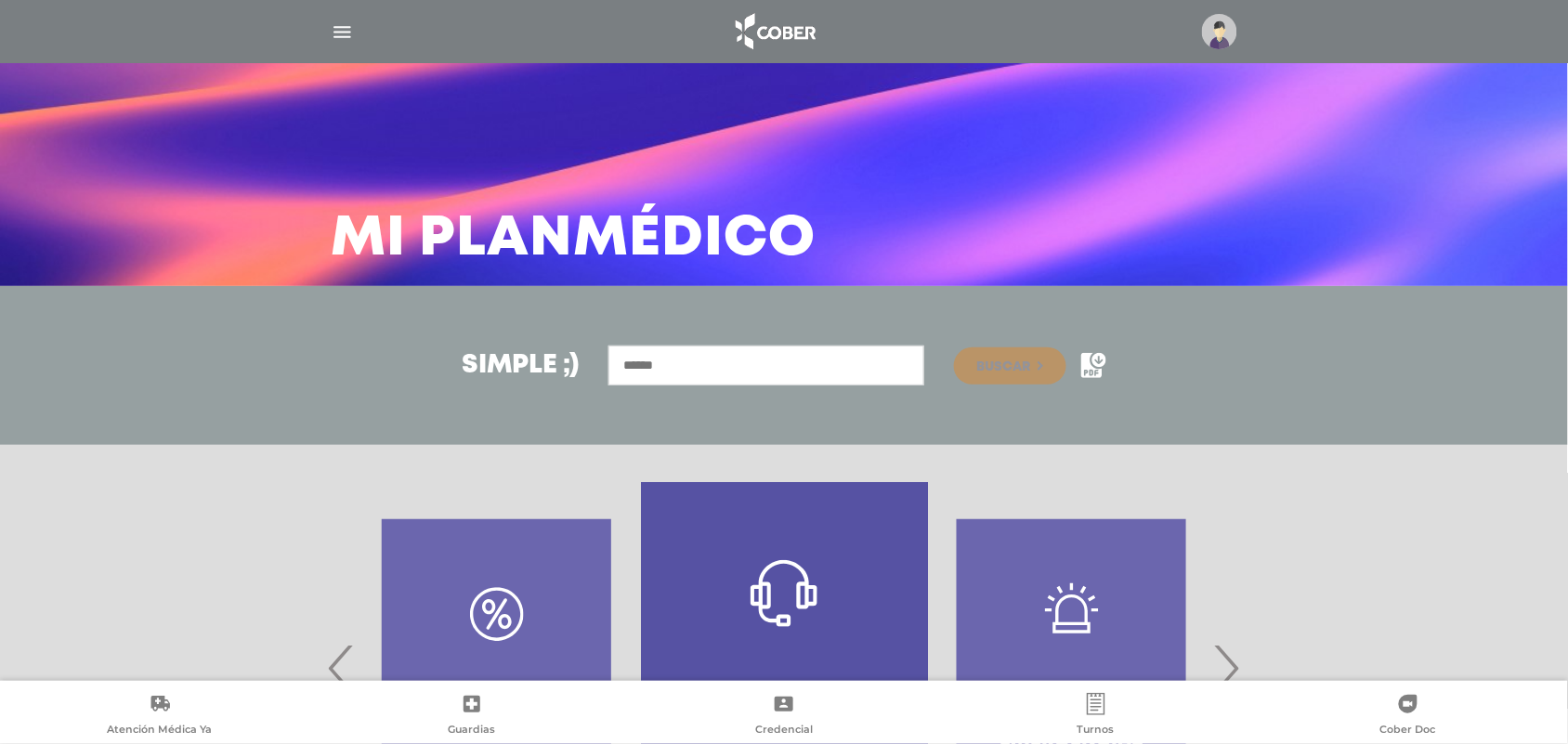 click at bounding box center (342, 32) 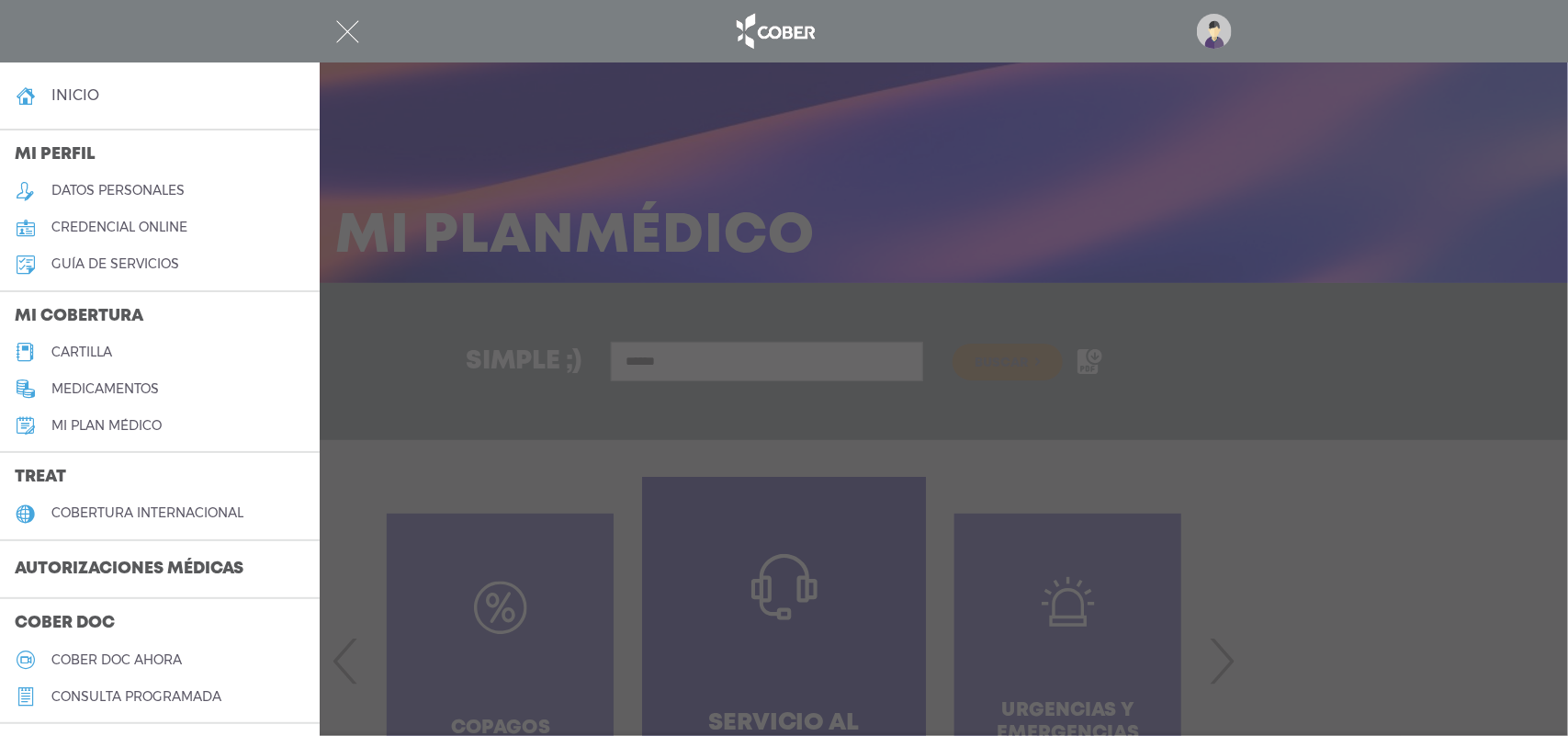 type 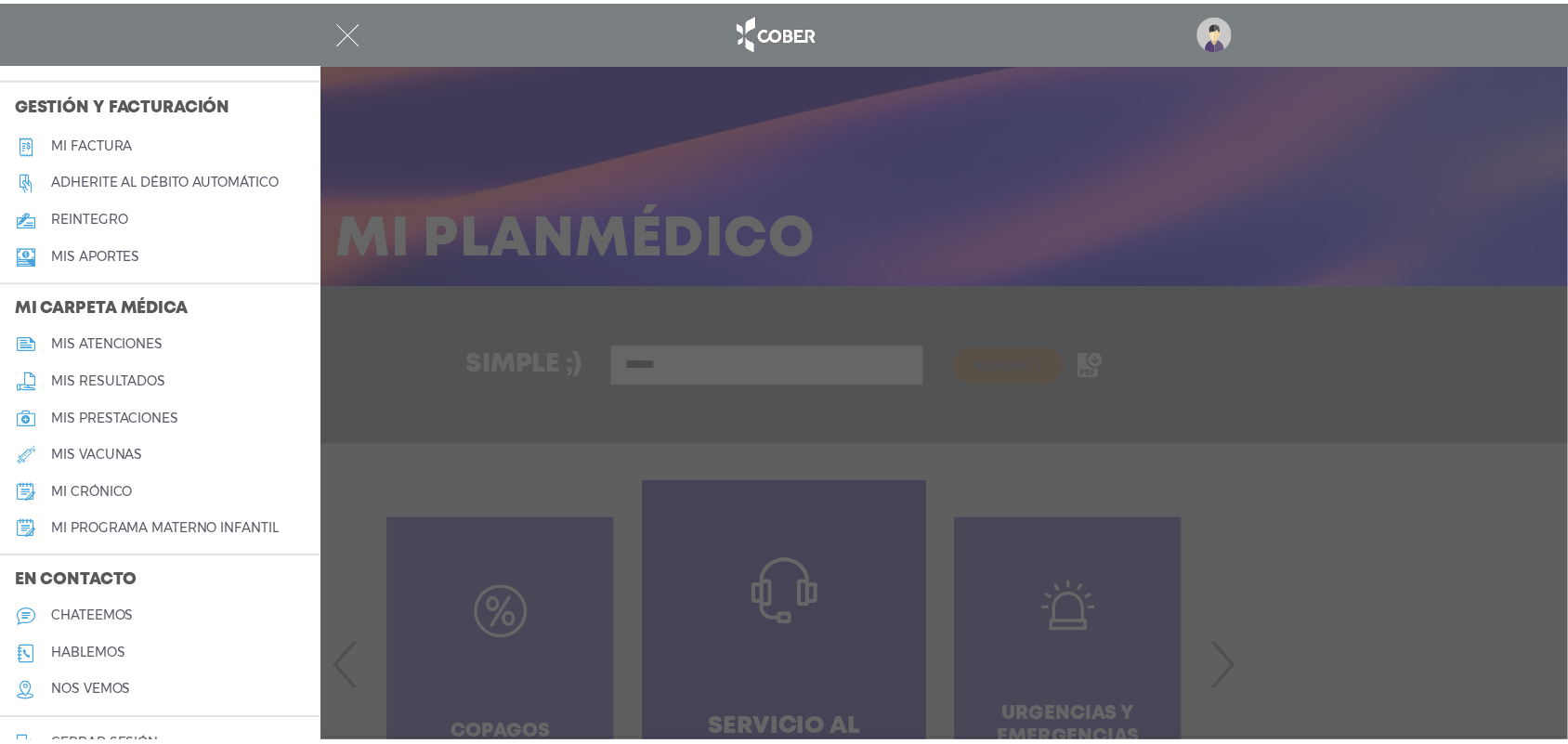 scroll, scrollTop: 687, scrollLeft: 0, axis: vertical 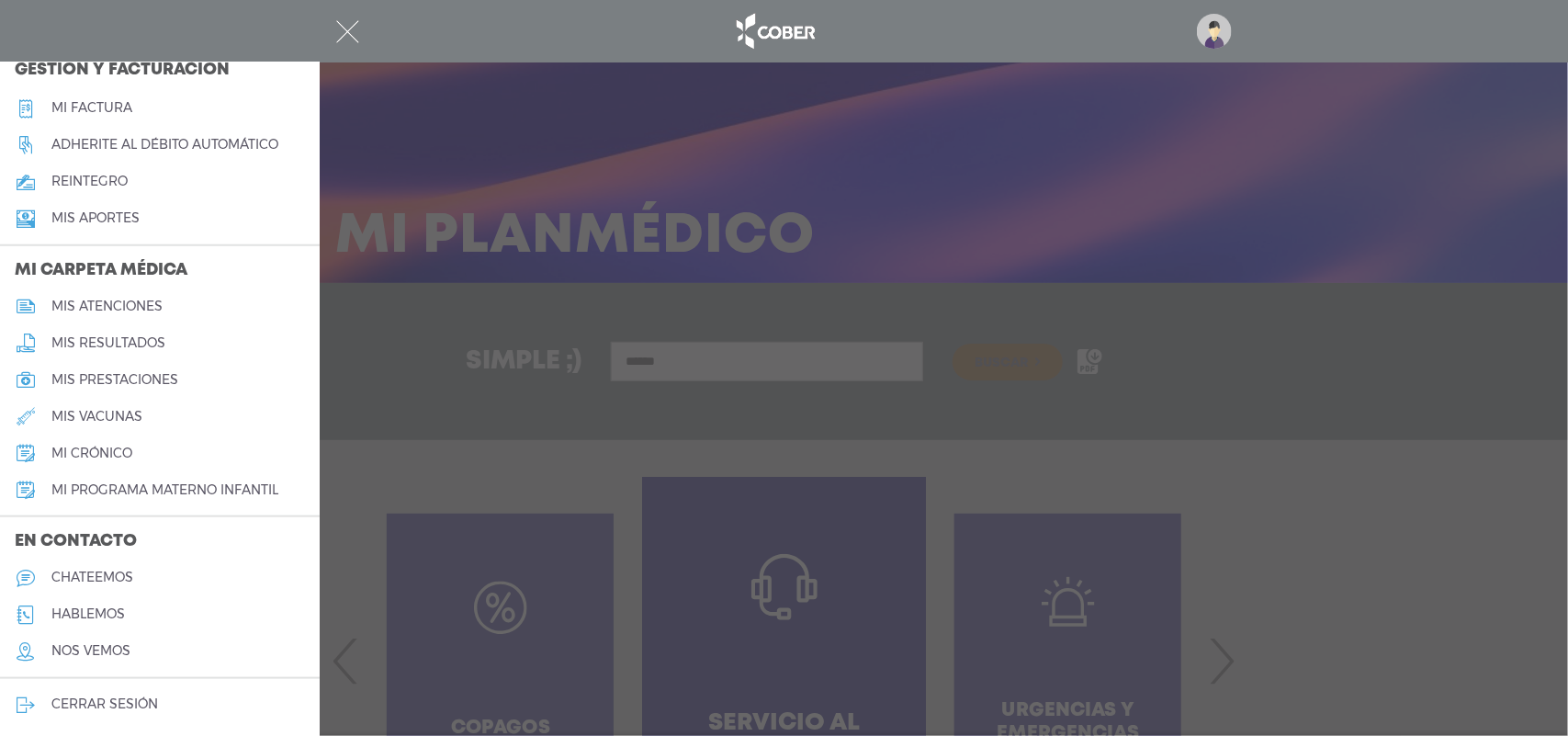 click on "chateemos" at bounding box center [160, 578] 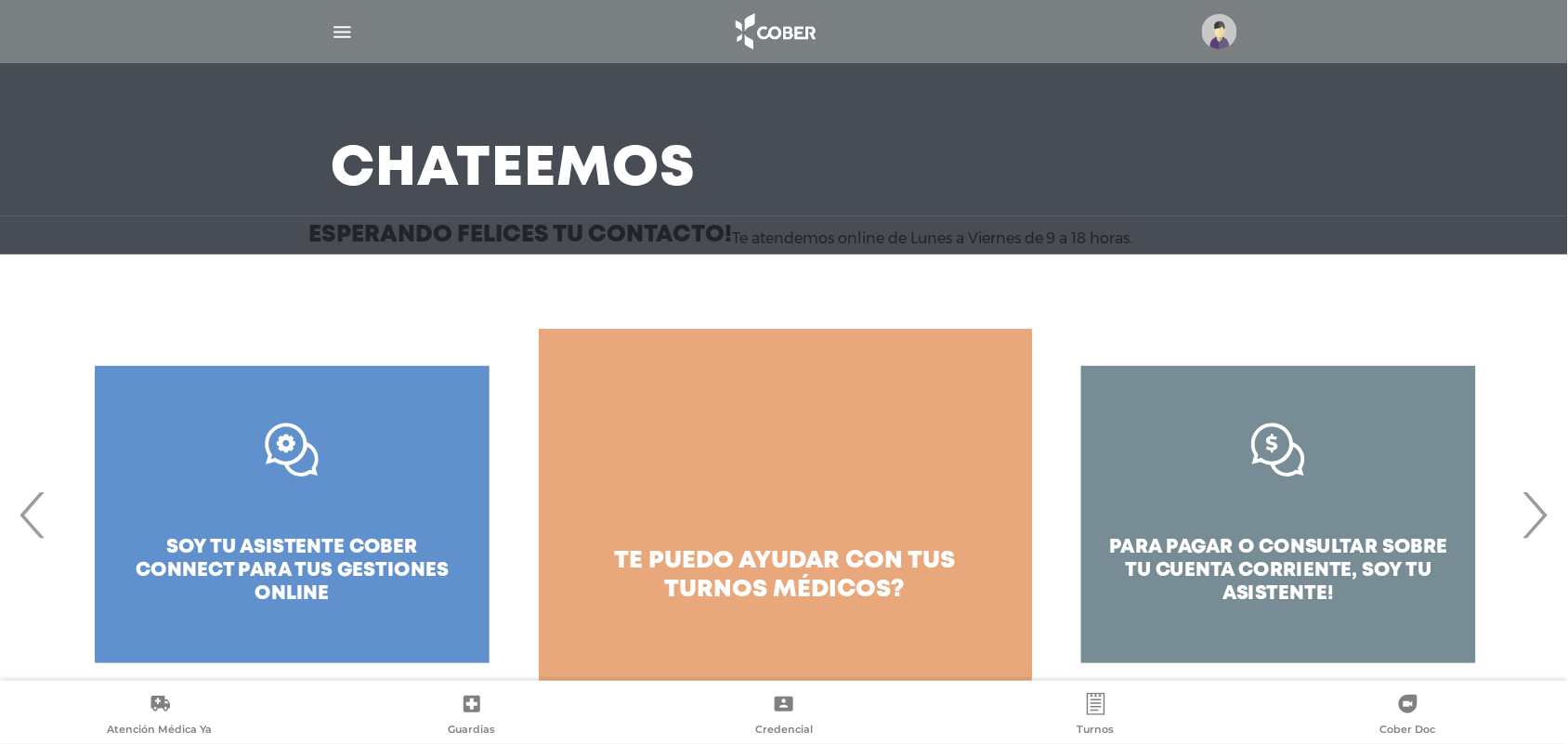 scroll, scrollTop: 89, scrollLeft: 0, axis: vertical 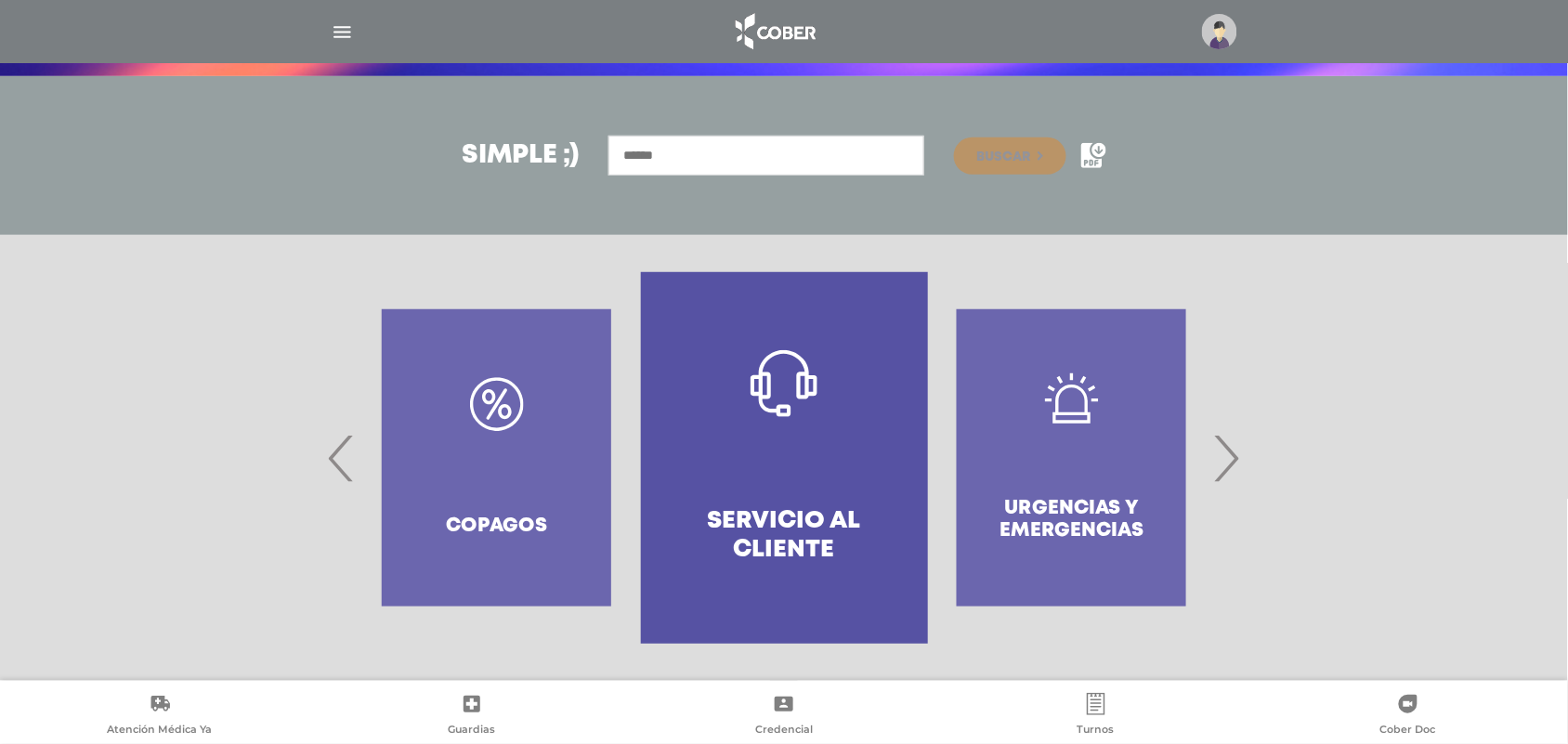 click at bounding box center (784, 32) 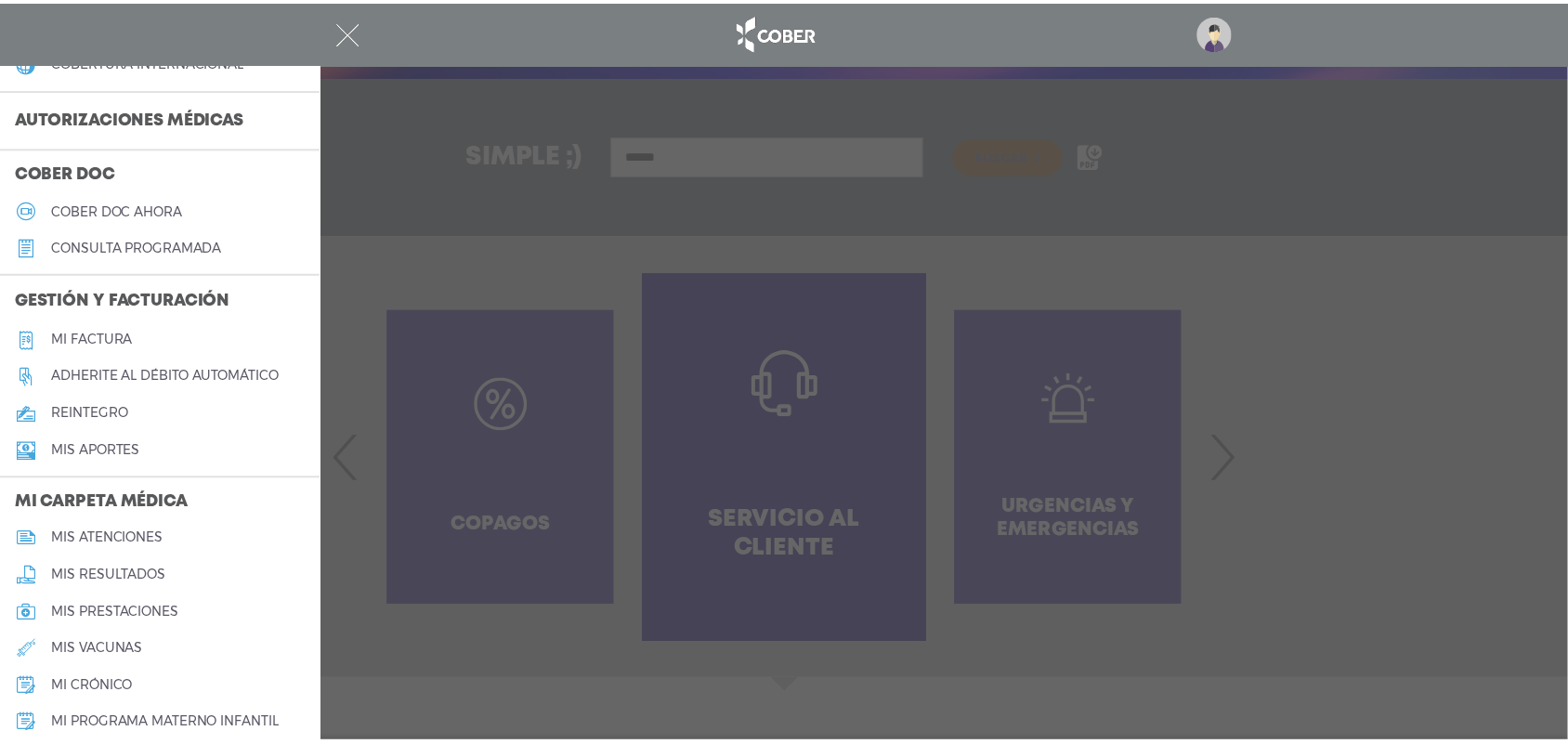 scroll, scrollTop: 687, scrollLeft: 0, axis: vertical 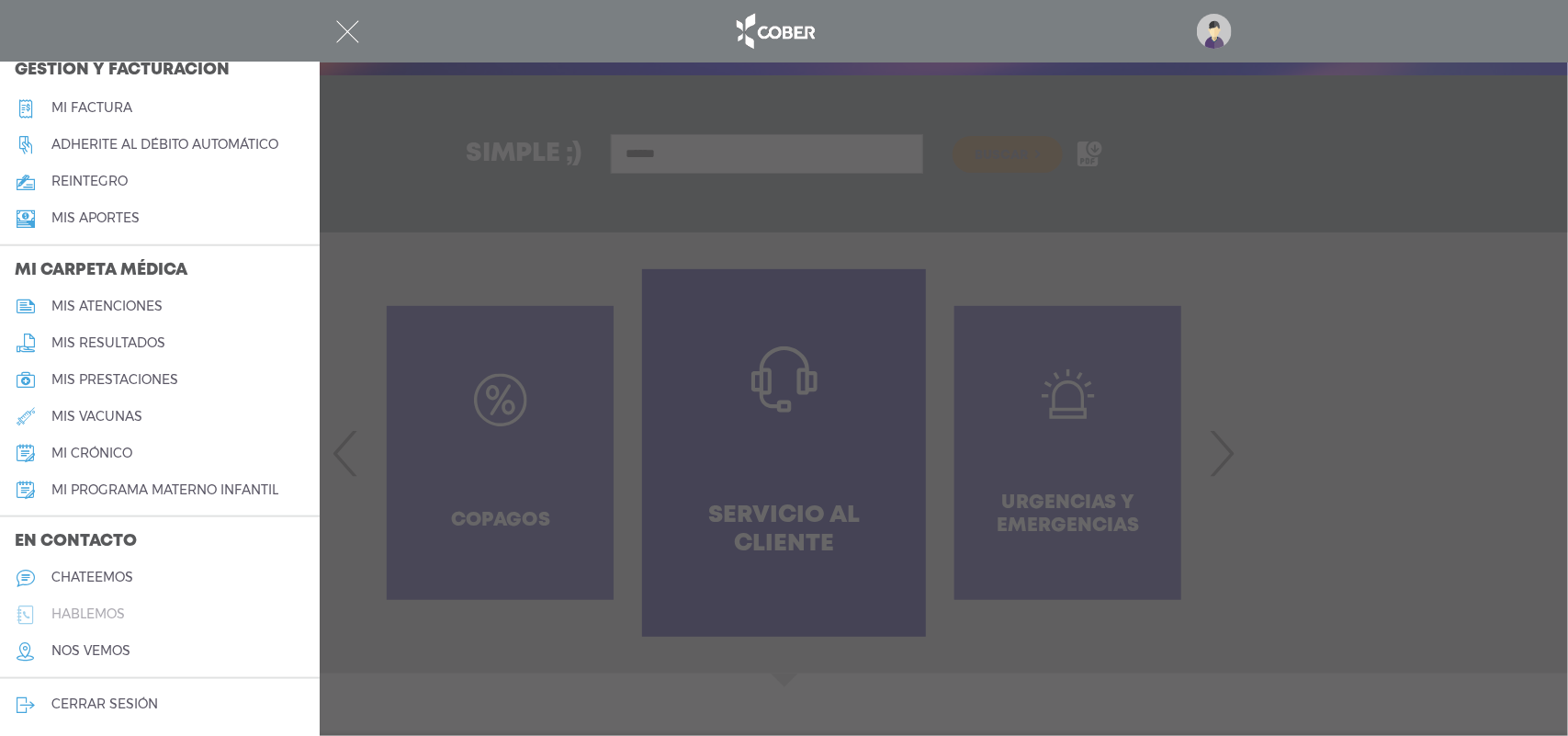 click on "hablemos" at bounding box center (88, 614) 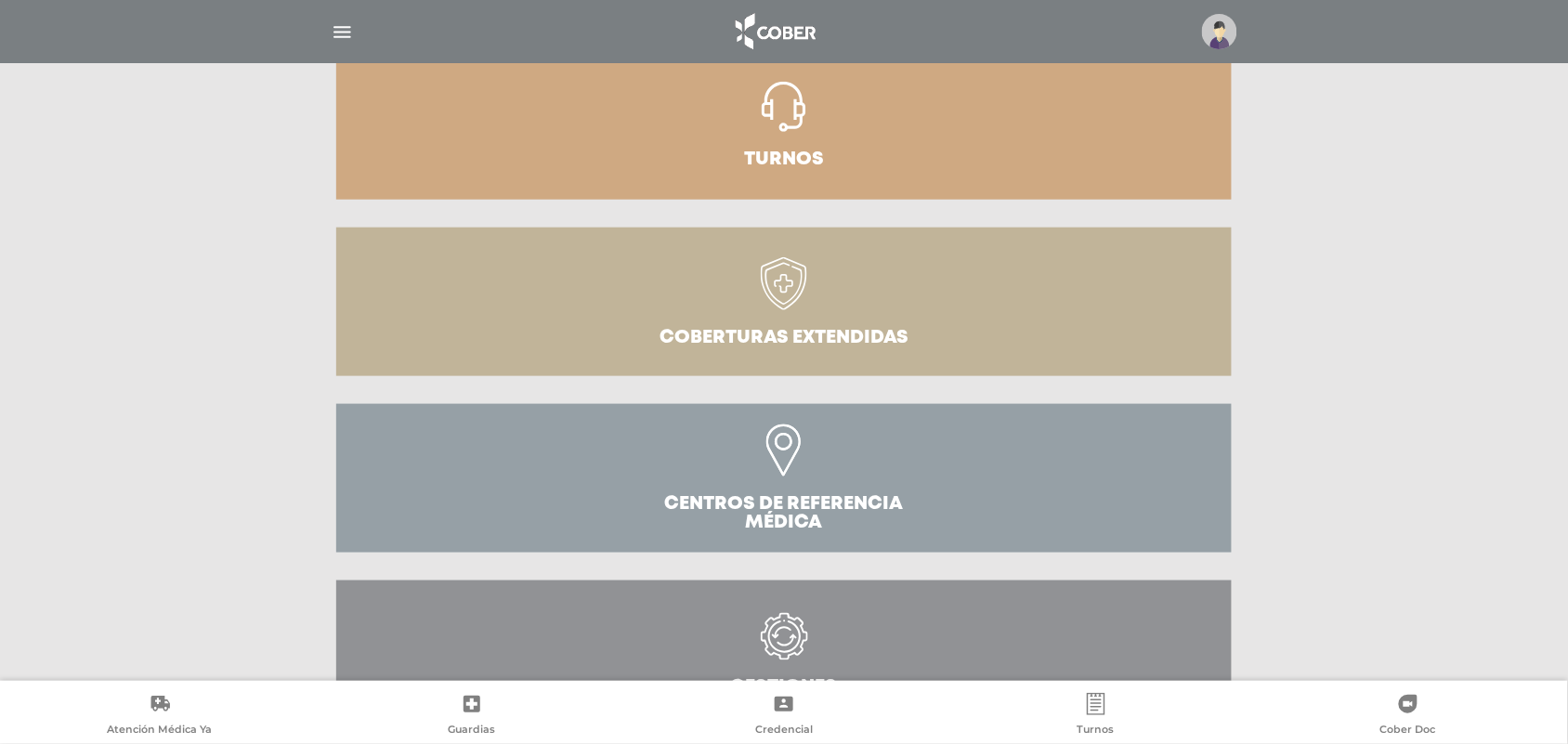 scroll, scrollTop: 399, scrollLeft: 0, axis: vertical 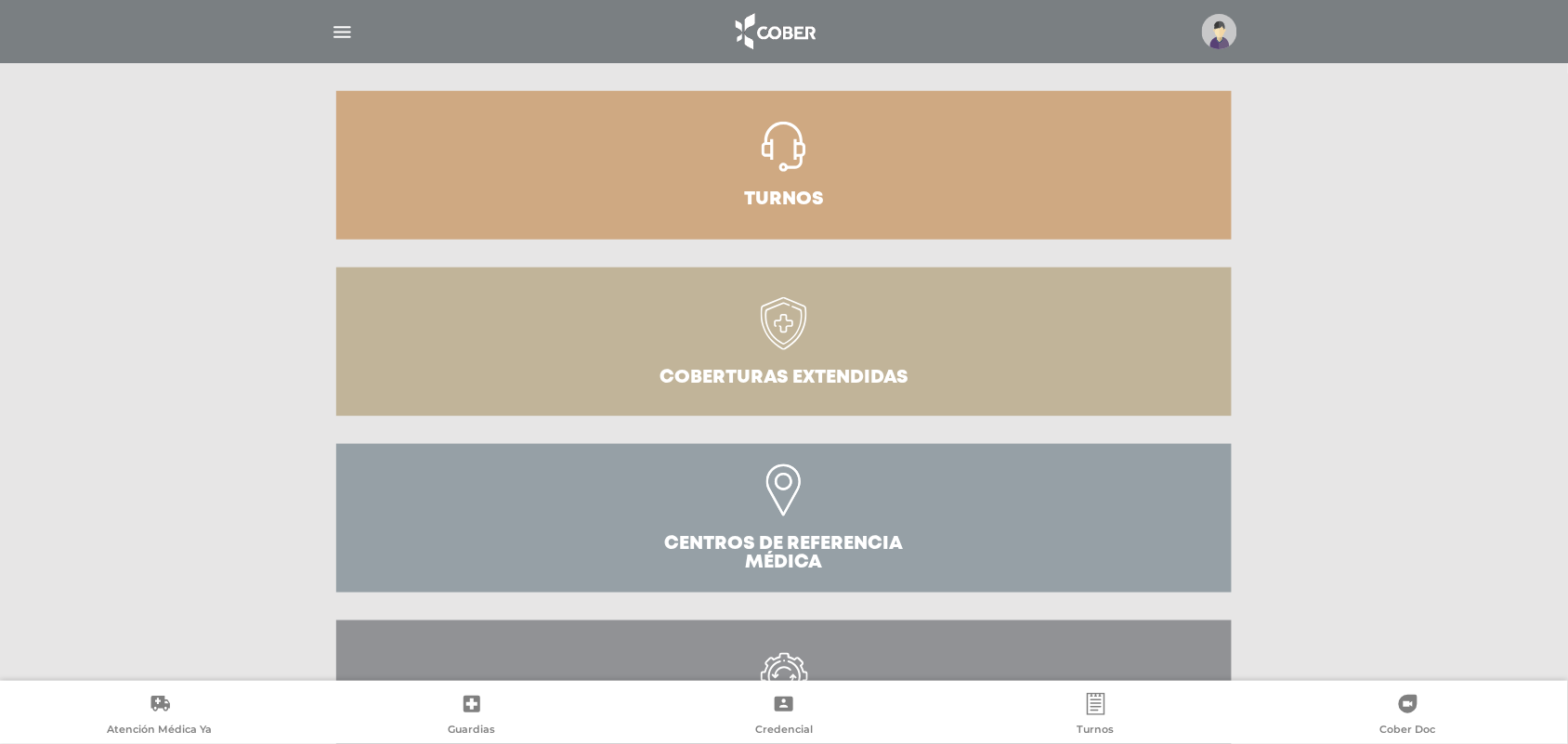 click on "Servicios médicos
Servicio de Emergencias y urgencias
0810 888 2628
.st0{fill:#FFFFFF;}
.st1{fill:#58595B;}" at bounding box center [784, 342] 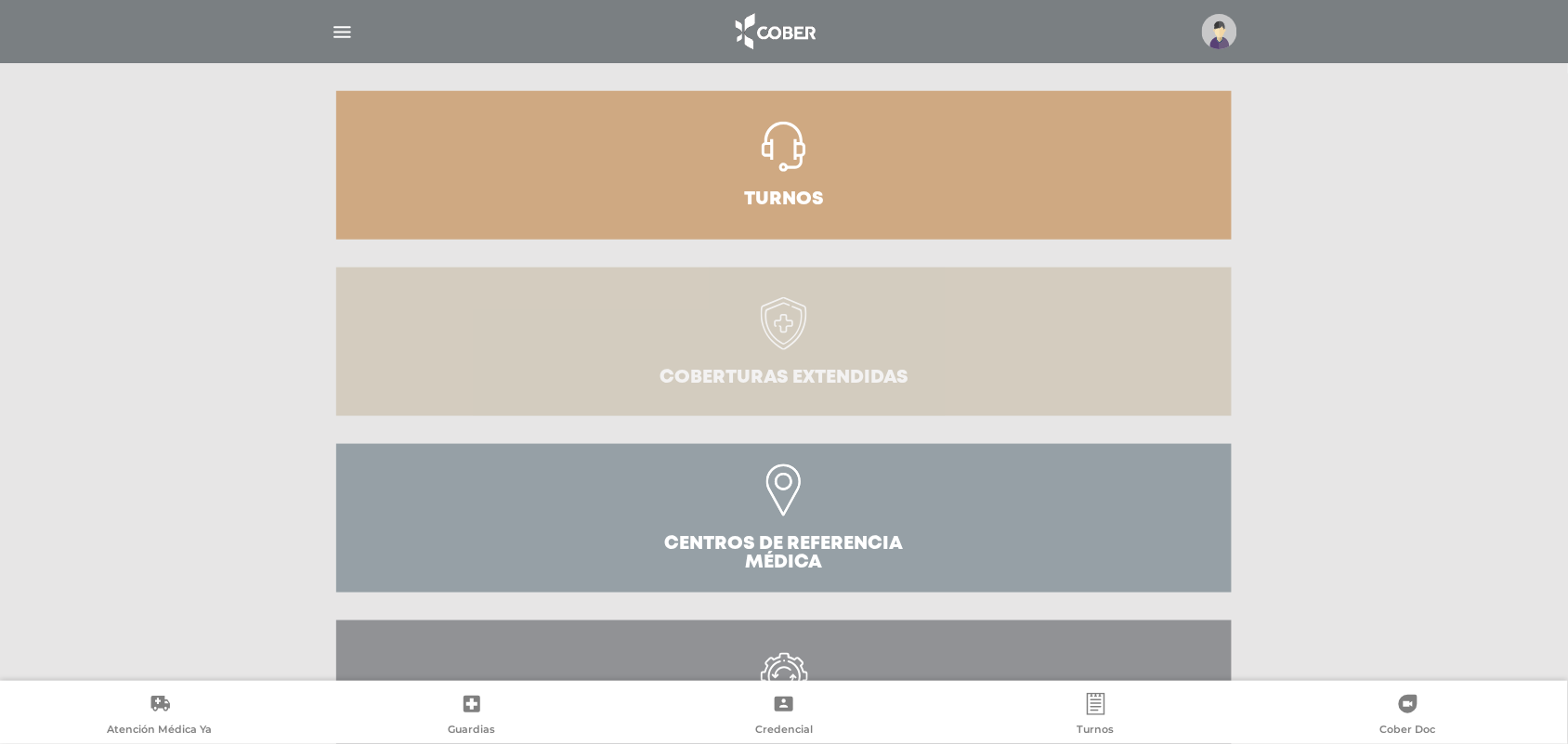 click on "Coberturas Extendidas" at bounding box center [784, 342] 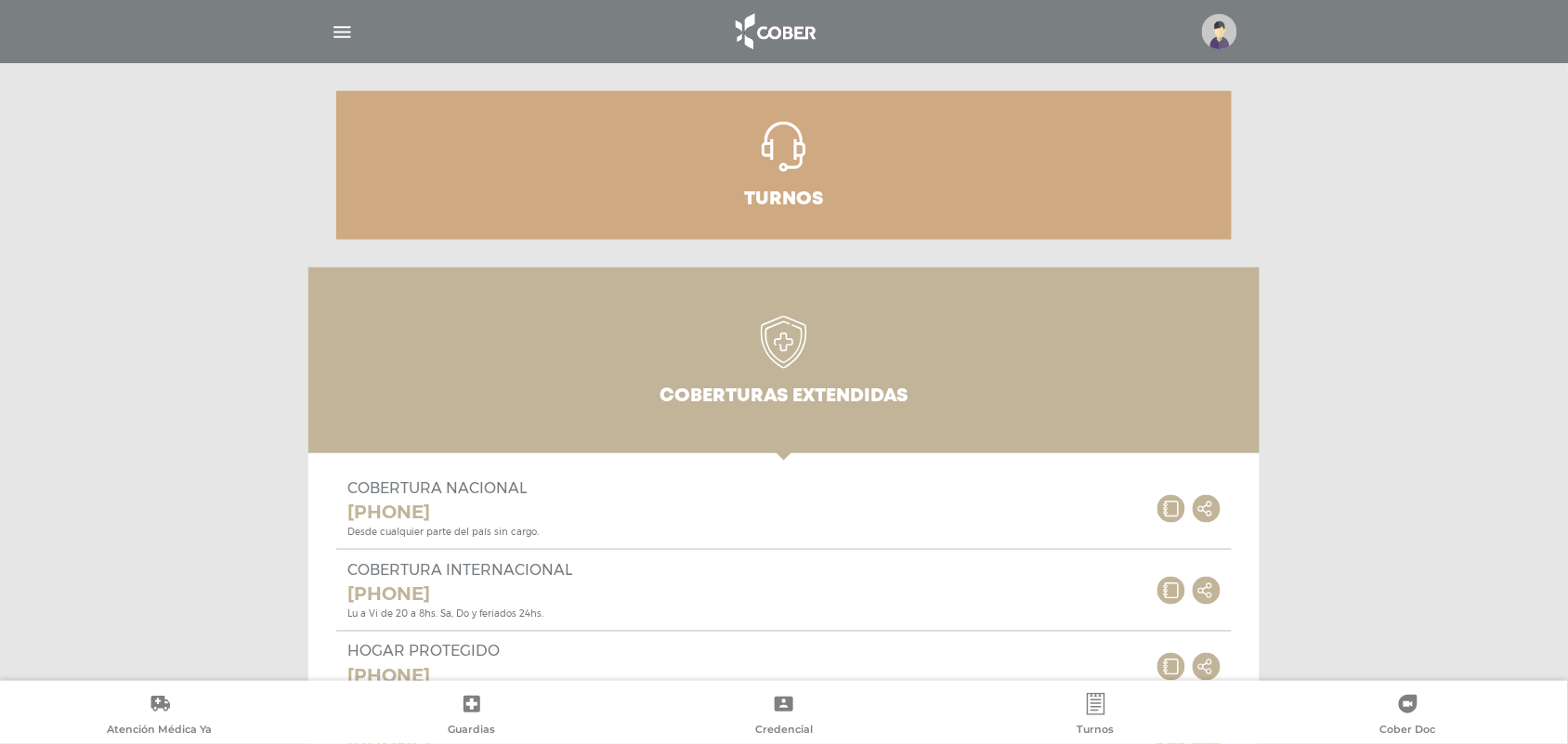 scroll, scrollTop: 516, scrollLeft: 0, axis: vertical 